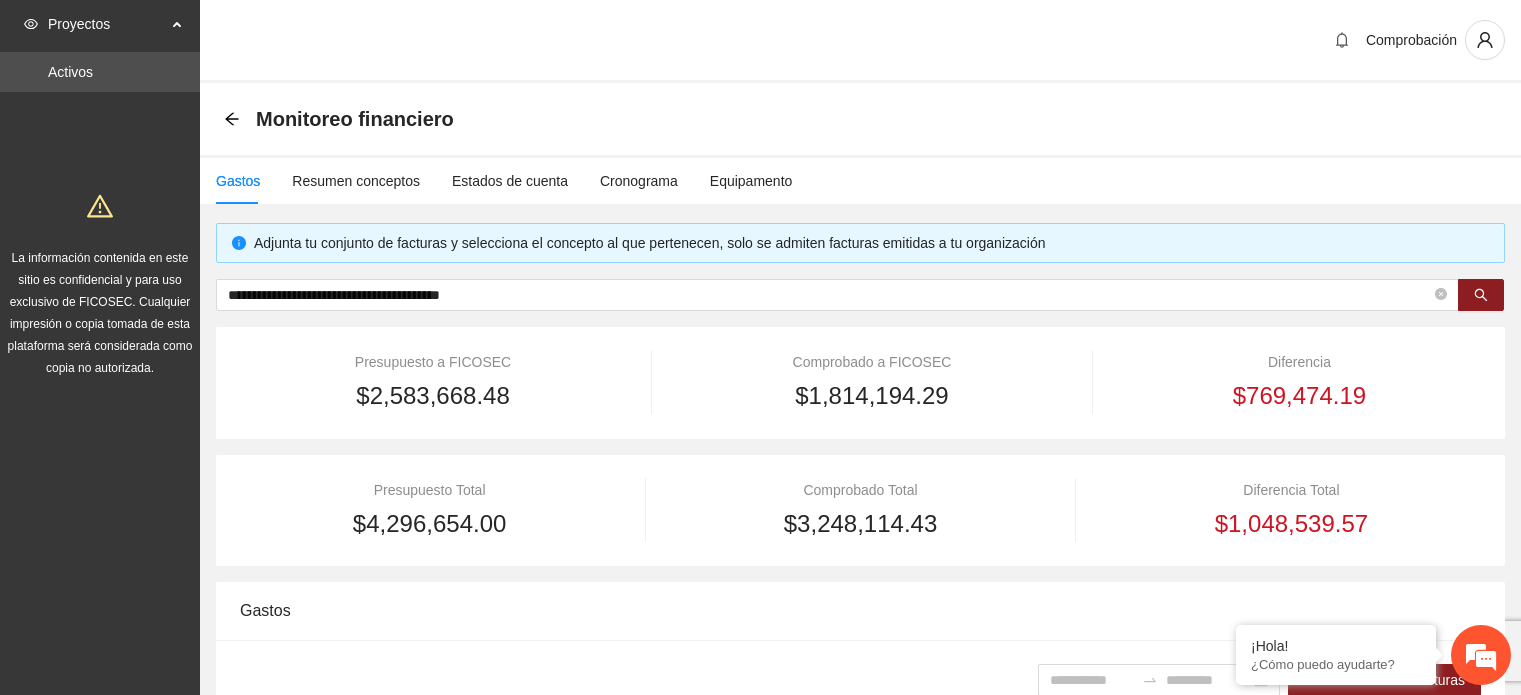 scroll, scrollTop: 200, scrollLeft: 0, axis: vertical 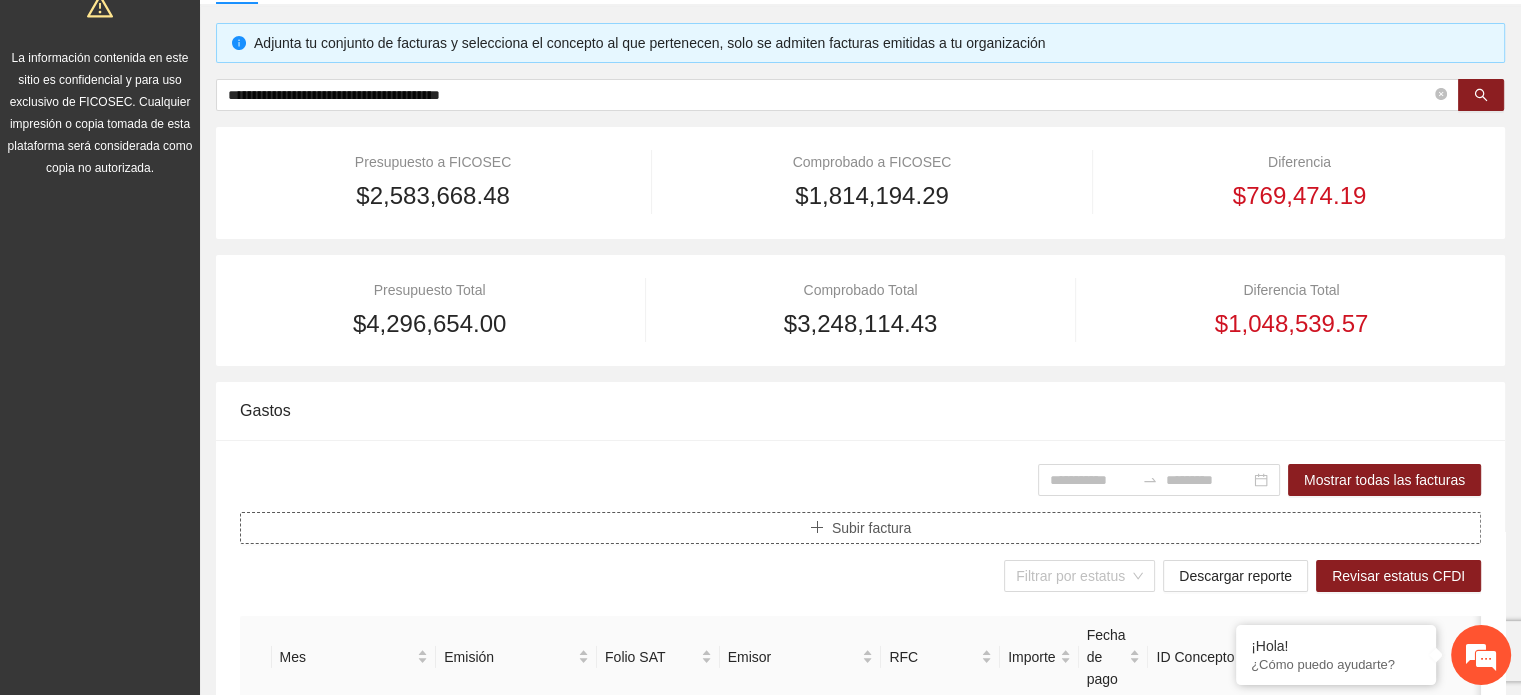 click on "Subir factura" at bounding box center (871, 528) 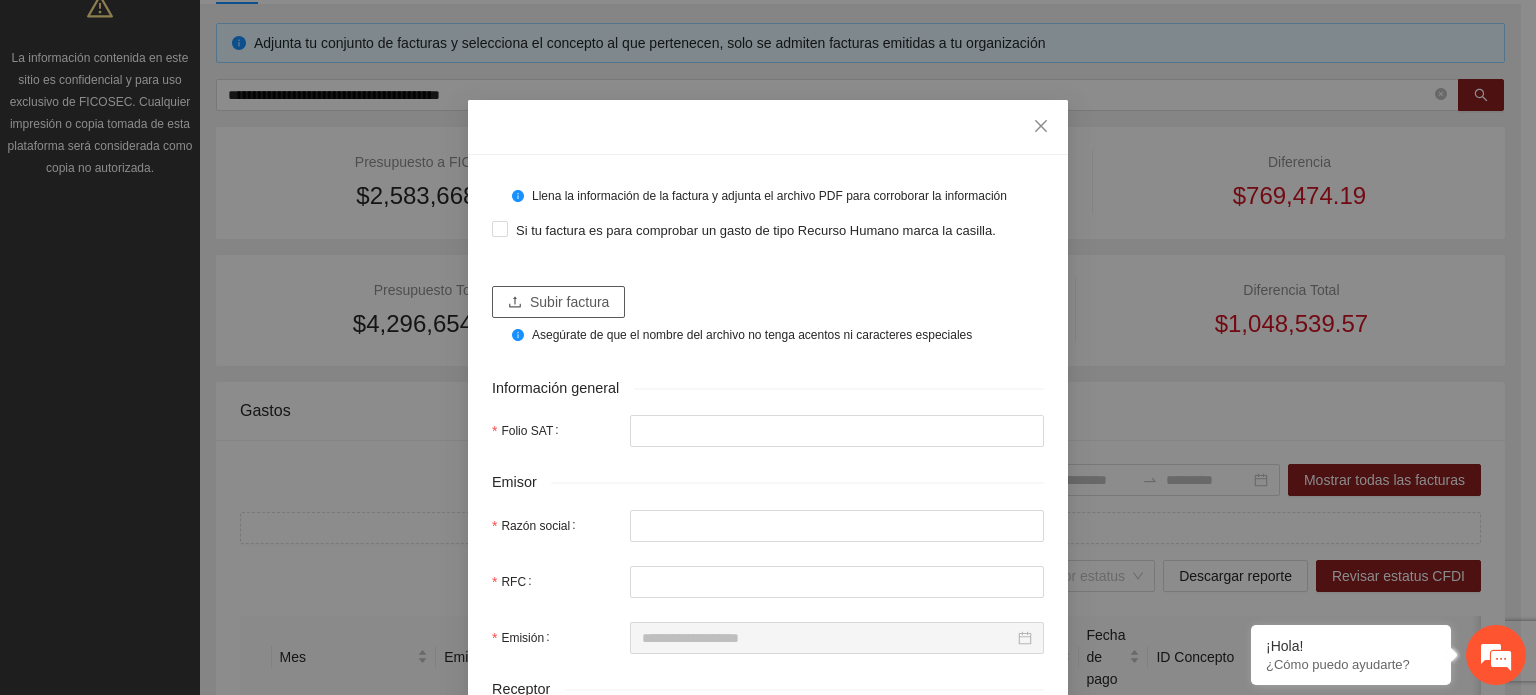 drag, startPoint x: 494, startPoint y: 238, endPoint x: 517, endPoint y: 290, distance: 56.859474 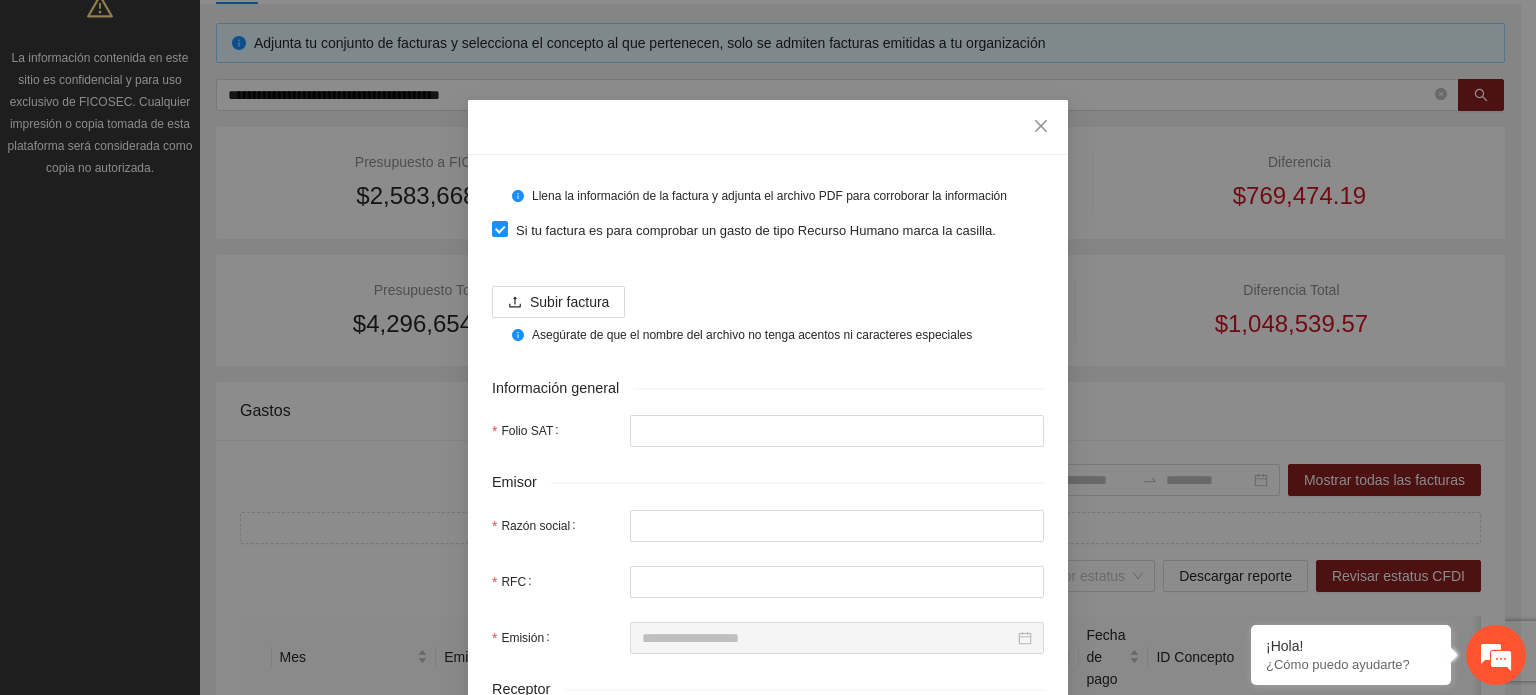 click on "Asegúrate de que el nombre del archivo no tenga acentos ni caracteres especiales" at bounding box center (768, 335) 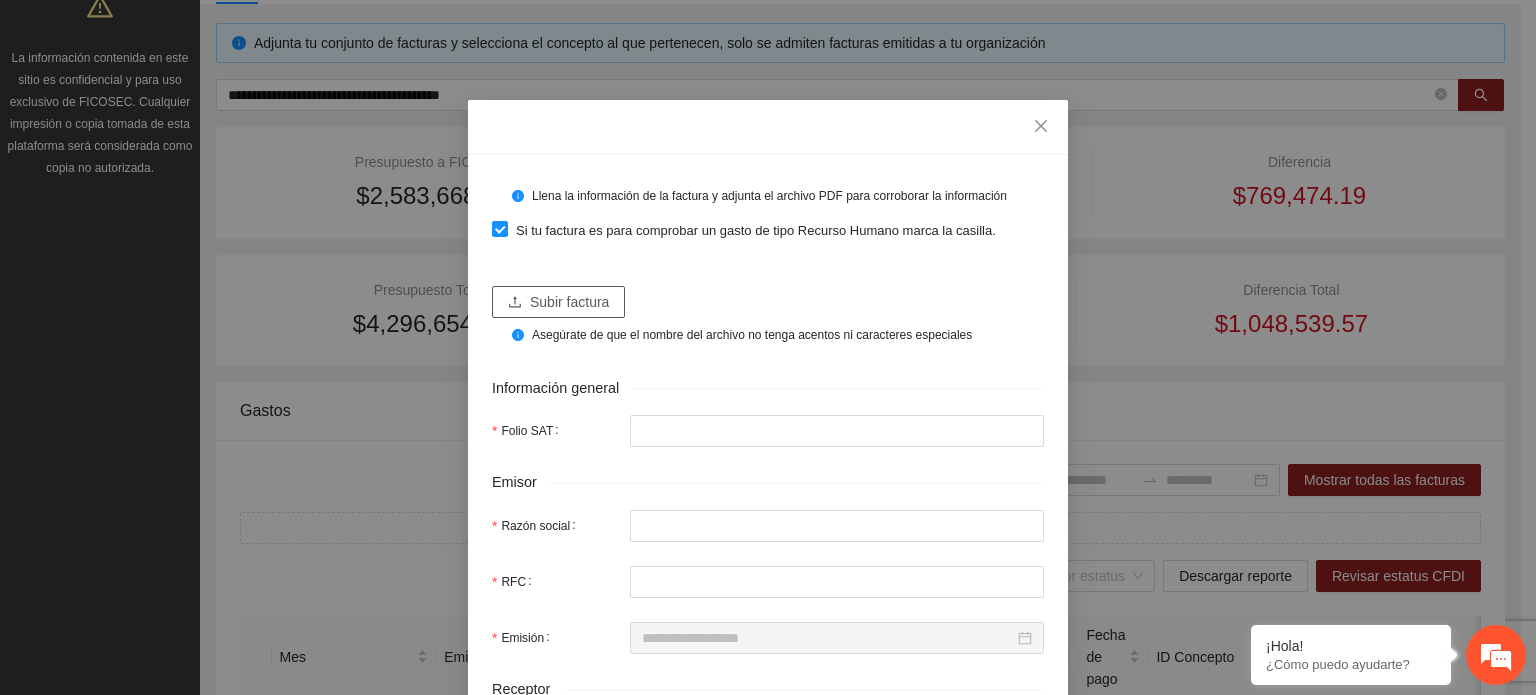 click on "Subir factura" at bounding box center [569, 302] 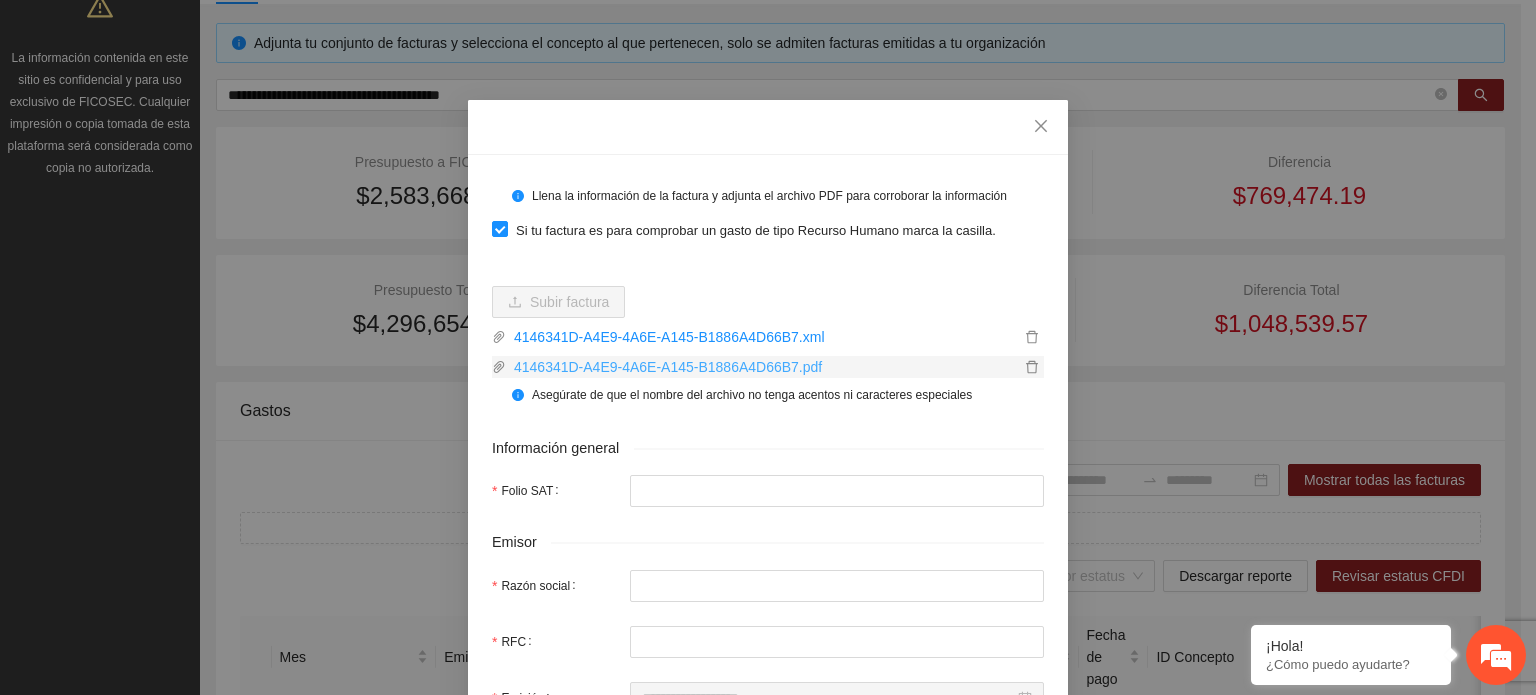 type on "**********" 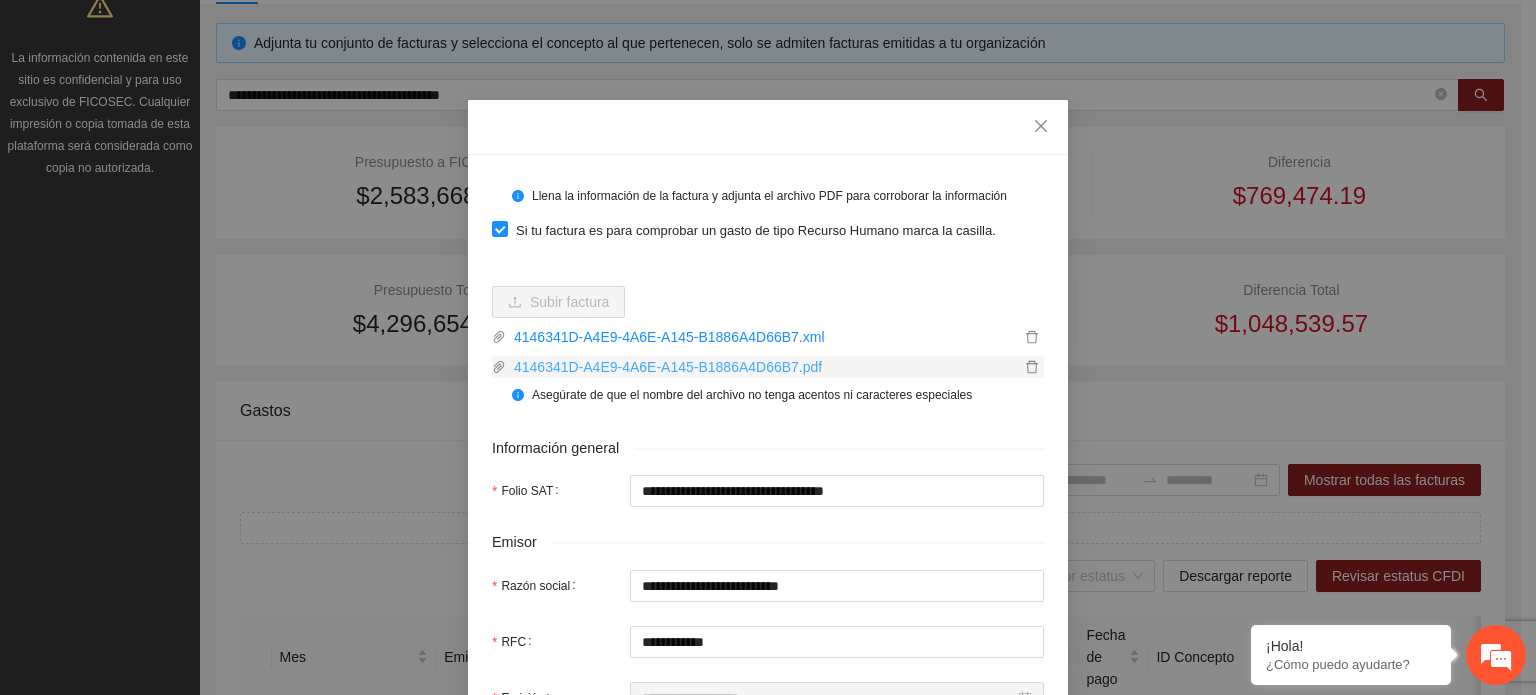type on "**********" 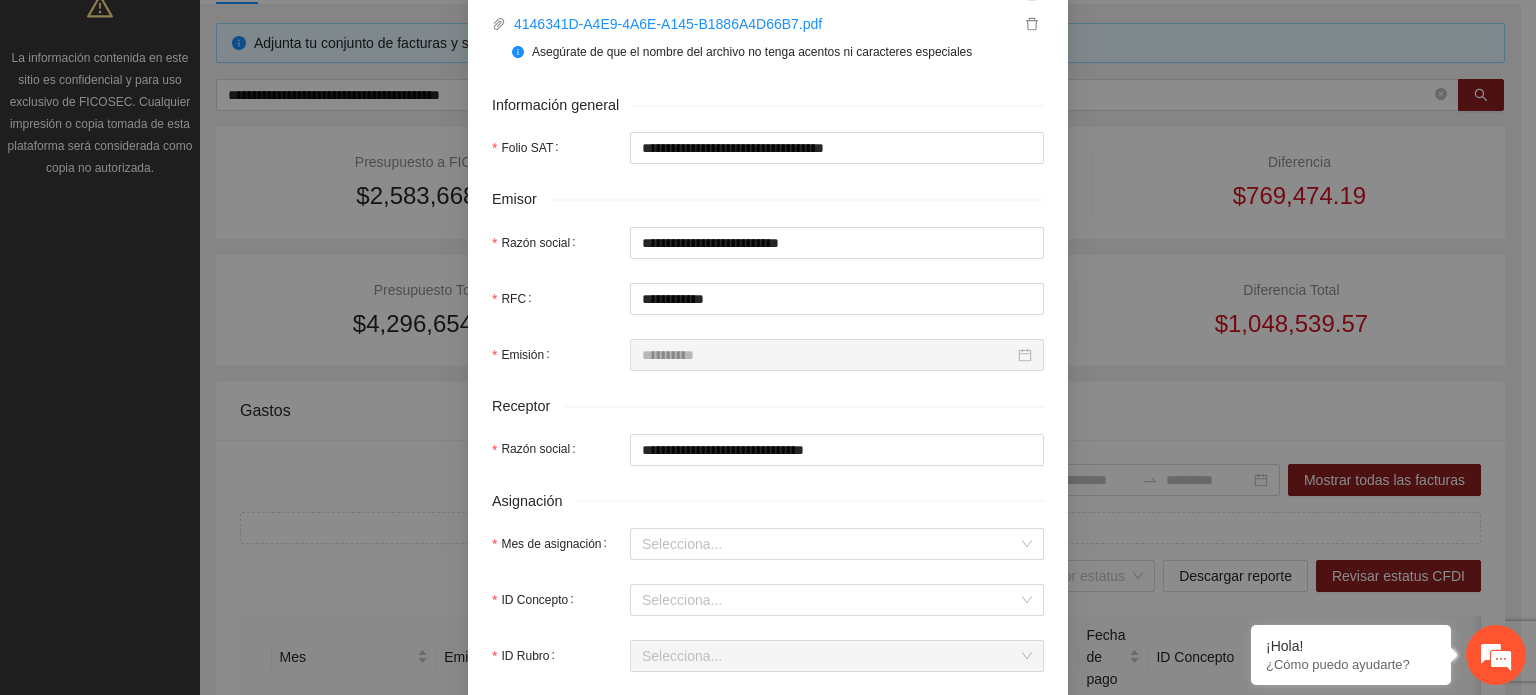 scroll, scrollTop: 400, scrollLeft: 0, axis: vertical 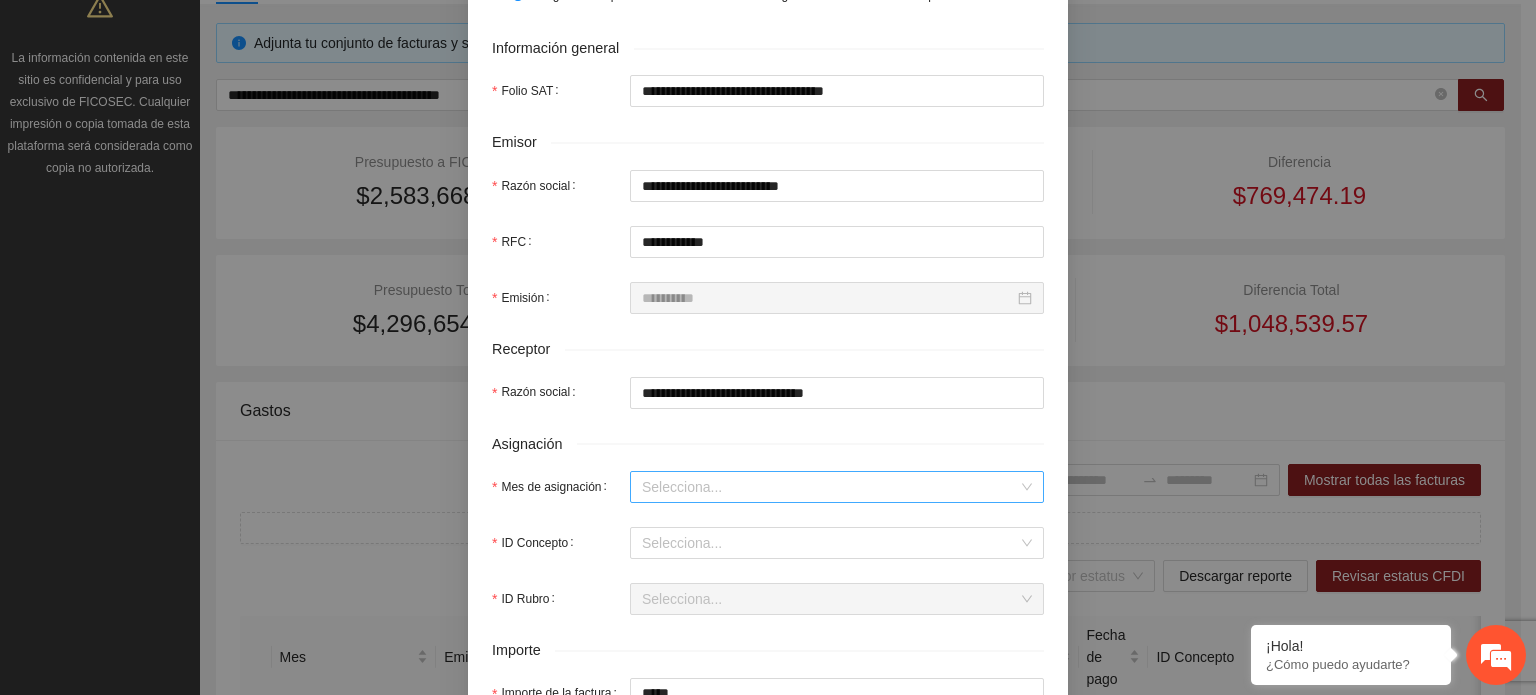 click on "Mes de asignación" at bounding box center [830, 487] 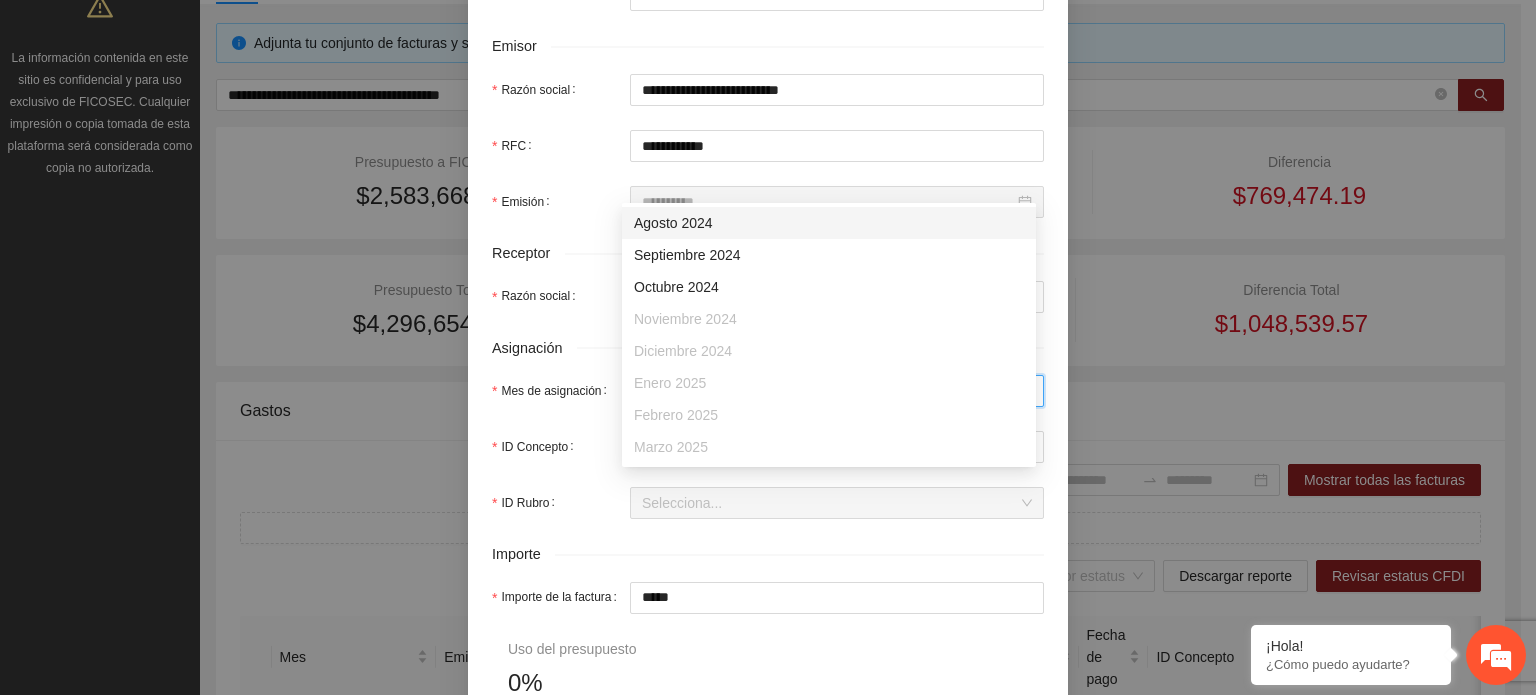 scroll, scrollTop: 600, scrollLeft: 0, axis: vertical 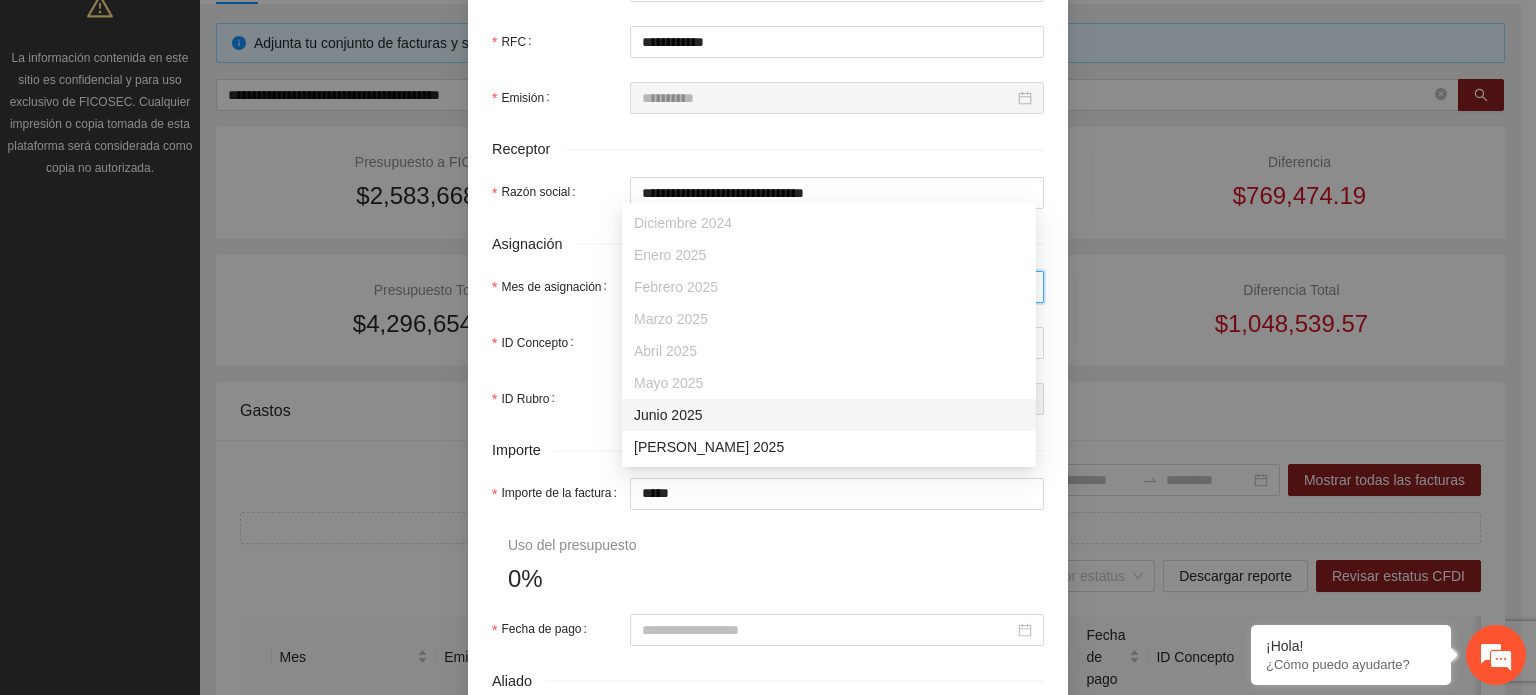 click on "Junio 2025" at bounding box center (829, 415) 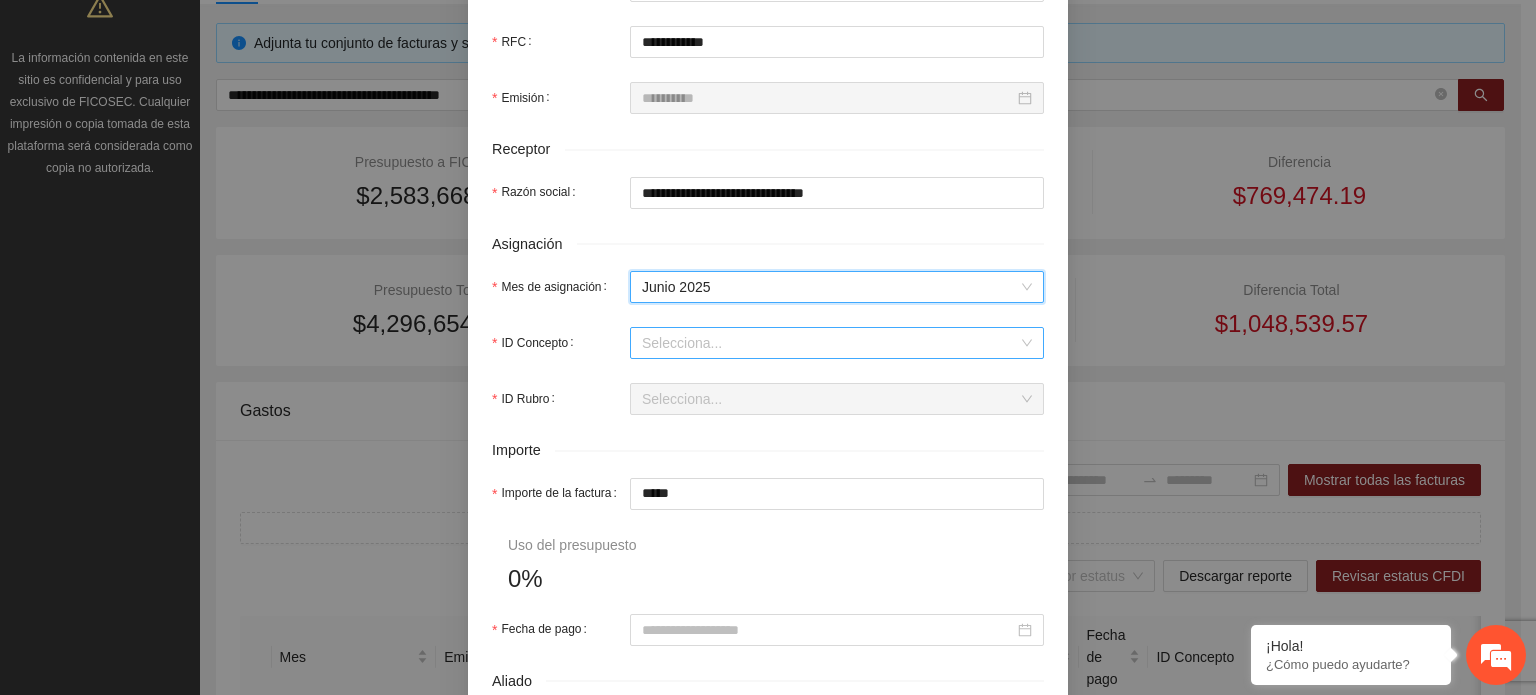 click on "ID Concepto" at bounding box center (830, 343) 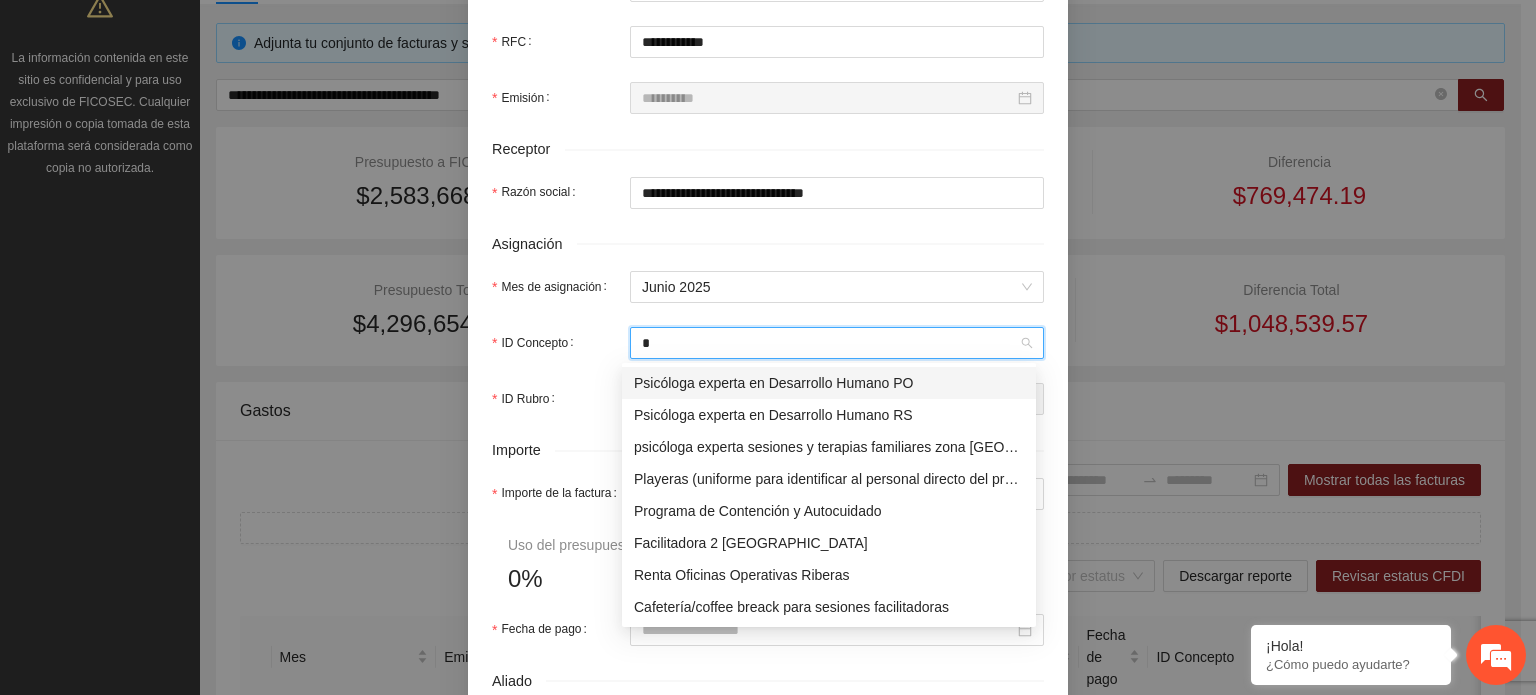 type on "**" 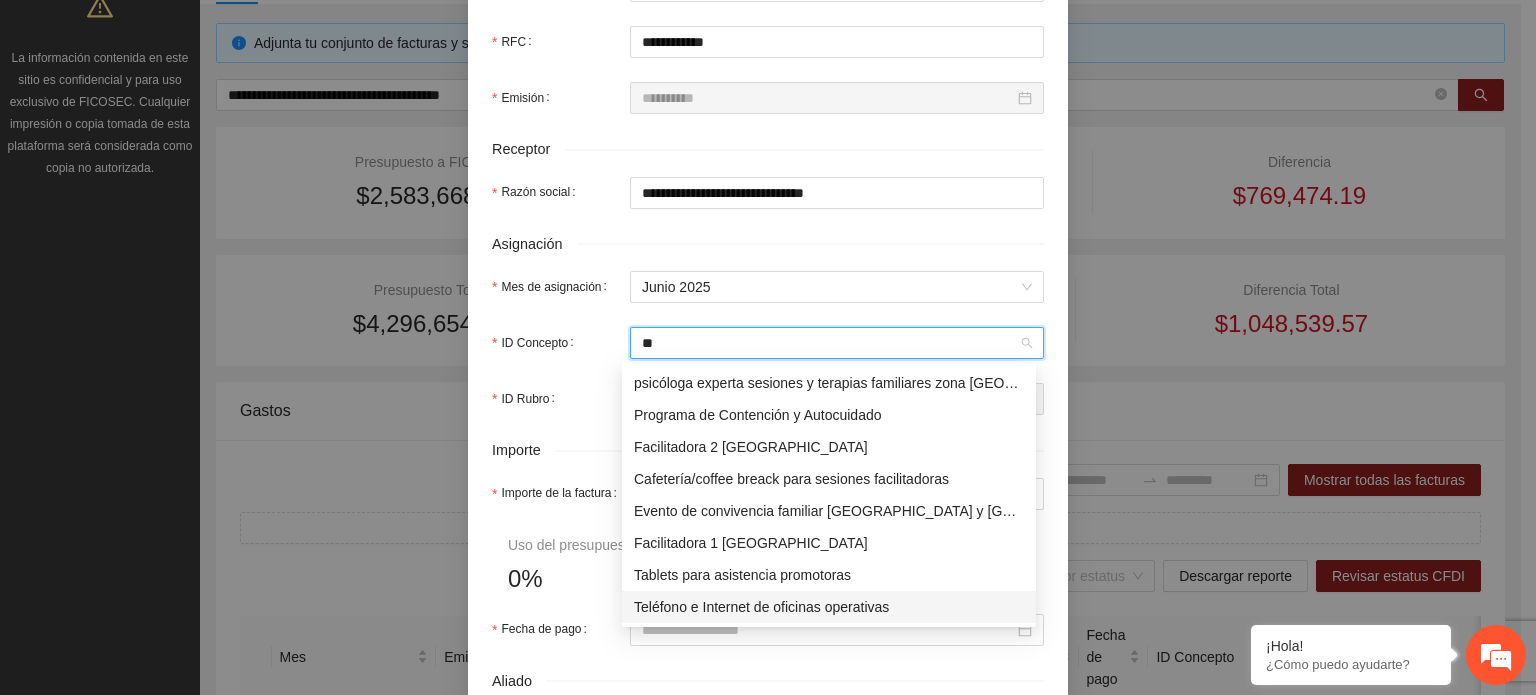 click on "Teléfono e Internet de oficinas operativas" at bounding box center (829, 607) 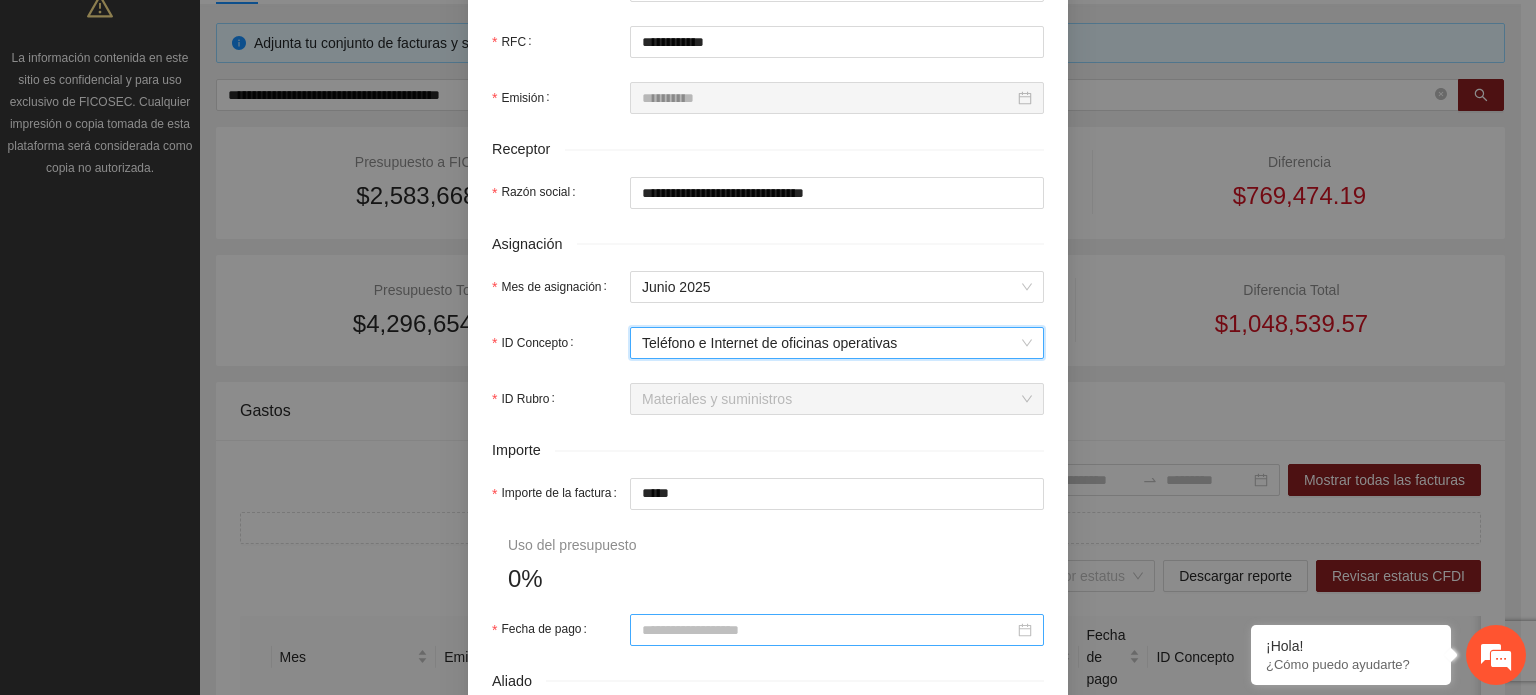 click at bounding box center [837, 630] 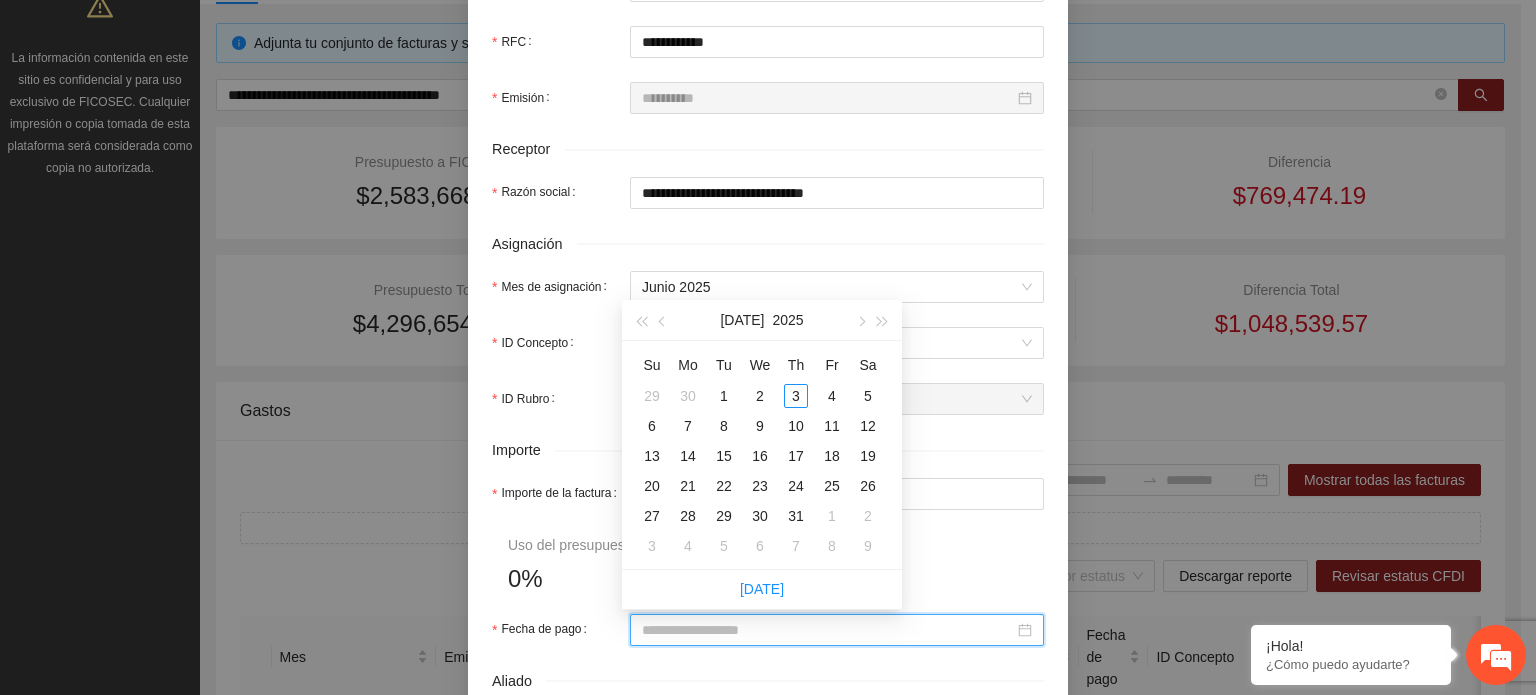 type on "**********" 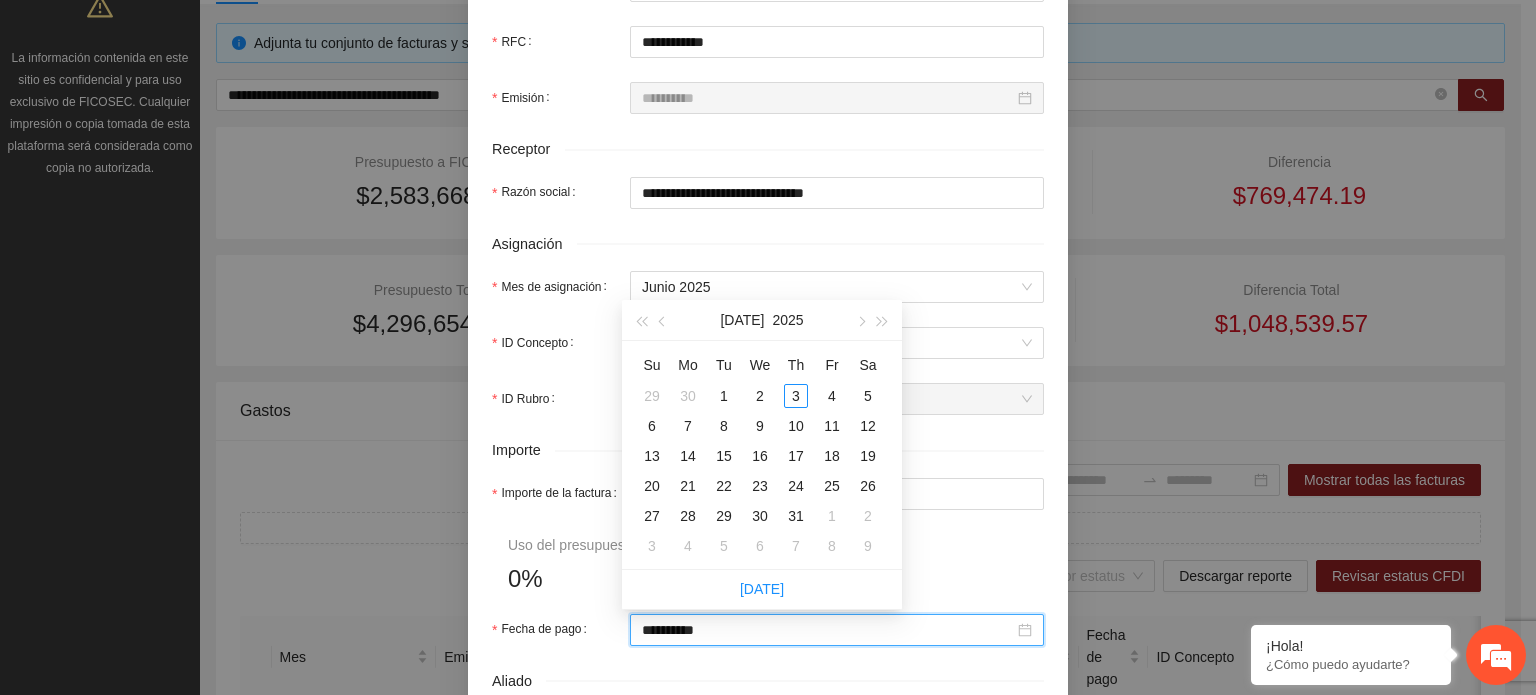 type on "**********" 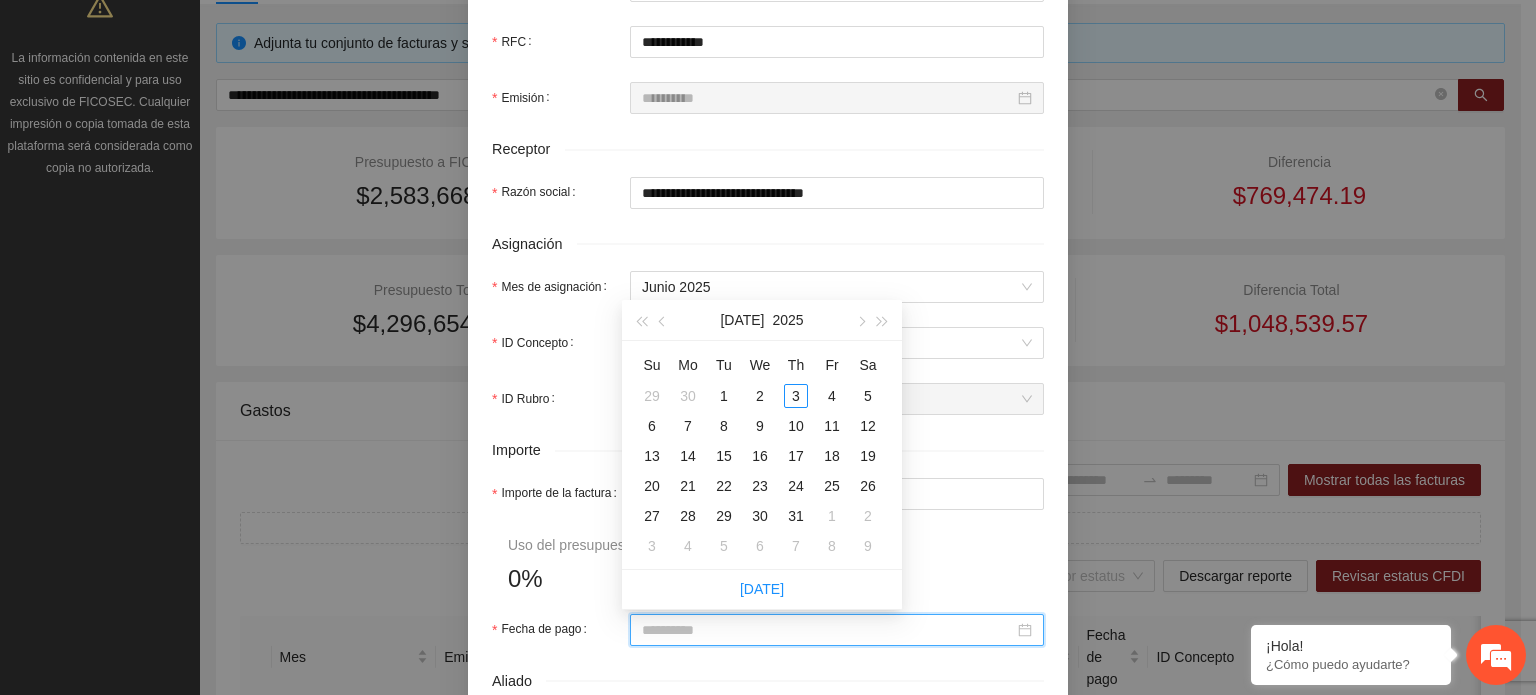 type on "**********" 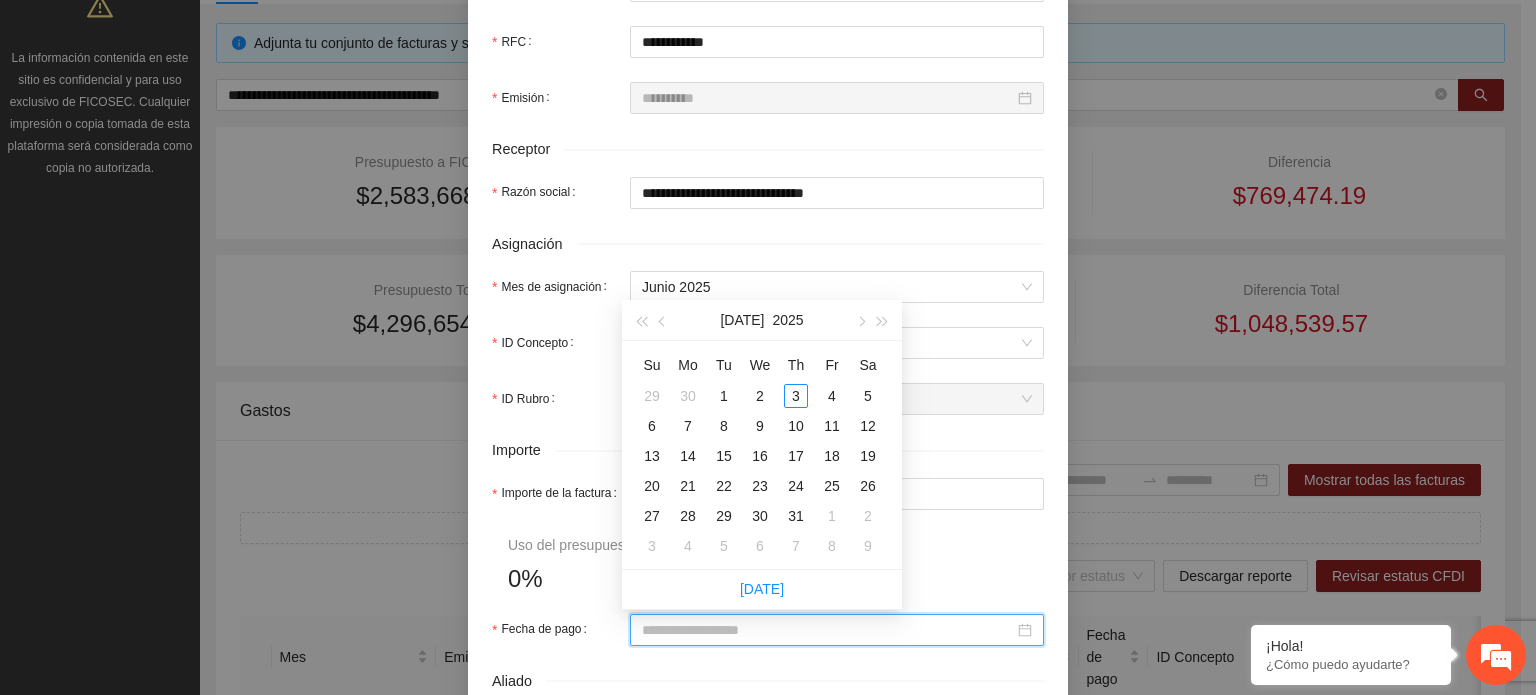 click on "Su Mo Tu We Th Fr Sa 29 30 1 2 3 4 5 6 7 8 9 10 11 12 13 14 15 16 17 18 19 20 21 22 23 24 25 26 27 28 29 30 31 1 2 3 4 5 6 7 8 9" at bounding box center [762, 455] 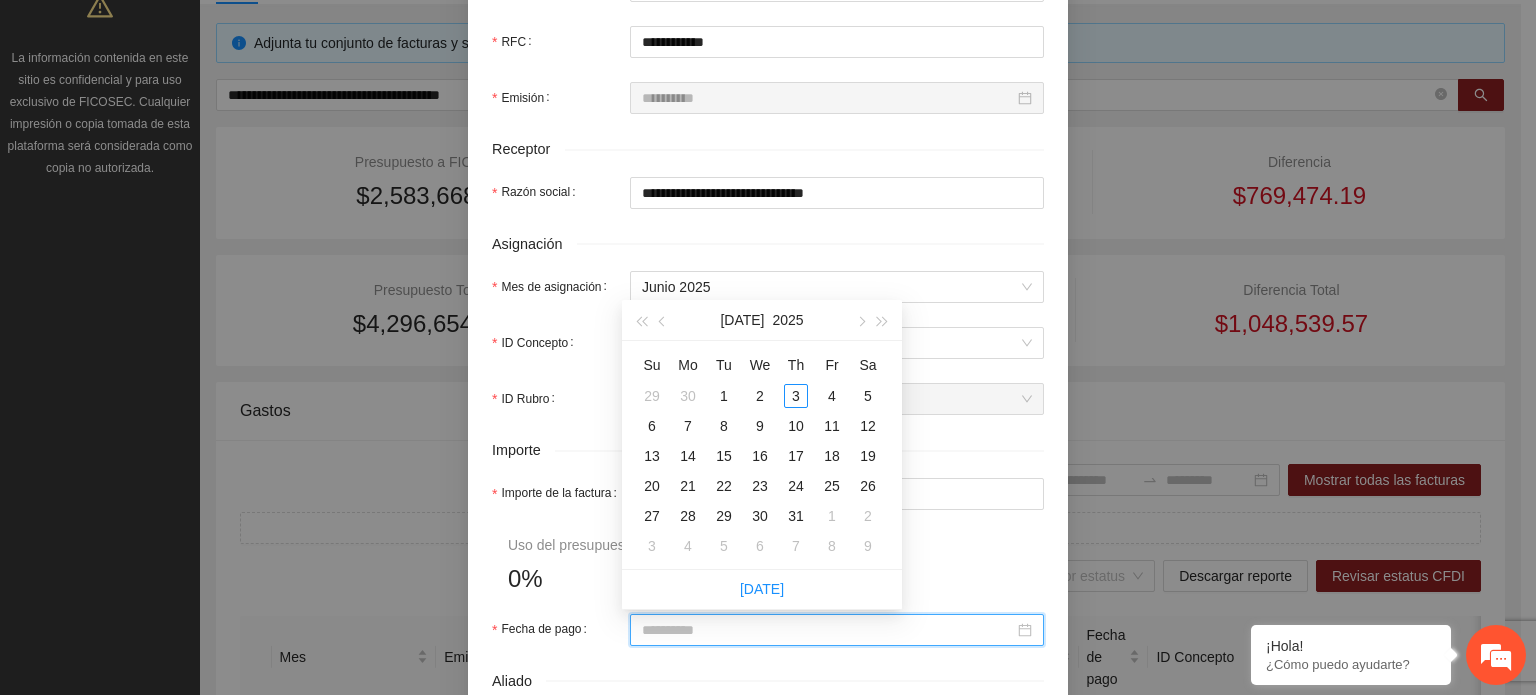 type on "**********" 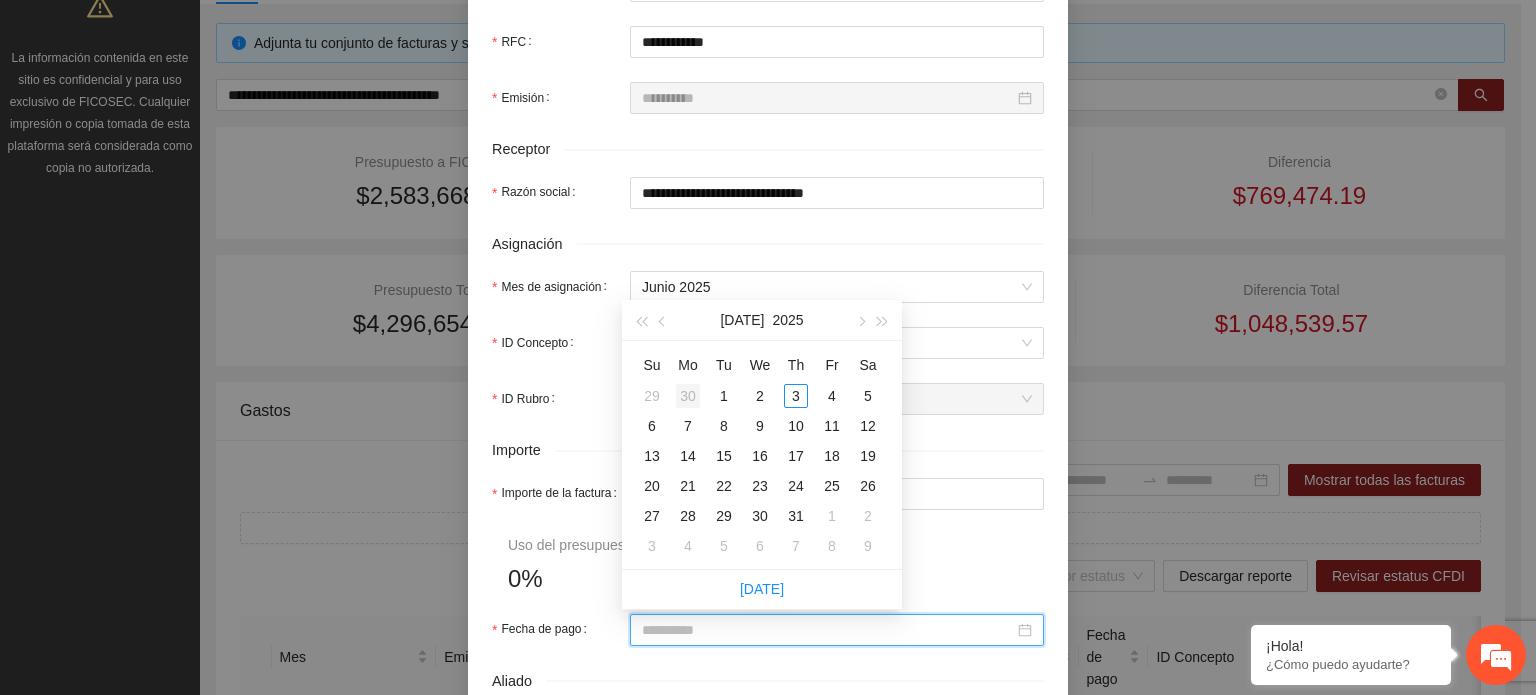 type on "**********" 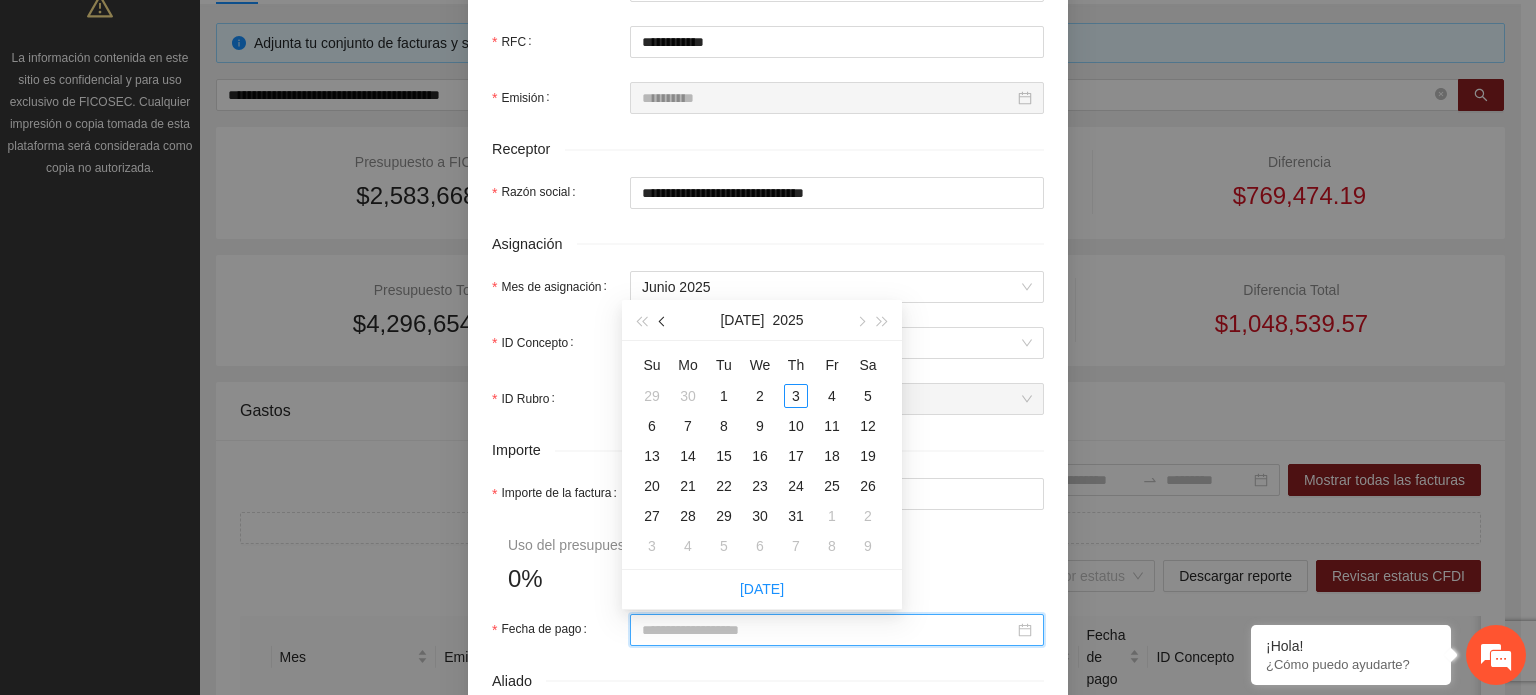 click at bounding box center [663, 320] 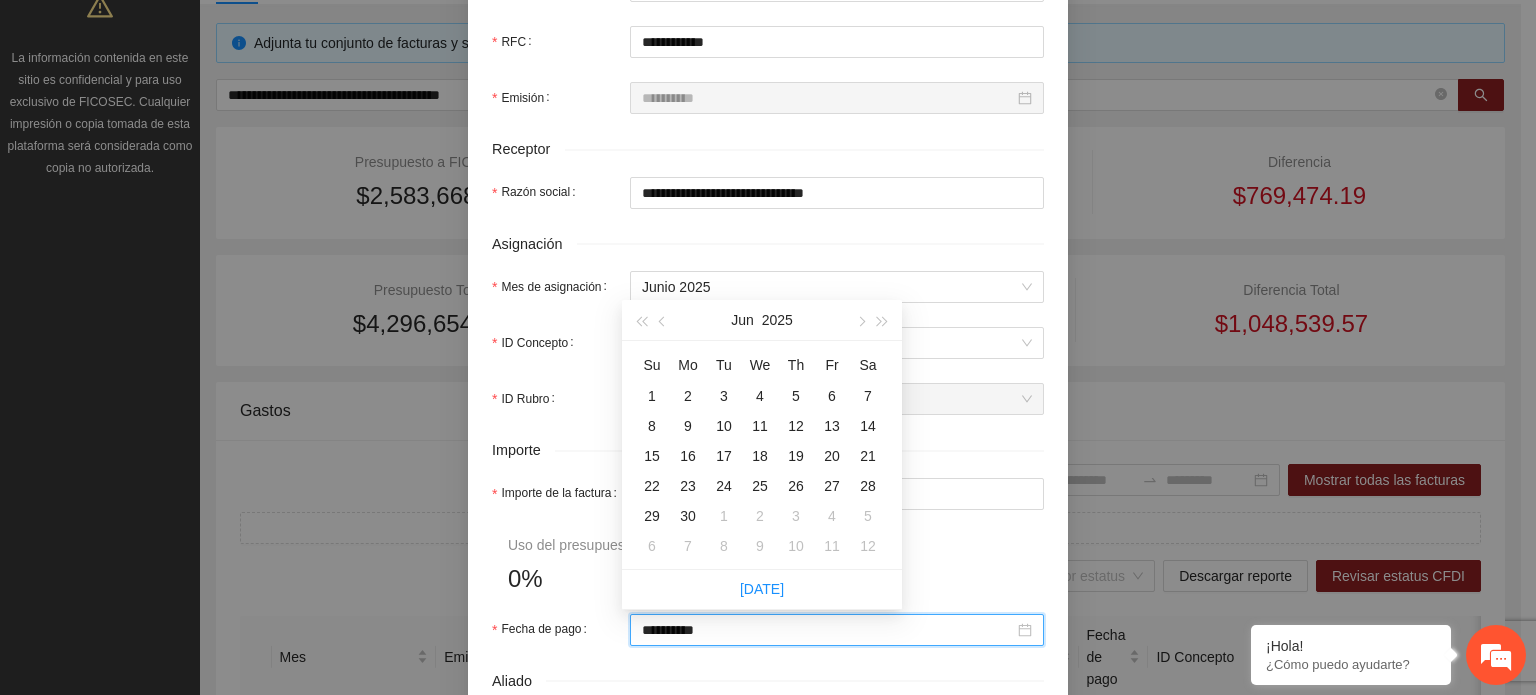 type on "**********" 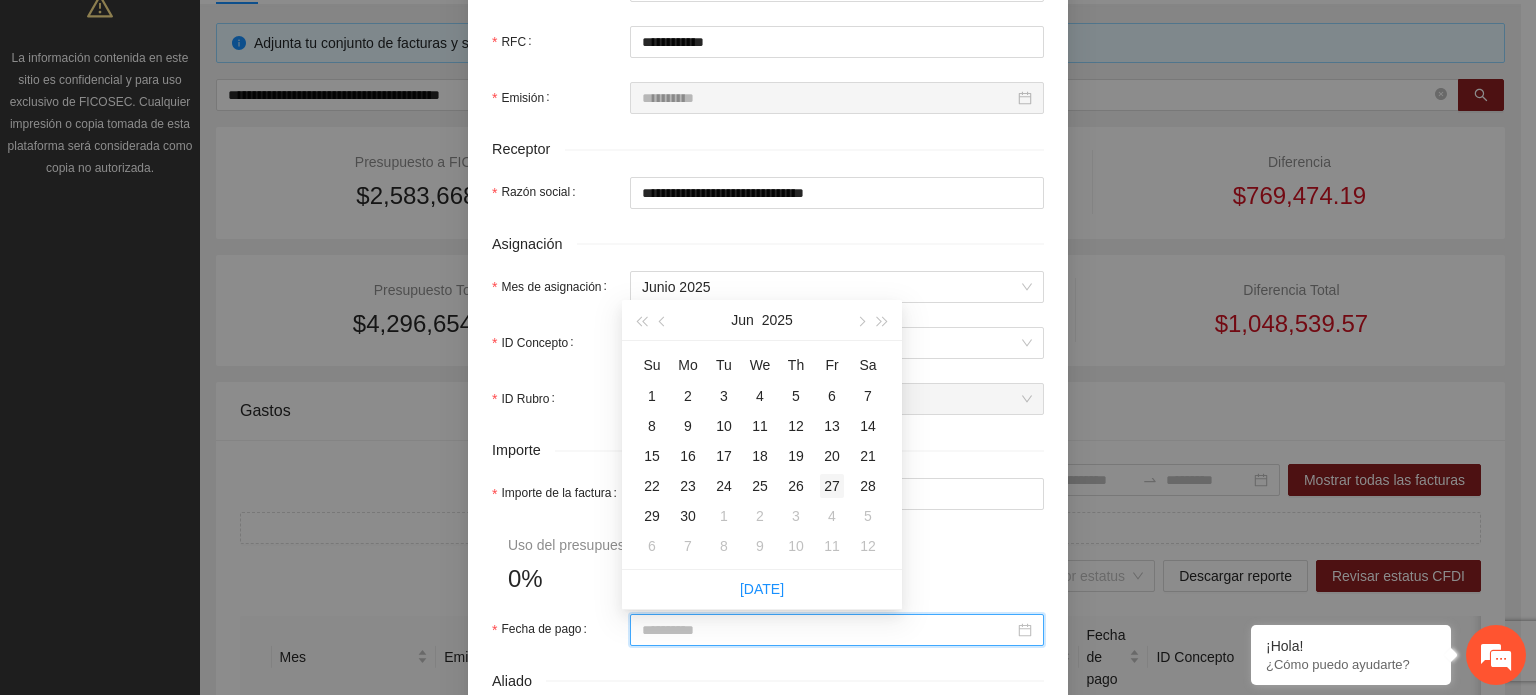 type on "**********" 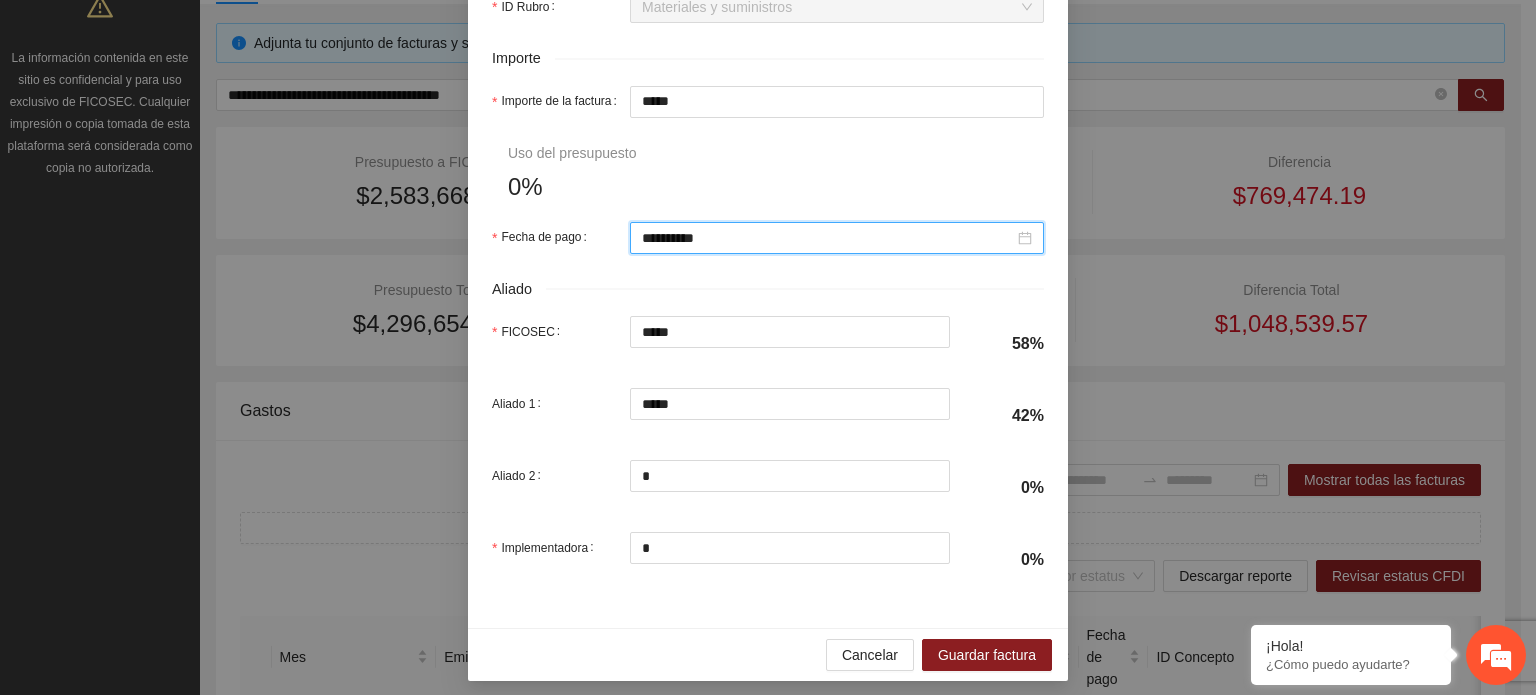scroll, scrollTop: 1001, scrollLeft: 0, axis: vertical 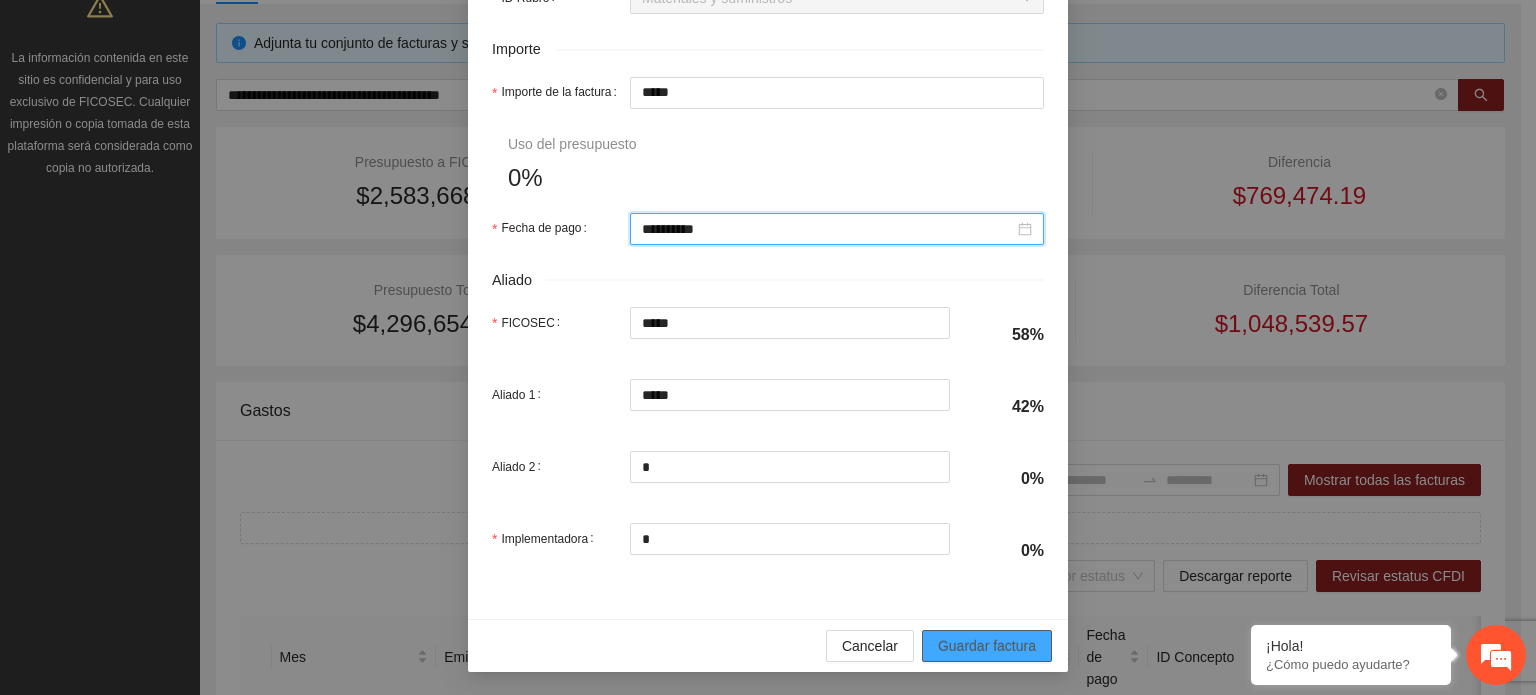 click on "Guardar factura" at bounding box center (987, 646) 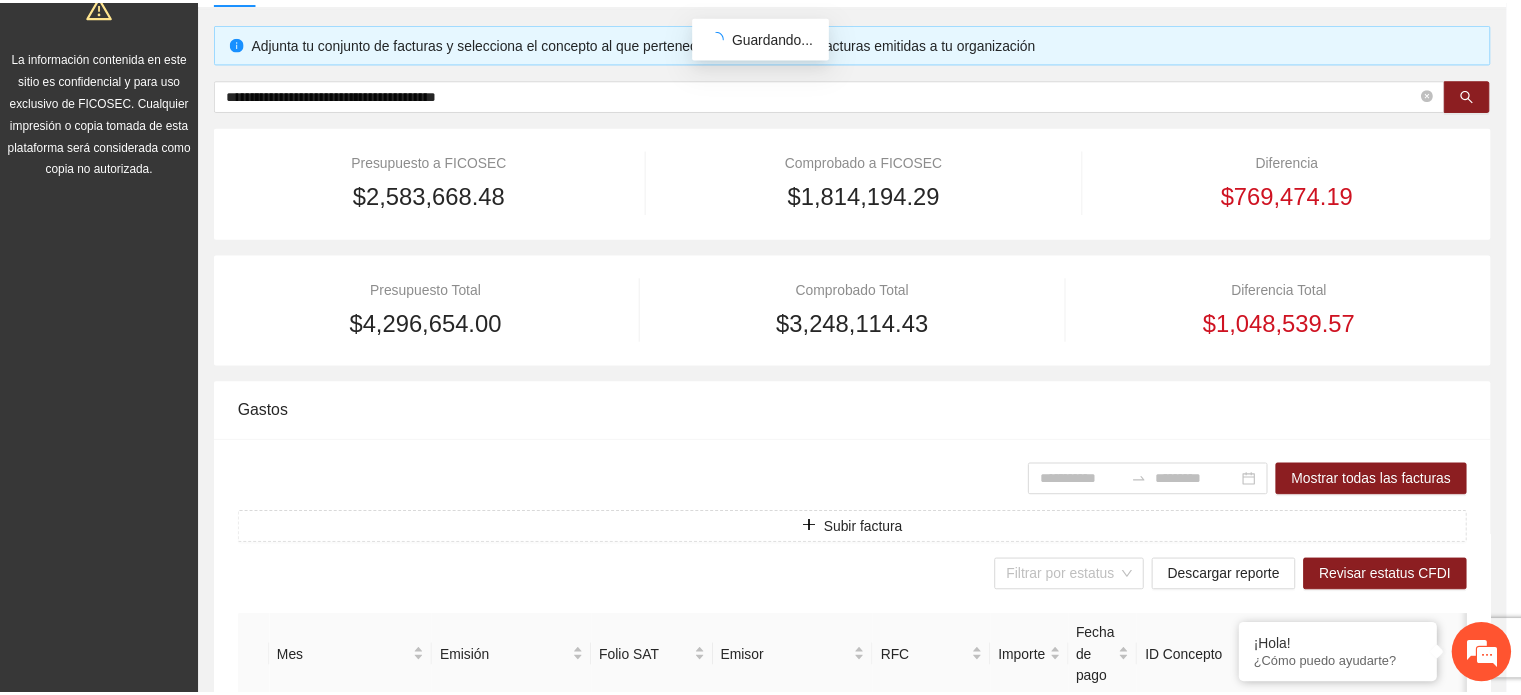 scroll, scrollTop: 941, scrollLeft: 0, axis: vertical 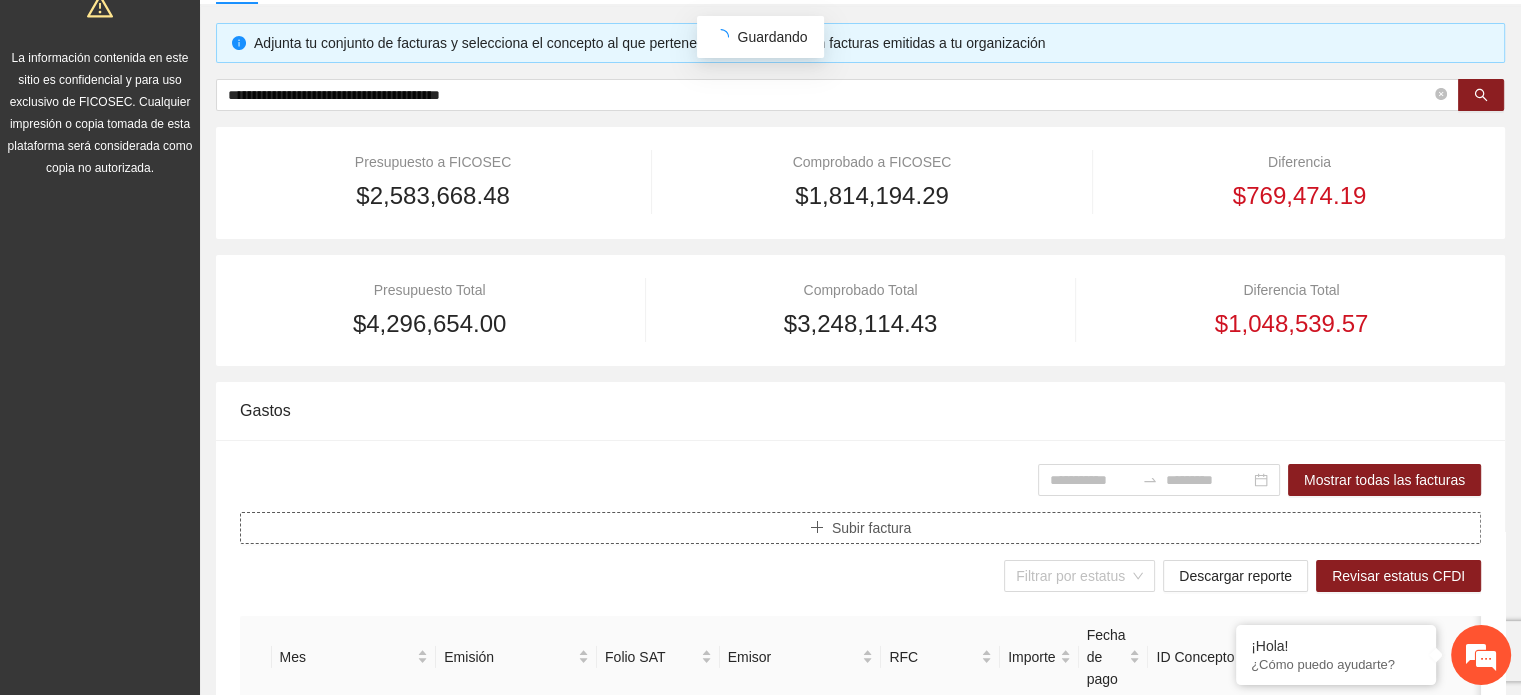 click on "Subir factura" at bounding box center [871, 528] 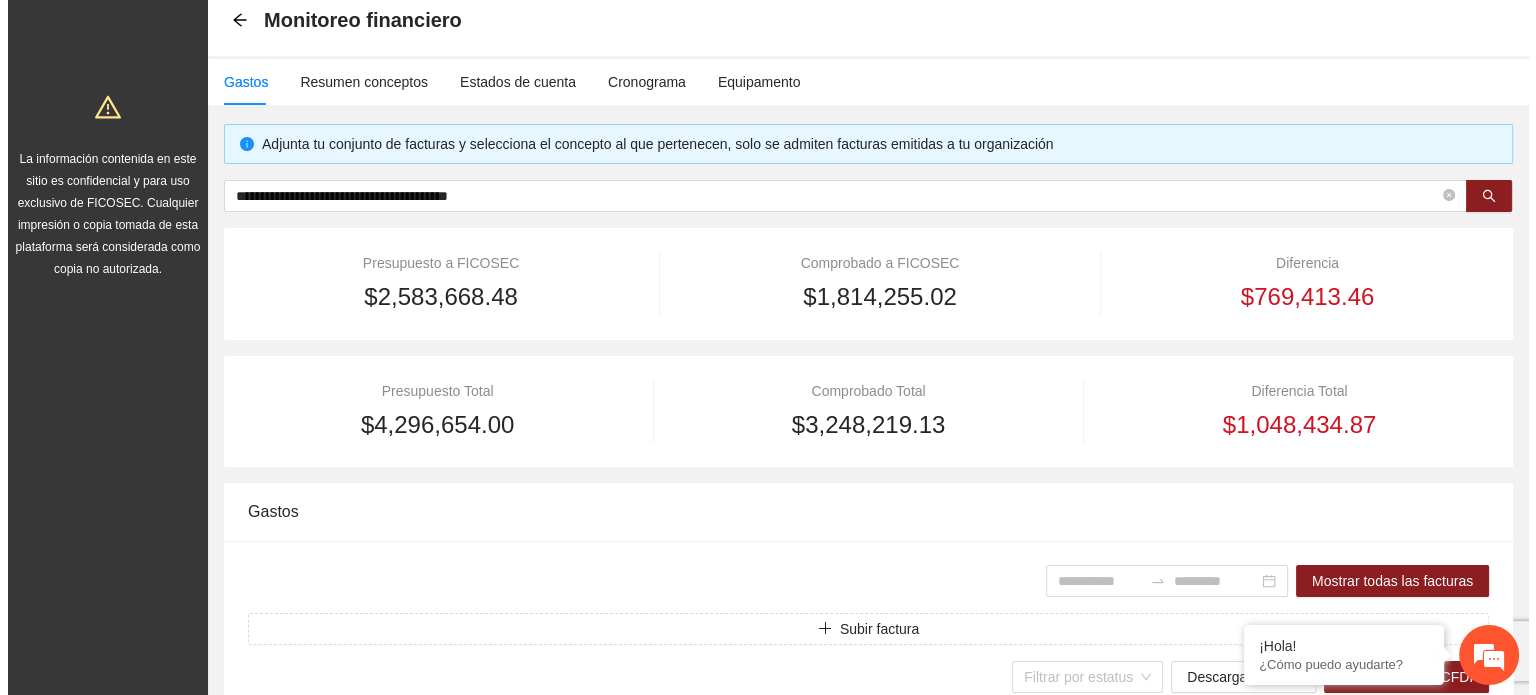 scroll, scrollTop: 100, scrollLeft: 0, axis: vertical 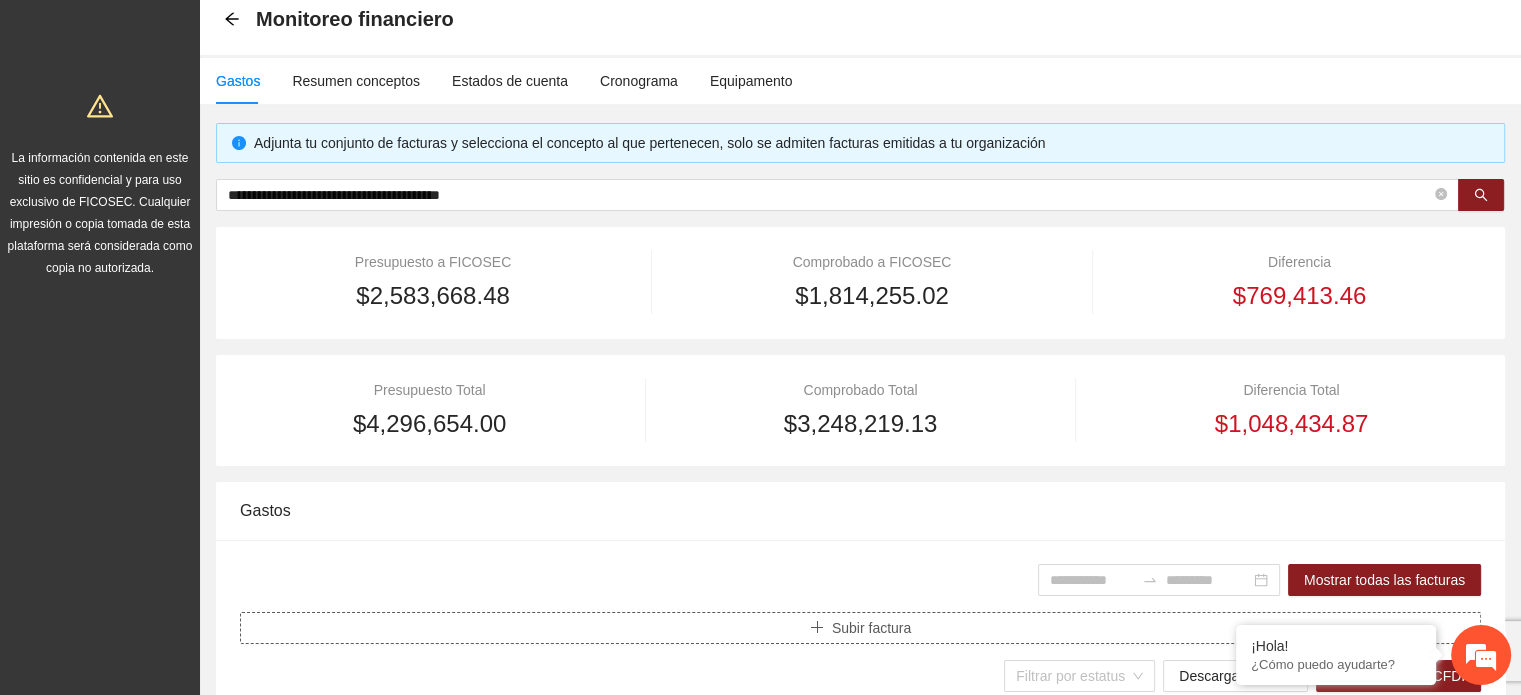 click on "Subir factura" at bounding box center [860, 628] 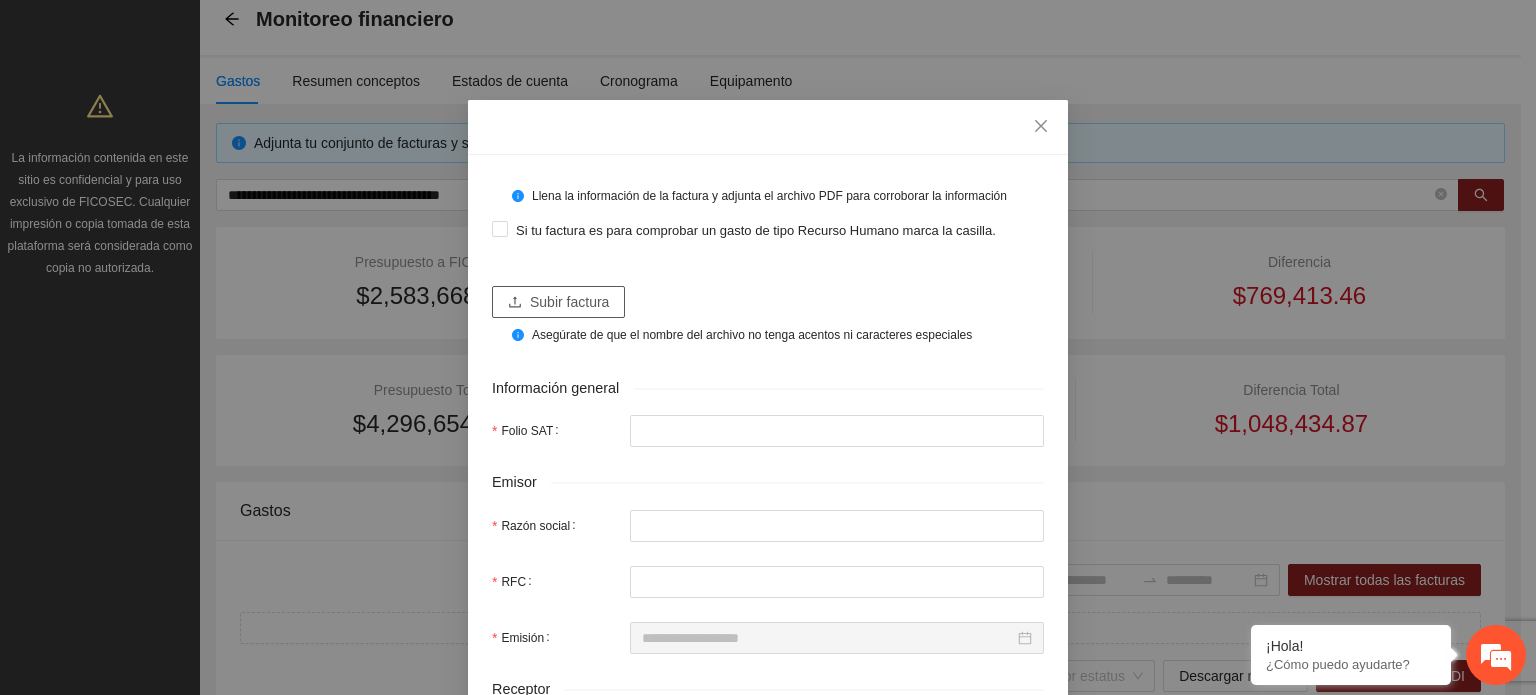 click on "Subir factura" at bounding box center [558, 302] 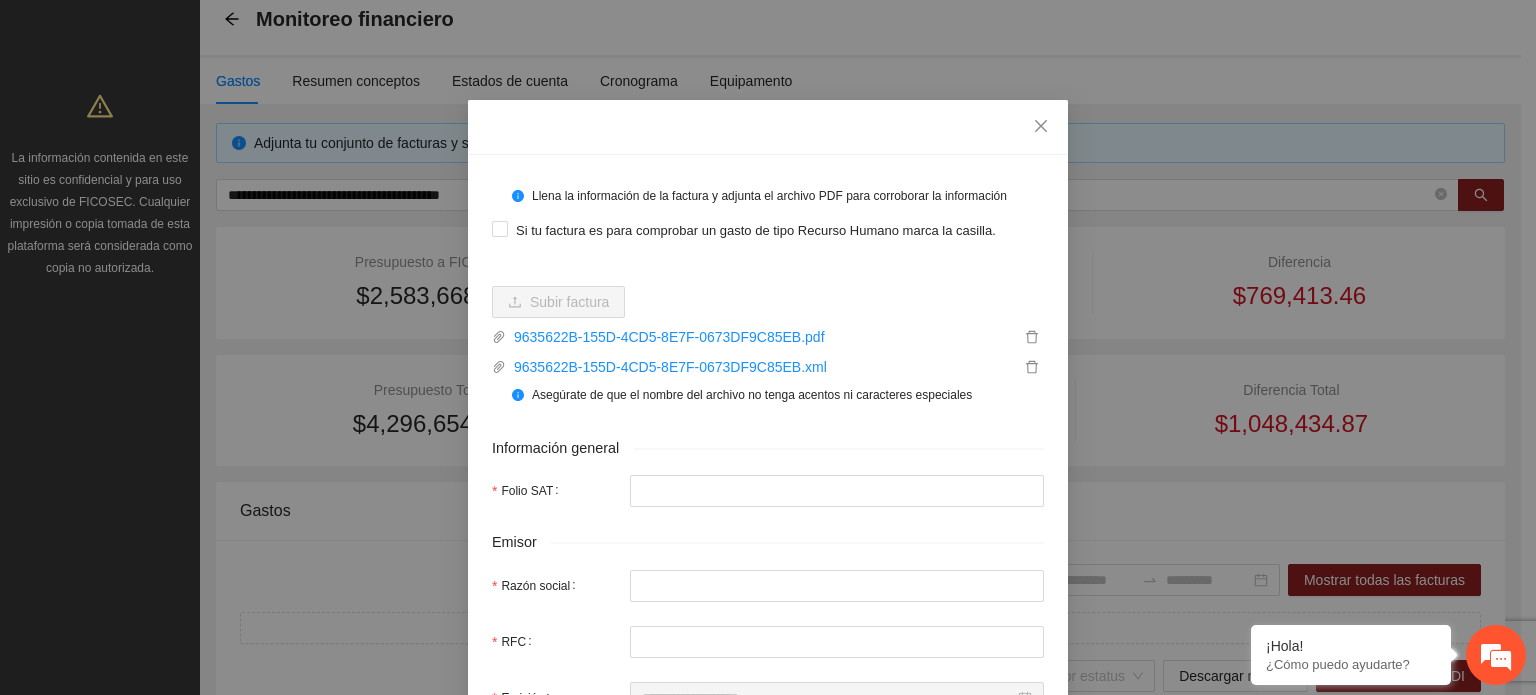 type on "**********" 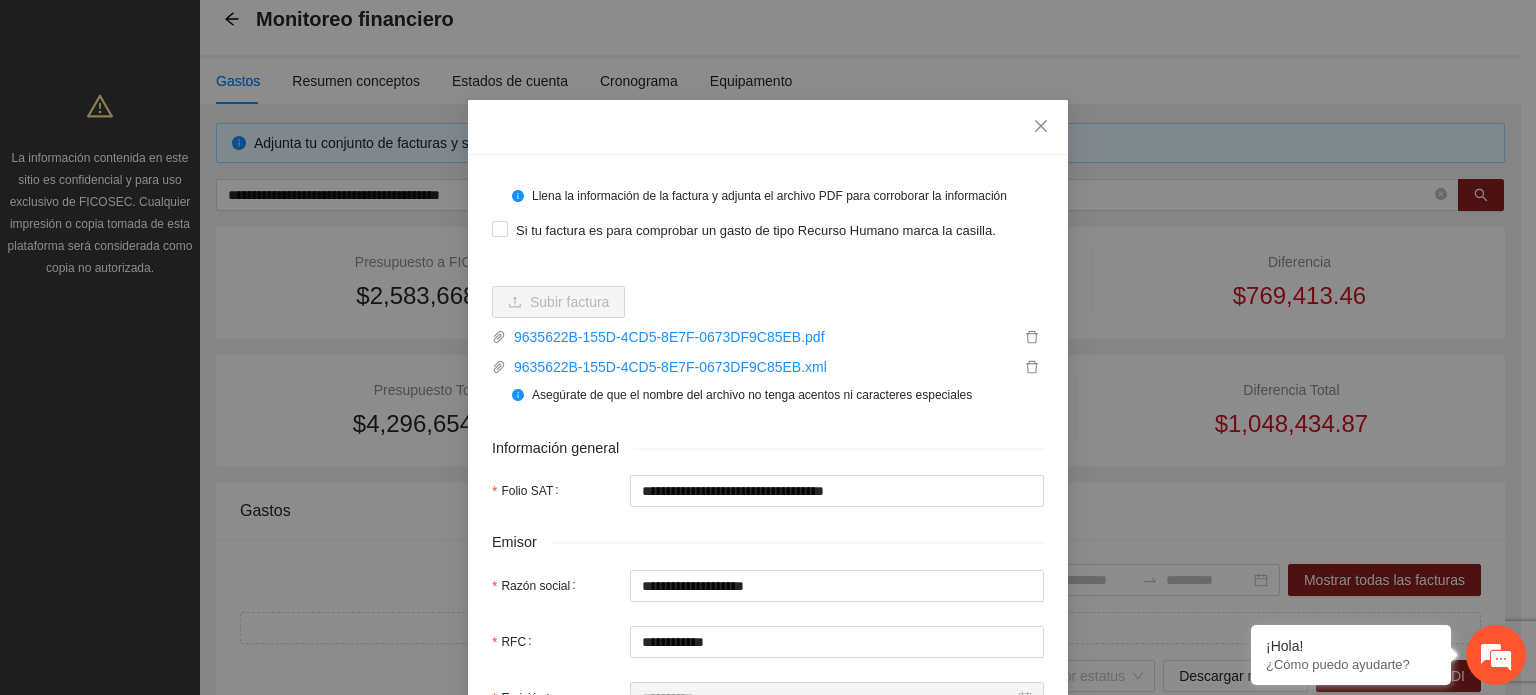 type on "**********" 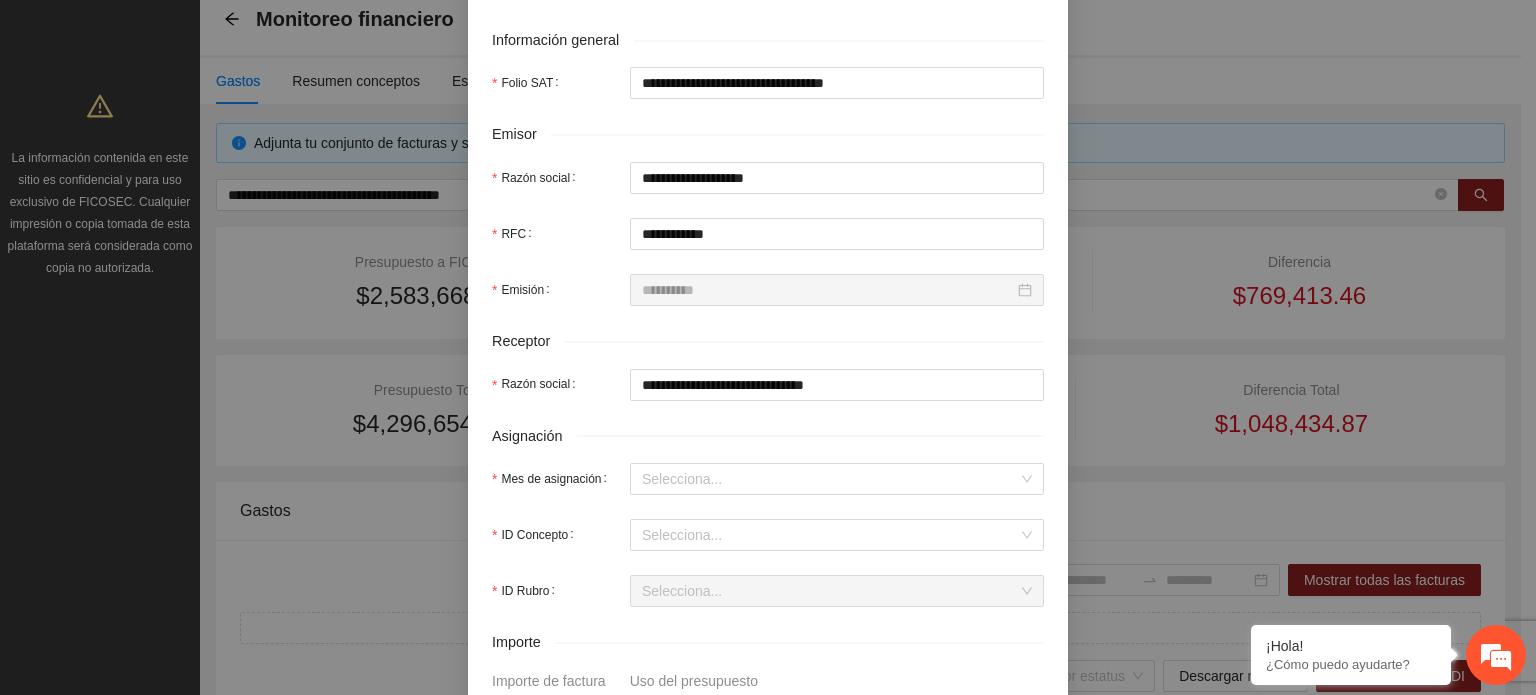 scroll, scrollTop: 500, scrollLeft: 0, axis: vertical 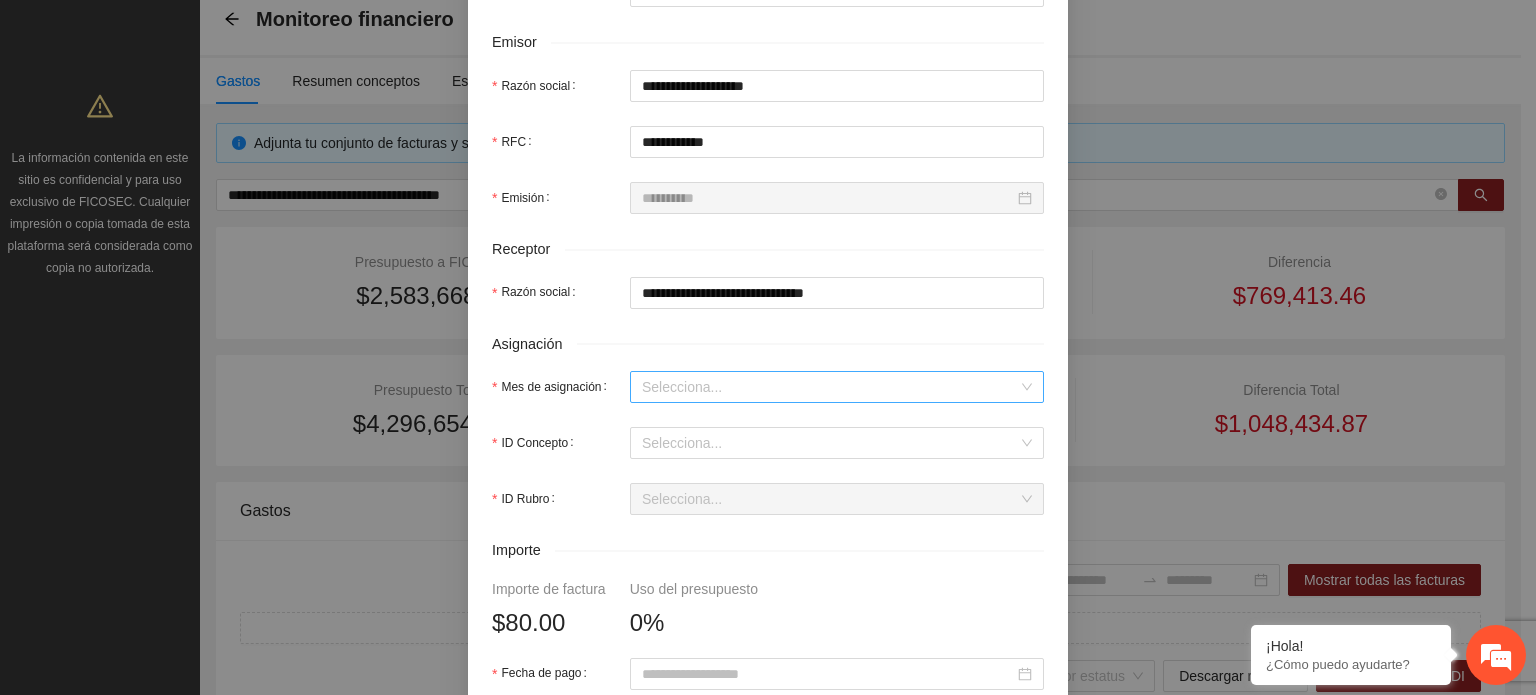 click on "Mes de asignación" at bounding box center (830, 387) 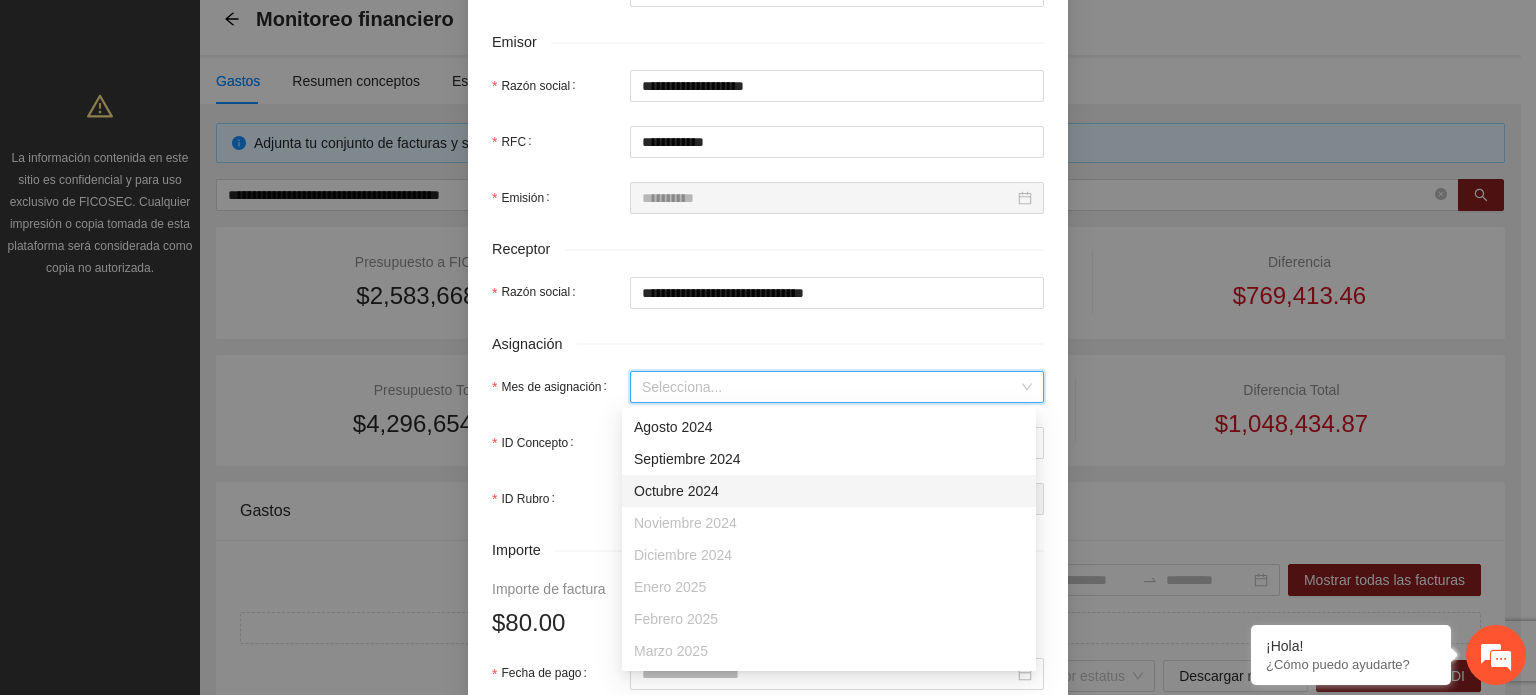 scroll, scrollTop: 128, scrollLeft: 0, axis: vertical 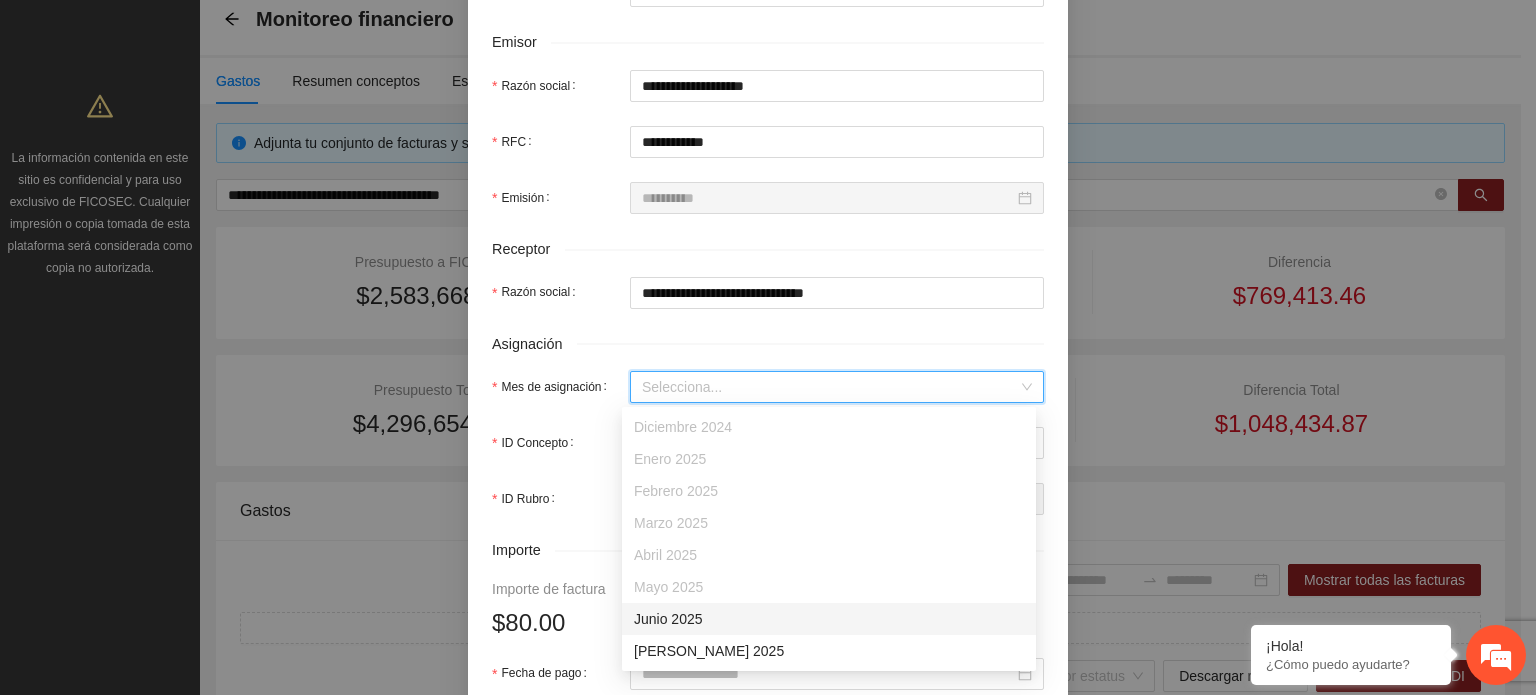 click on "Junio 2025" at bounding box center [829, 619] 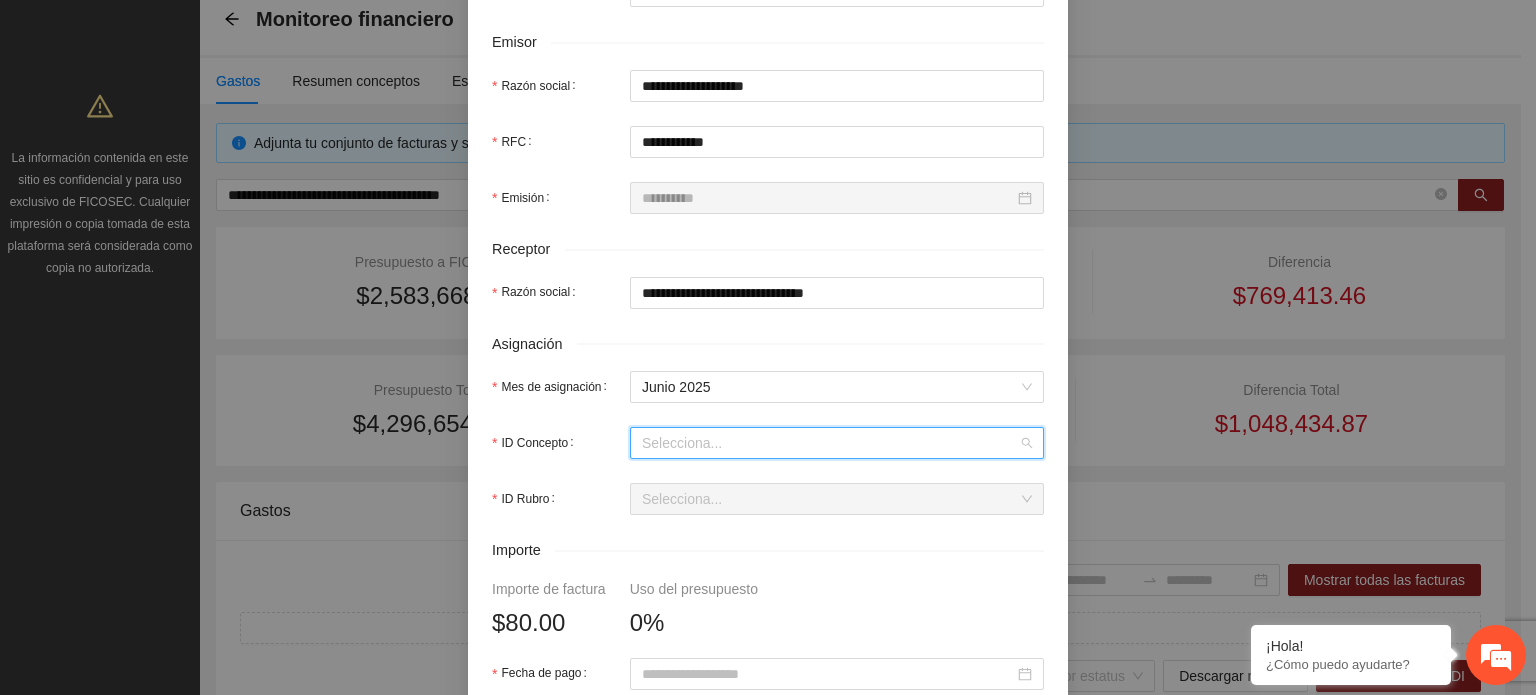 click on "ID Concepto" at bounding box center (830, 443) 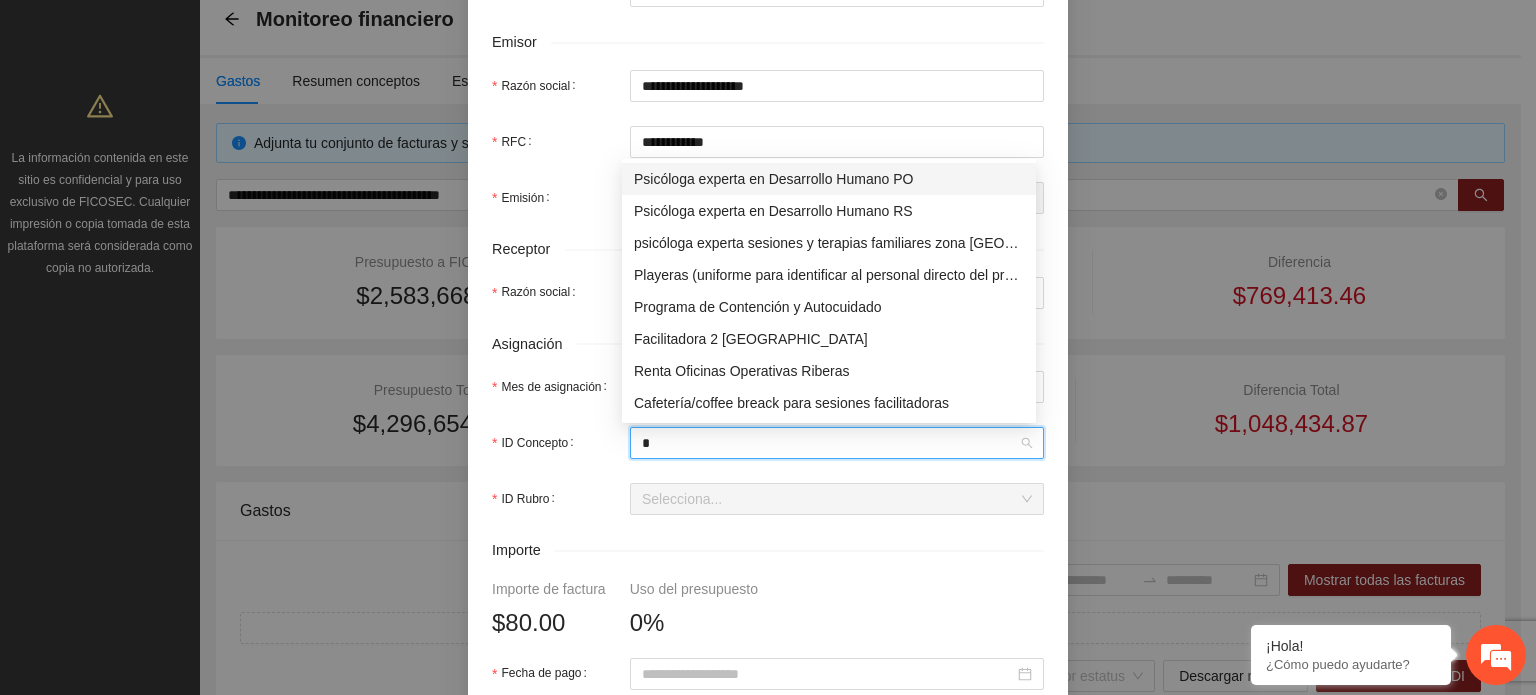 type on "**" 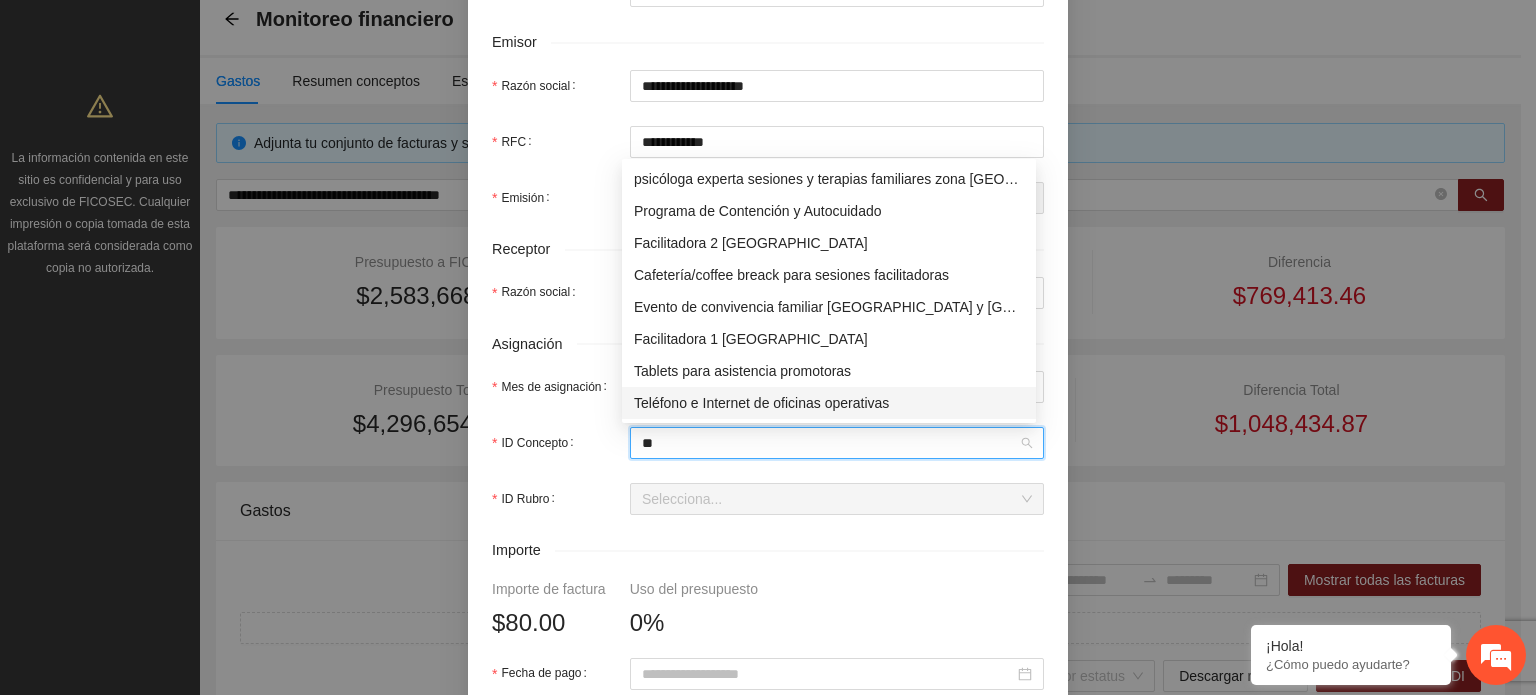 click on "Teléfono e Internet de oficinas operativas" at bounding box center (829, 403) 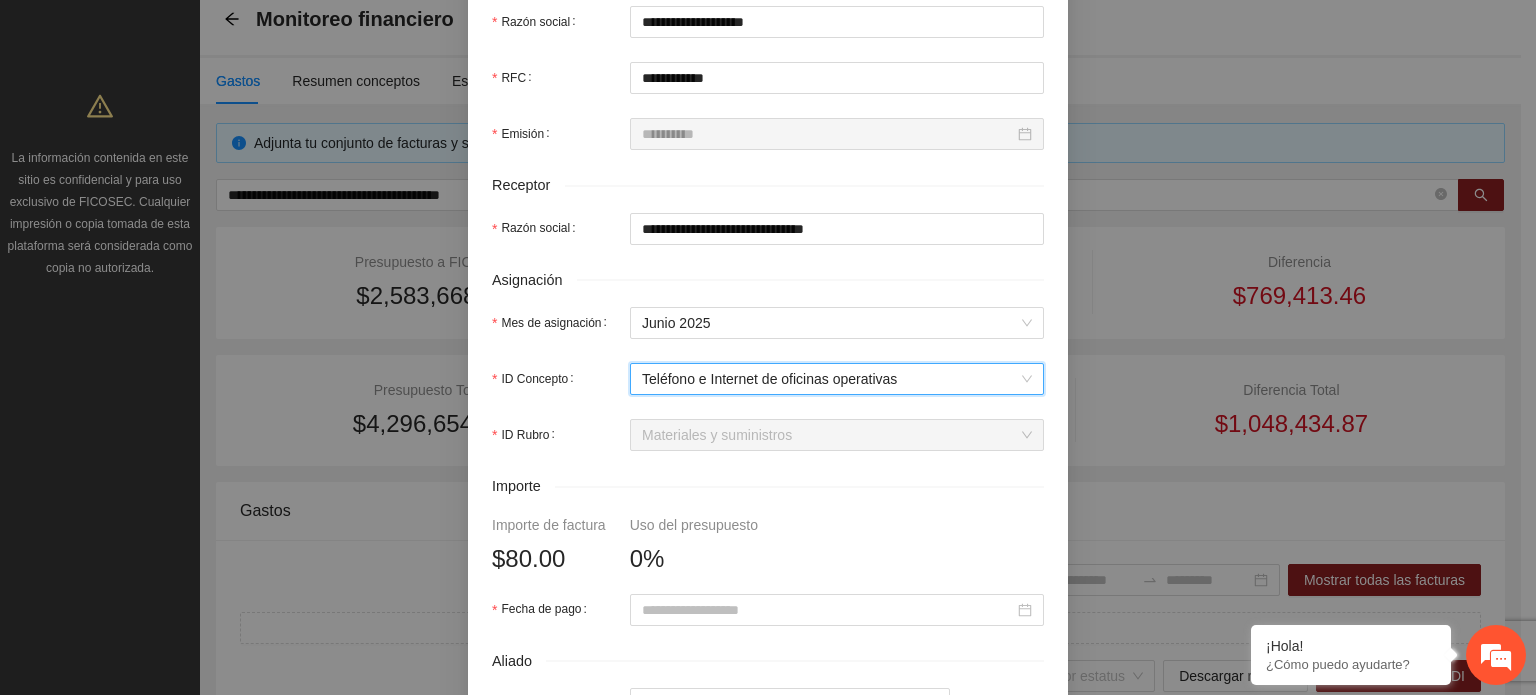 scroll, scrollTop: 600, scrollLeft: 0, axis: vertical 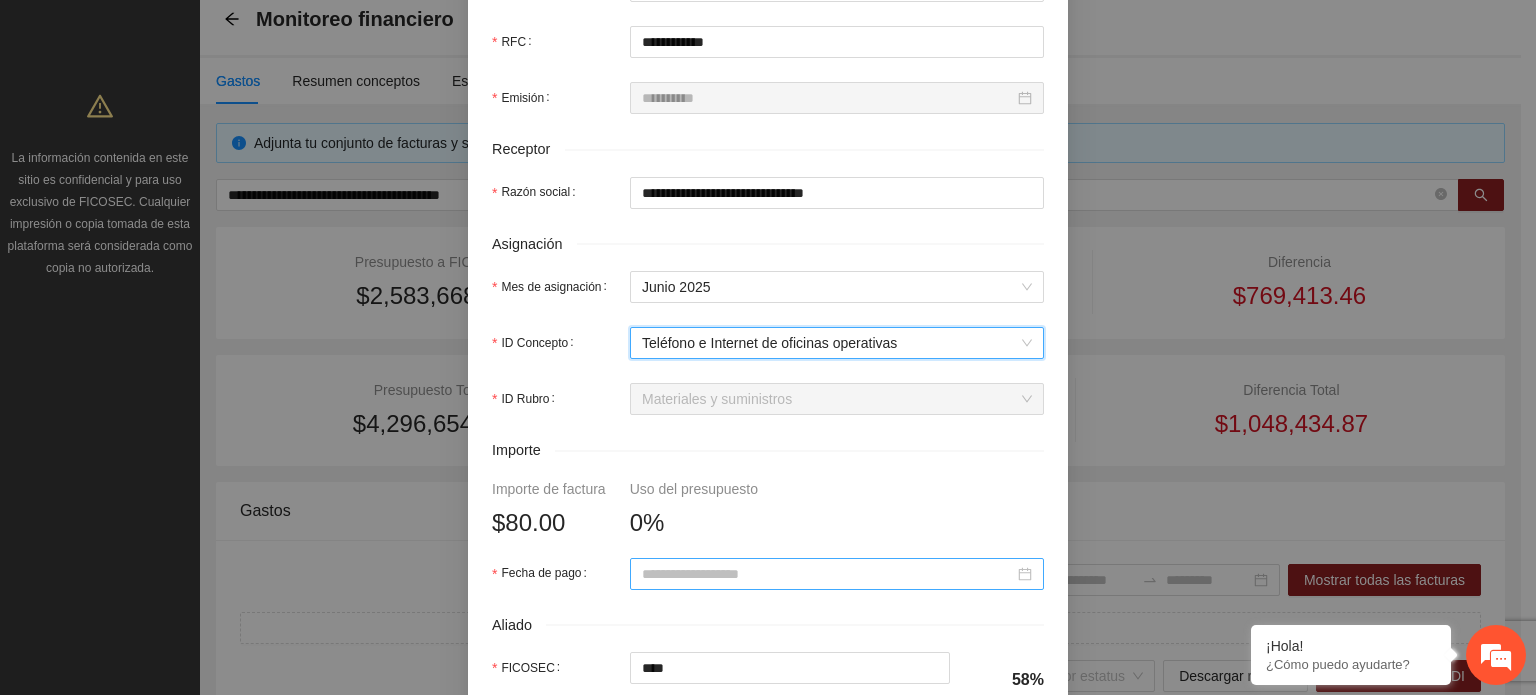 click on "Fecha de pago" at bounding box center (828, 574) 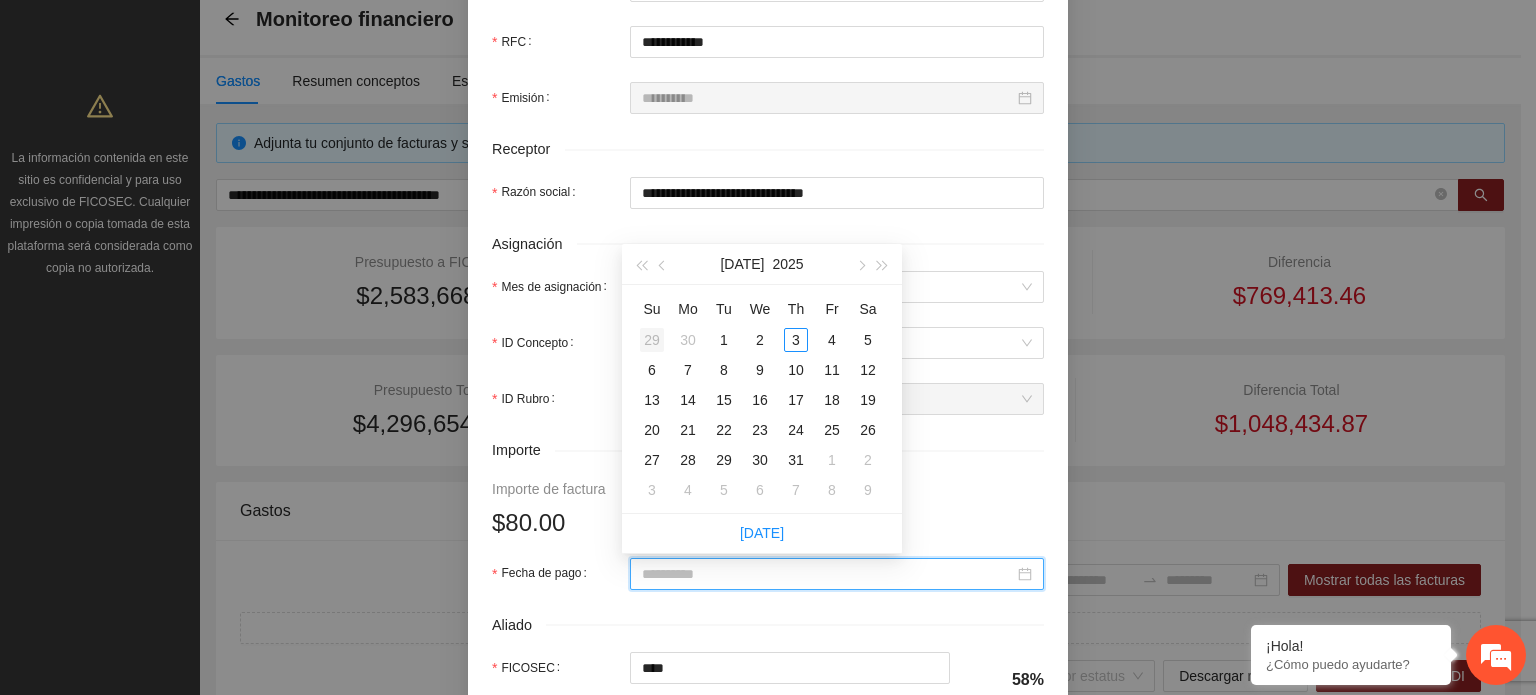 type on "**********" 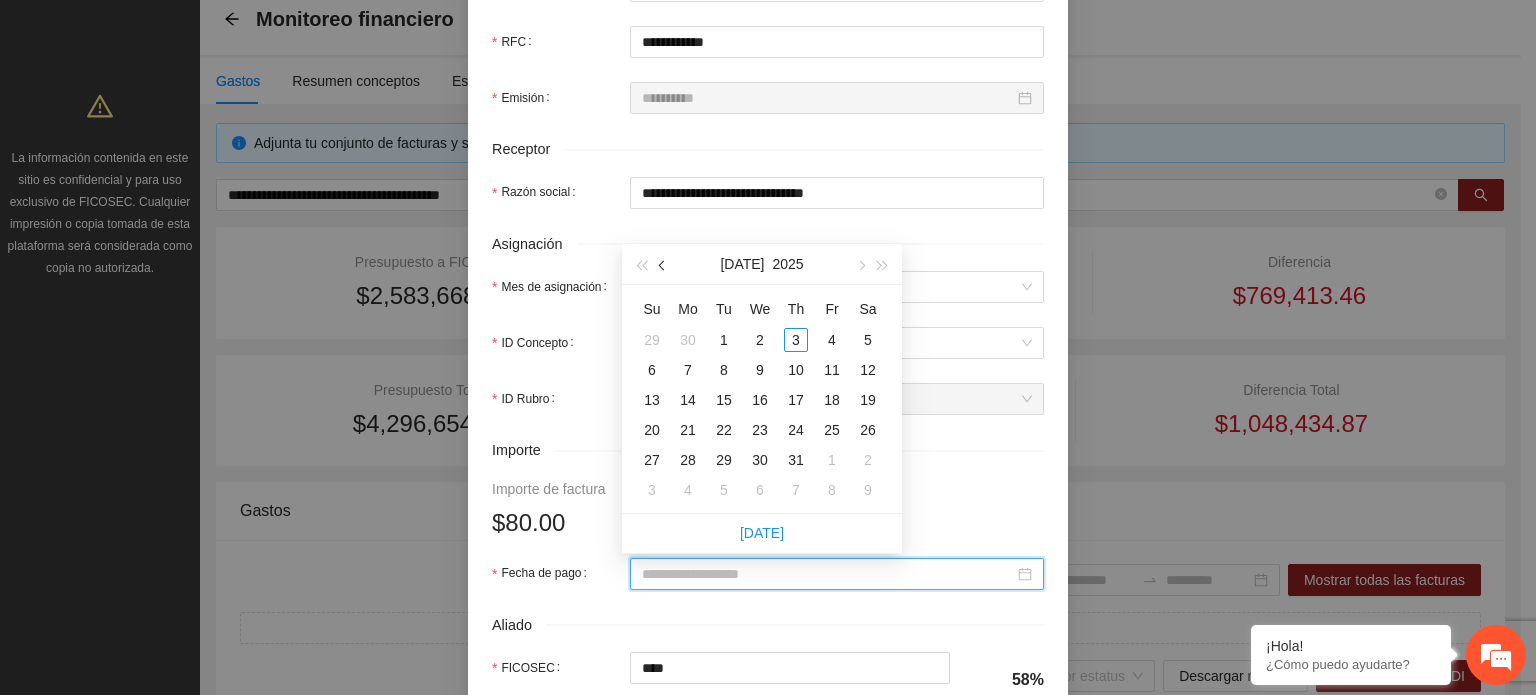 click at bounding box center (663, 264) 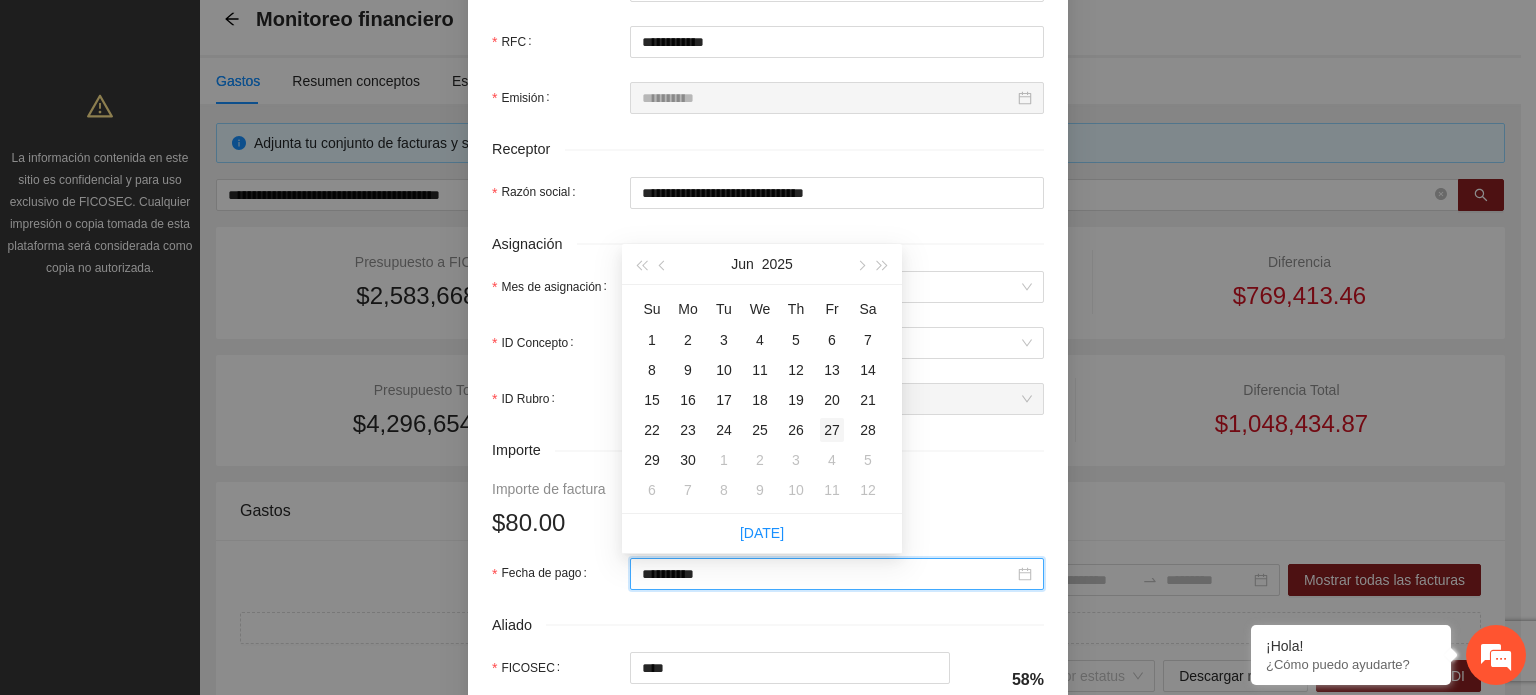 type on "**********" 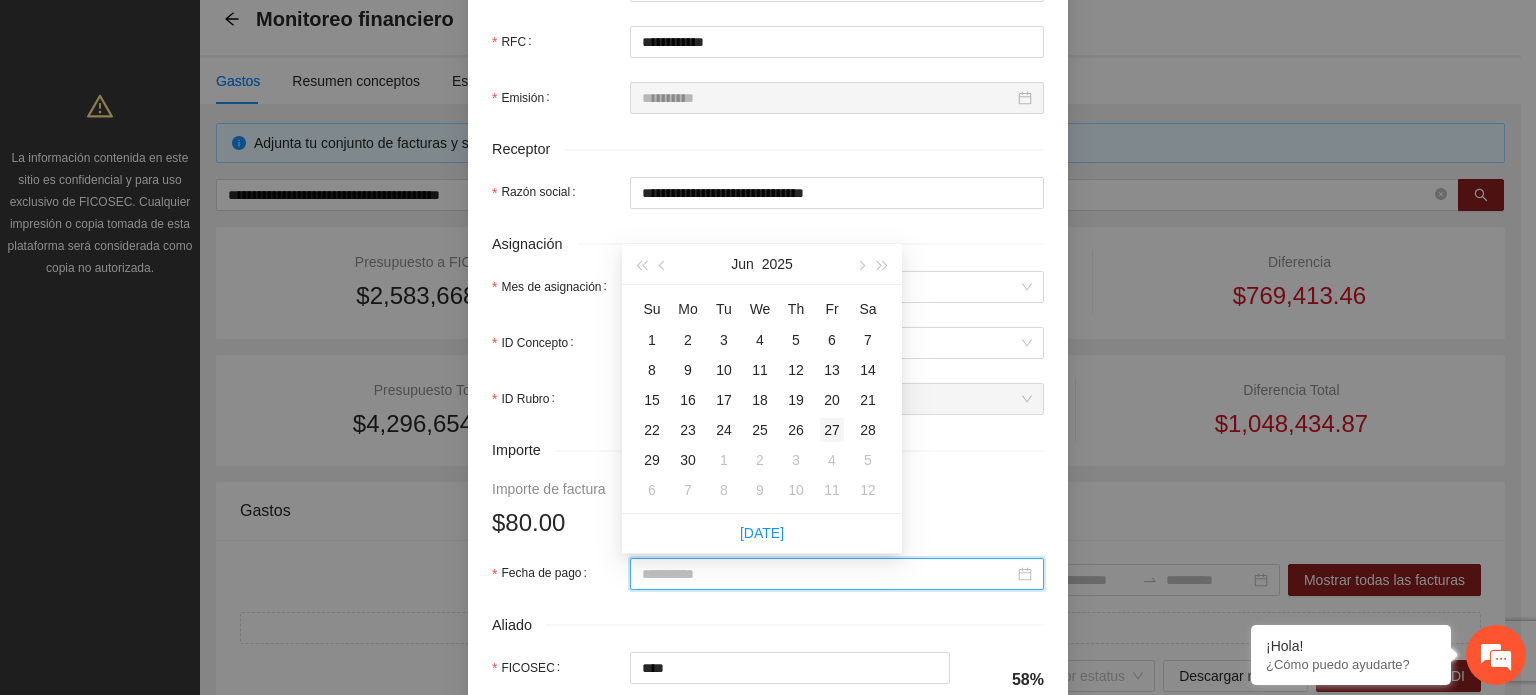 click on "27" at bounding box center [832, 430] 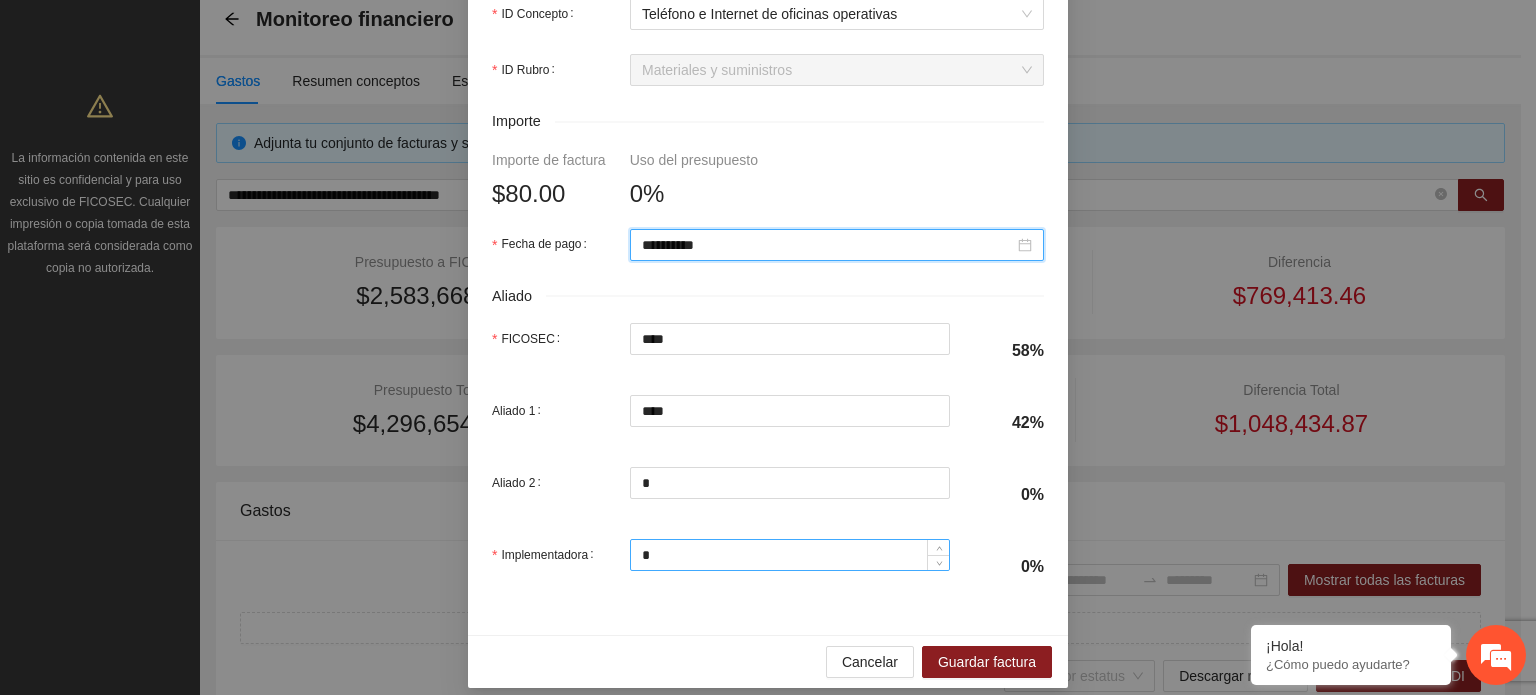 scroll, scrollTop: 945, scrollLeft: 0, axis: vertical 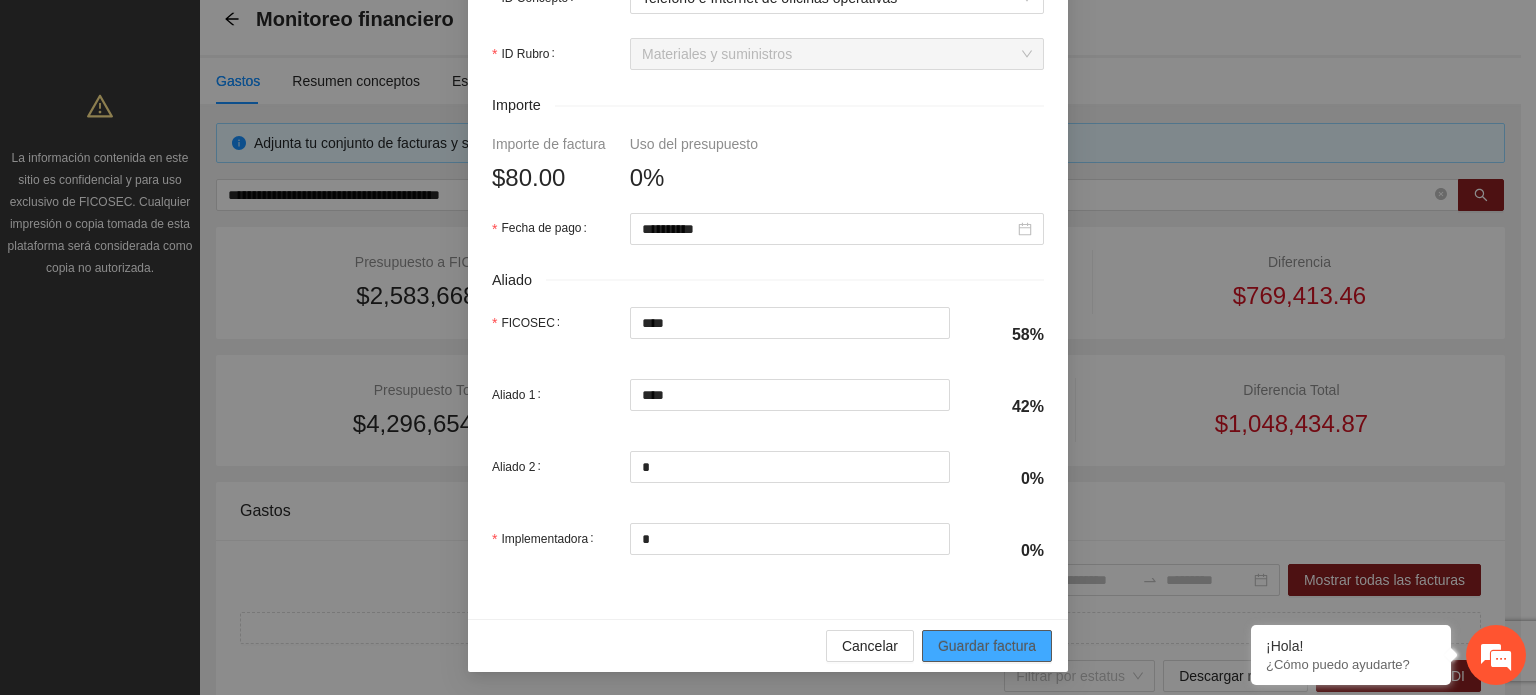 click on "Guardar factura" at bounding box center [987, 646] 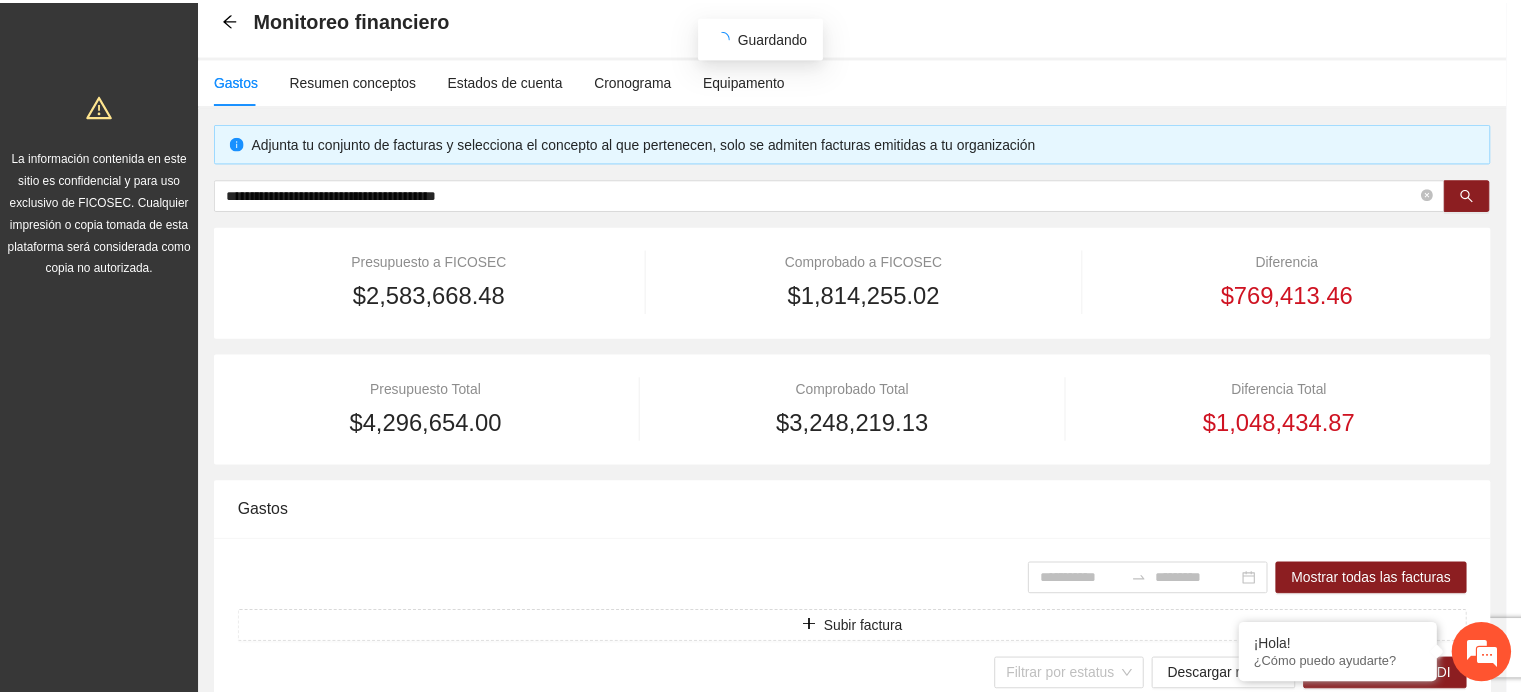 scroll, scrollTop: 785, scrollLeft: 0, axis: vertical 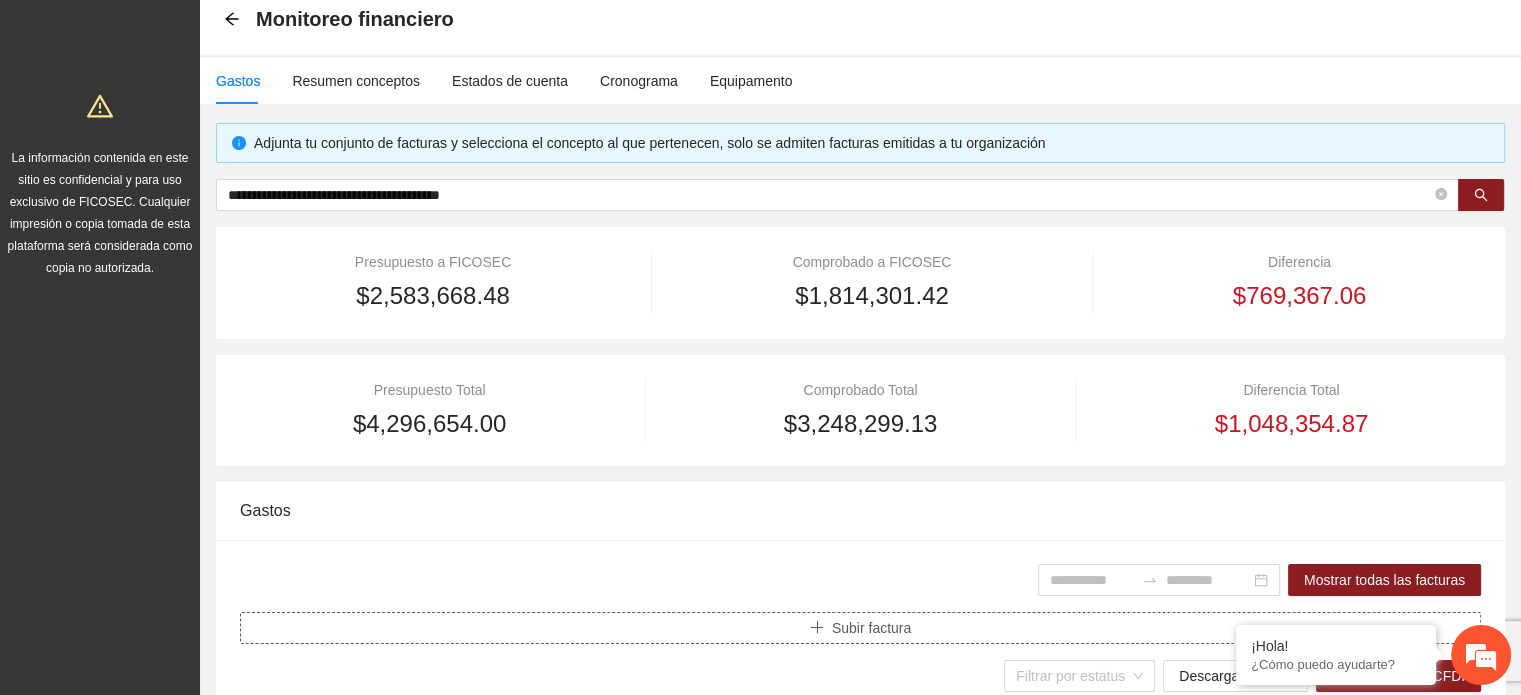click on "Subir factura" at bounding box center (871, 628) 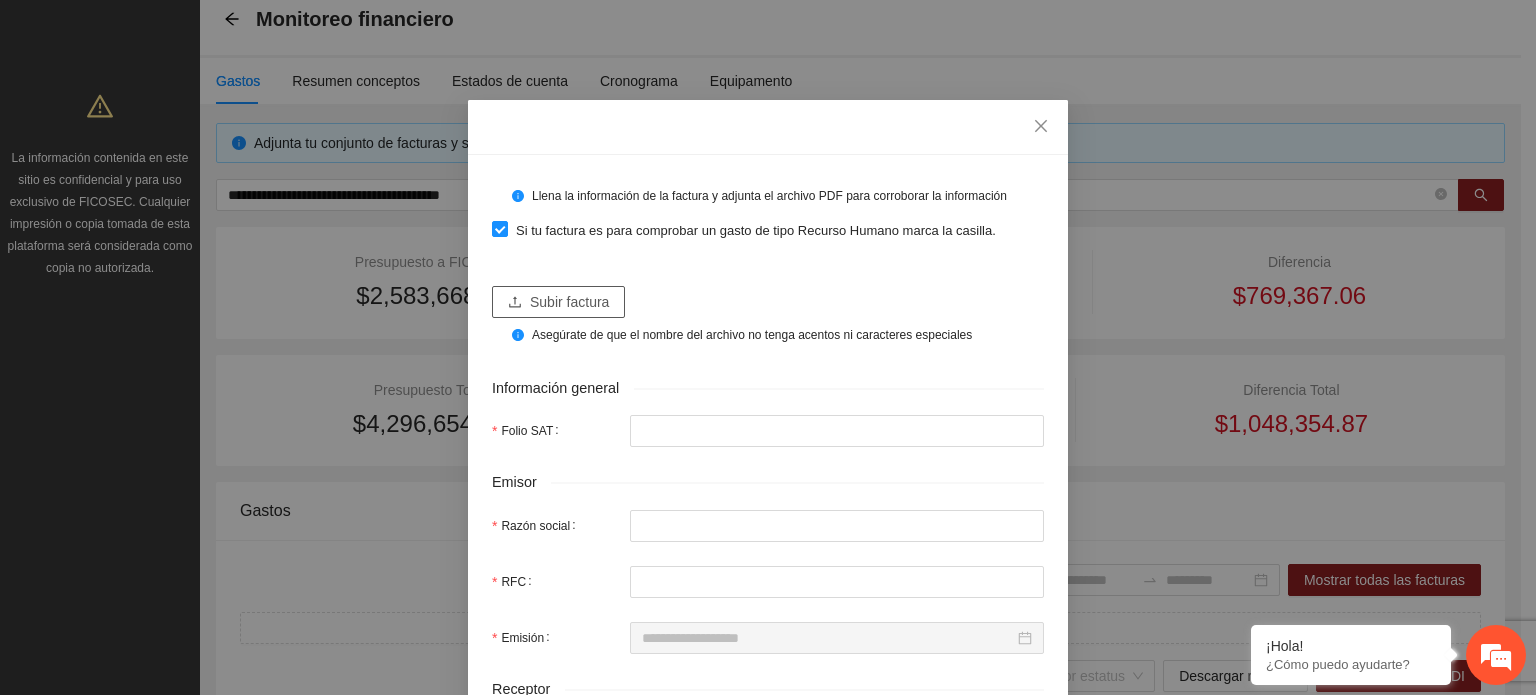 click on "Subir factura" at bounding box center (569, 302) 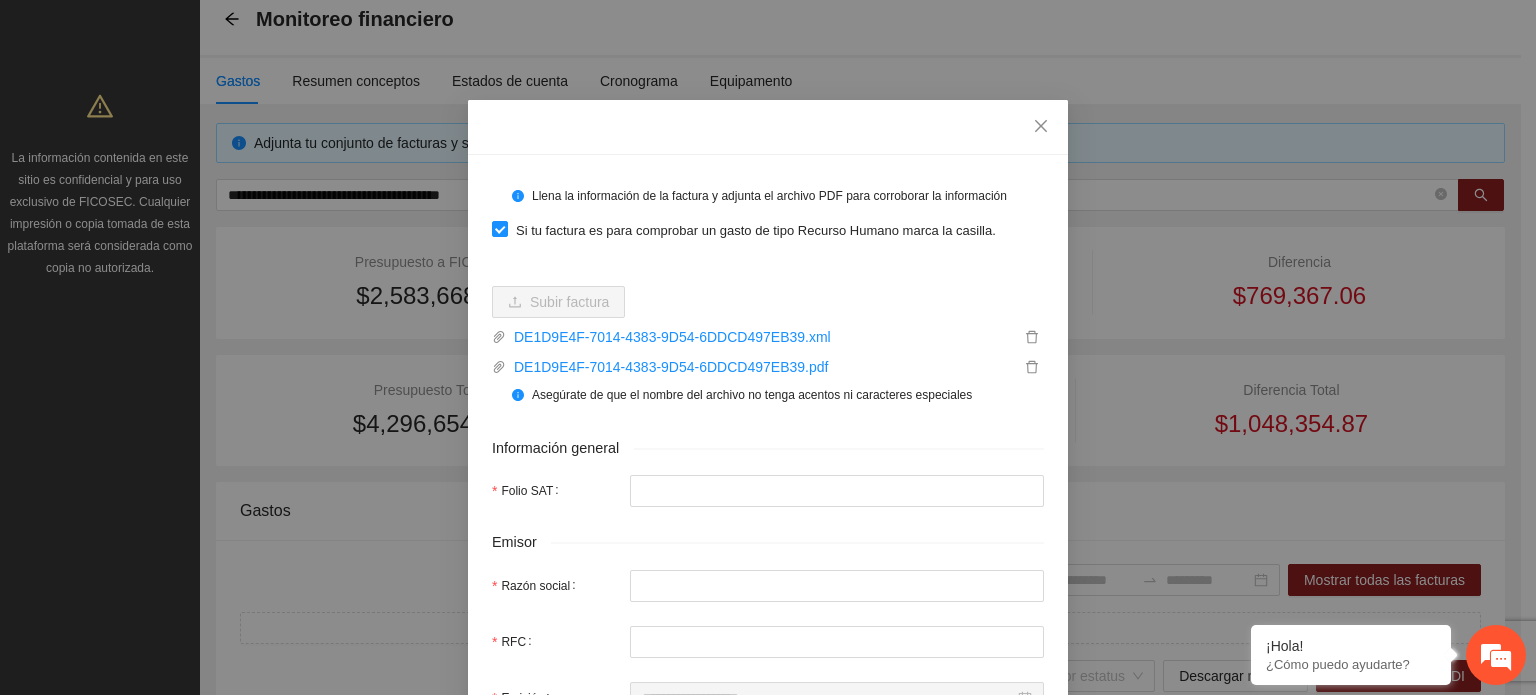 type on "**********" 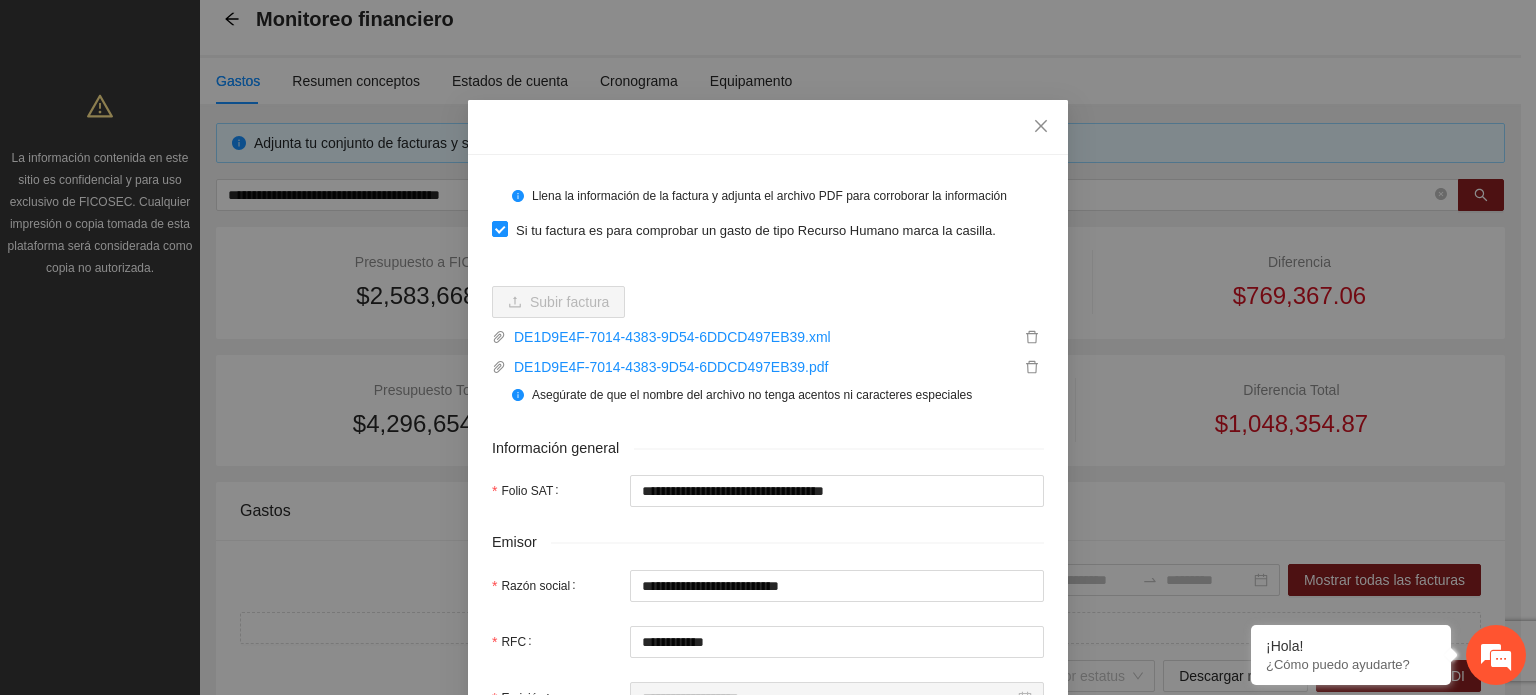 type on "**********" 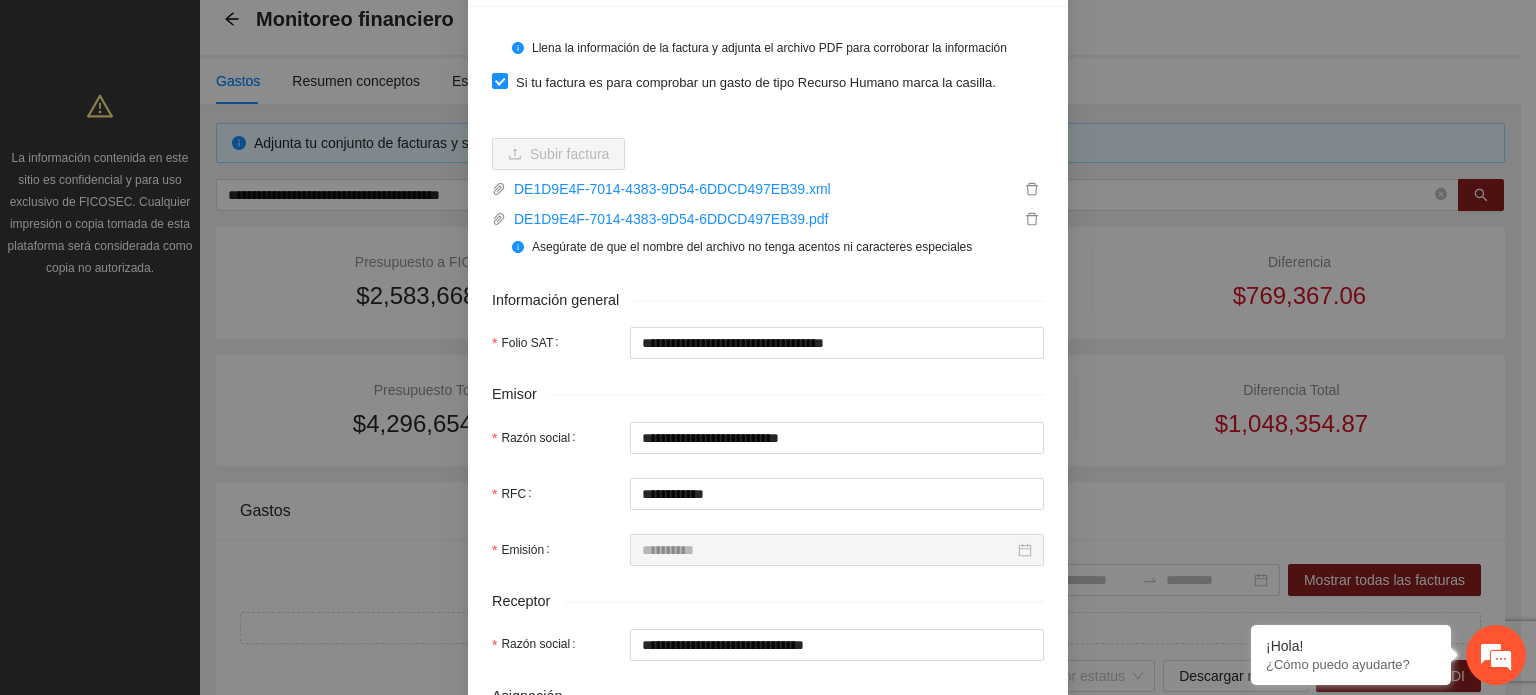 scroll, scrollTop: 400, scrollLeft: 0, axis: vertical 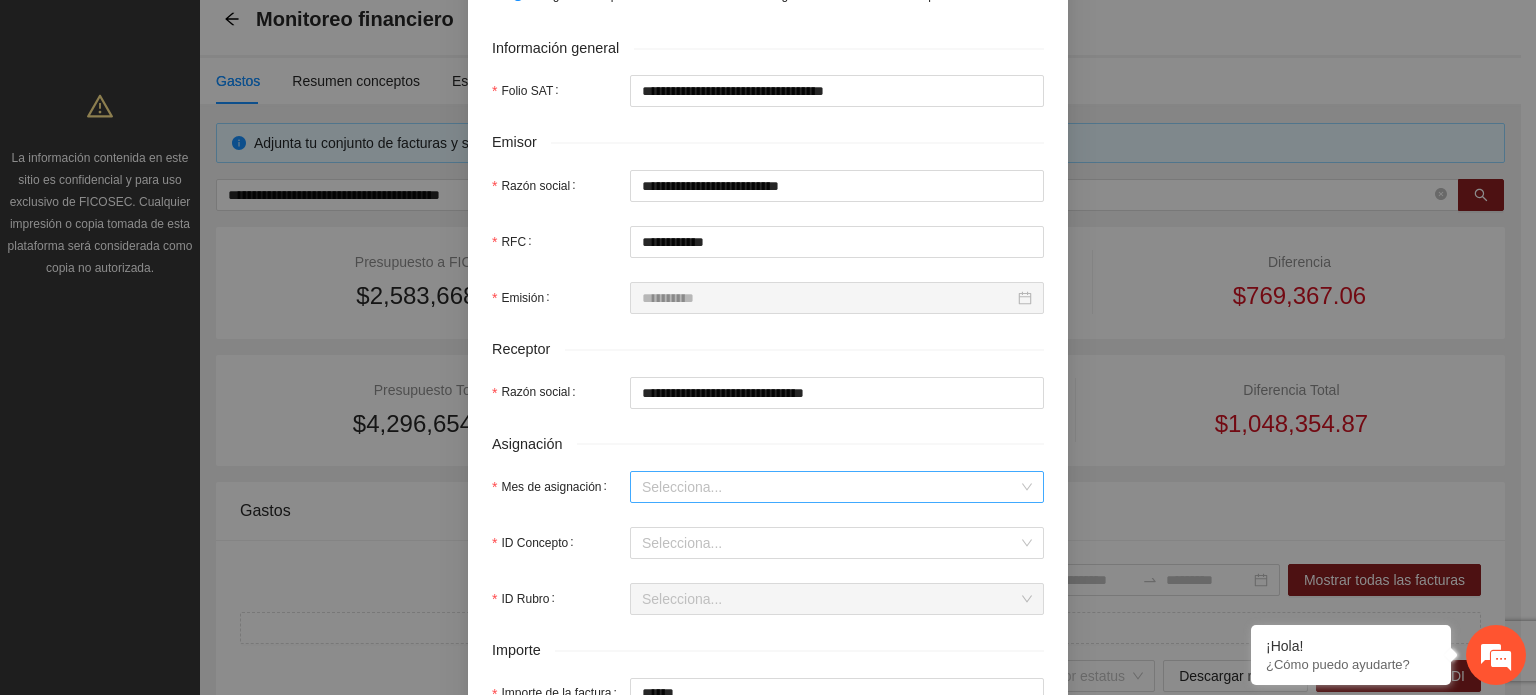 click on "Mes de asignación" at bounding box center [830, 487] 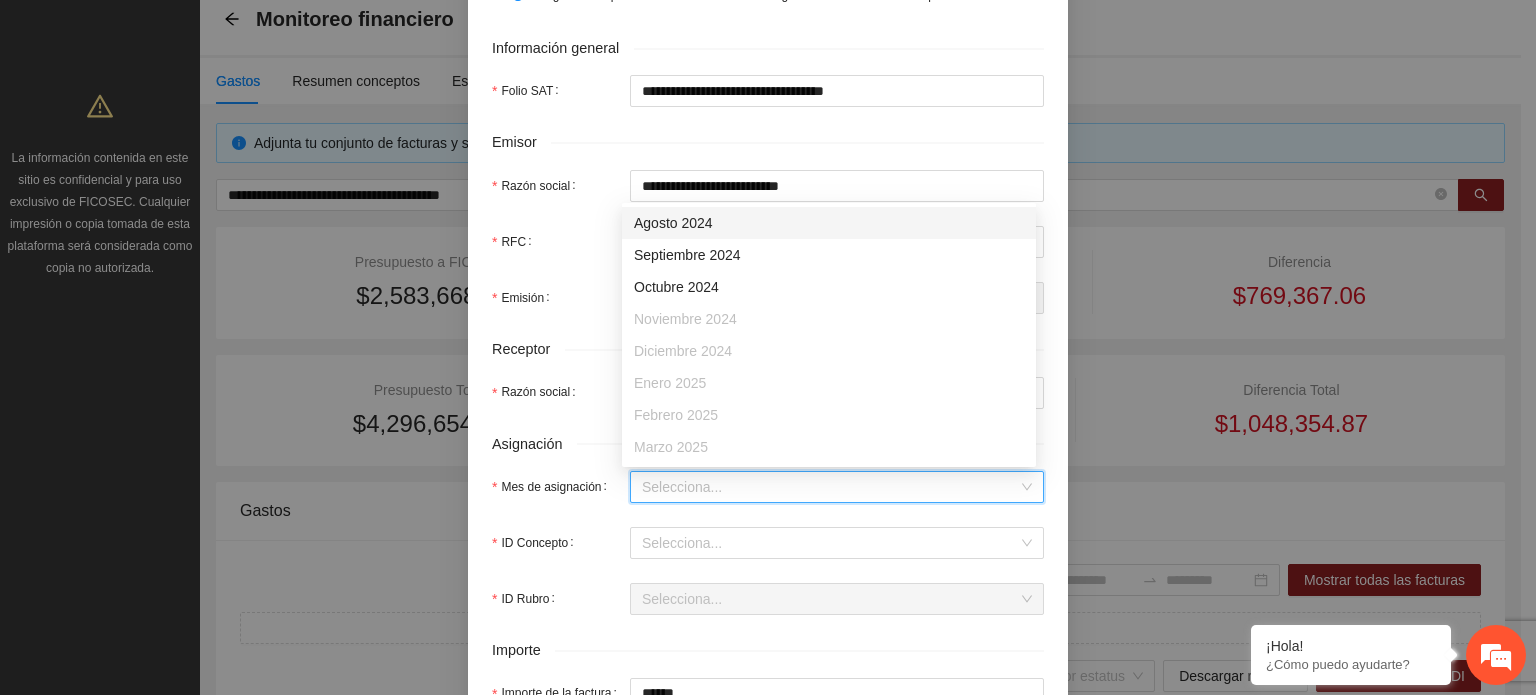 scroll, scrollTop: 100, scrollLeft: 0, axis: vertical 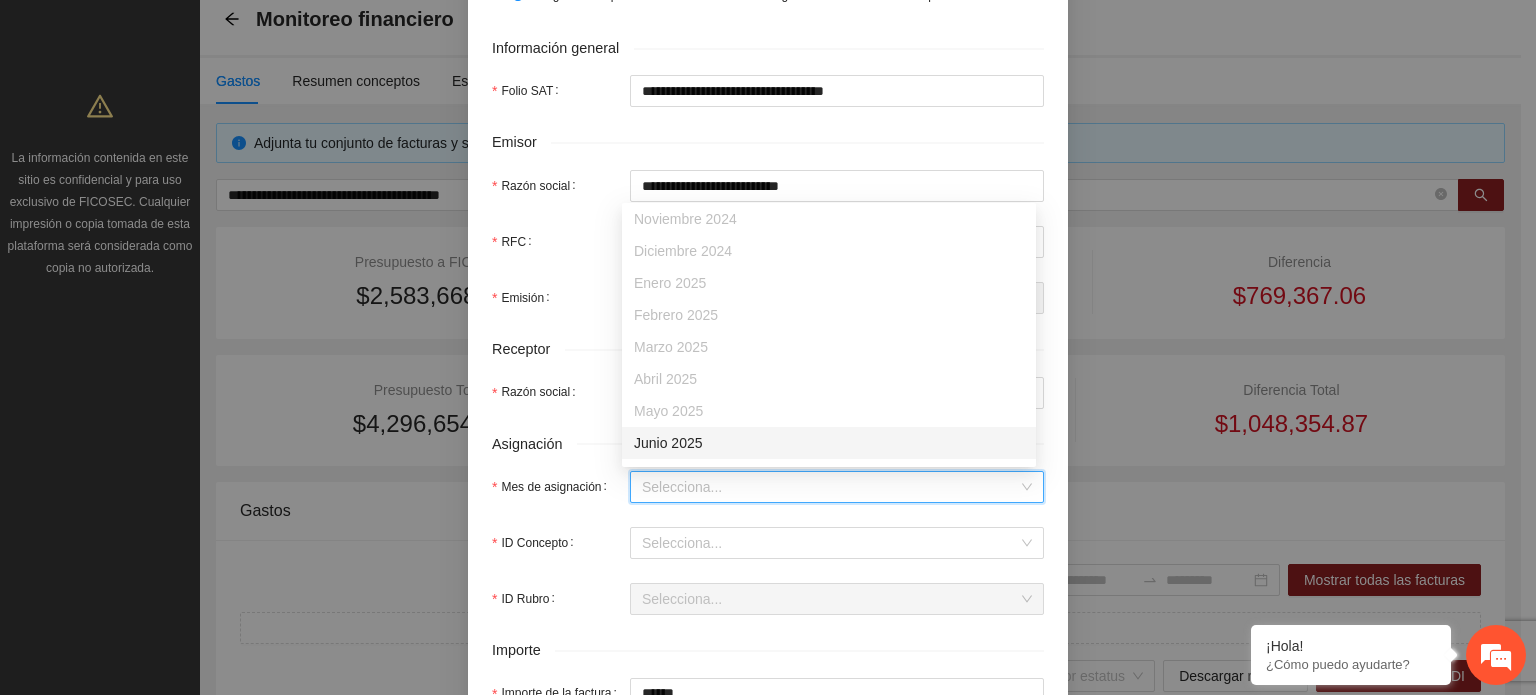 click on "Junio 2025" at bounding box center [829, 443] 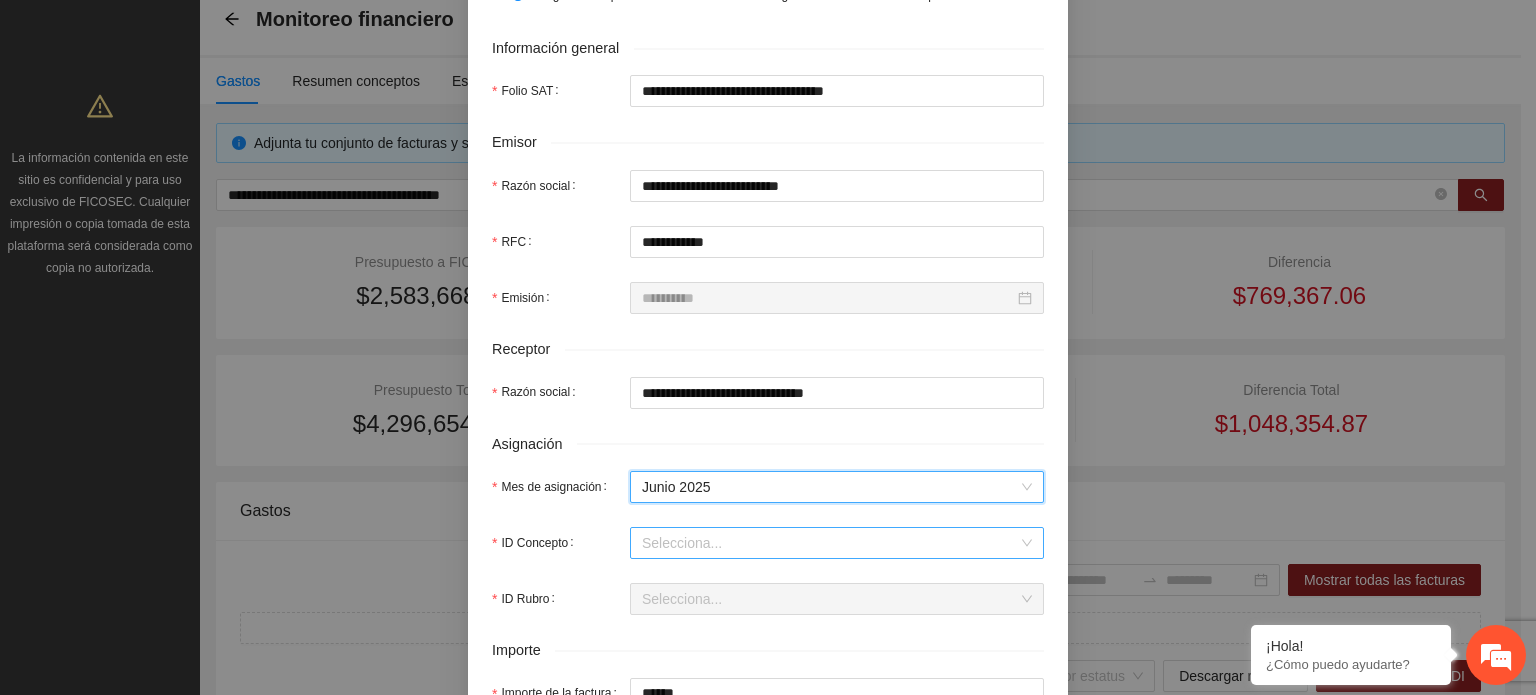 click on "ID Concepto" at bounding box center [830, 543] 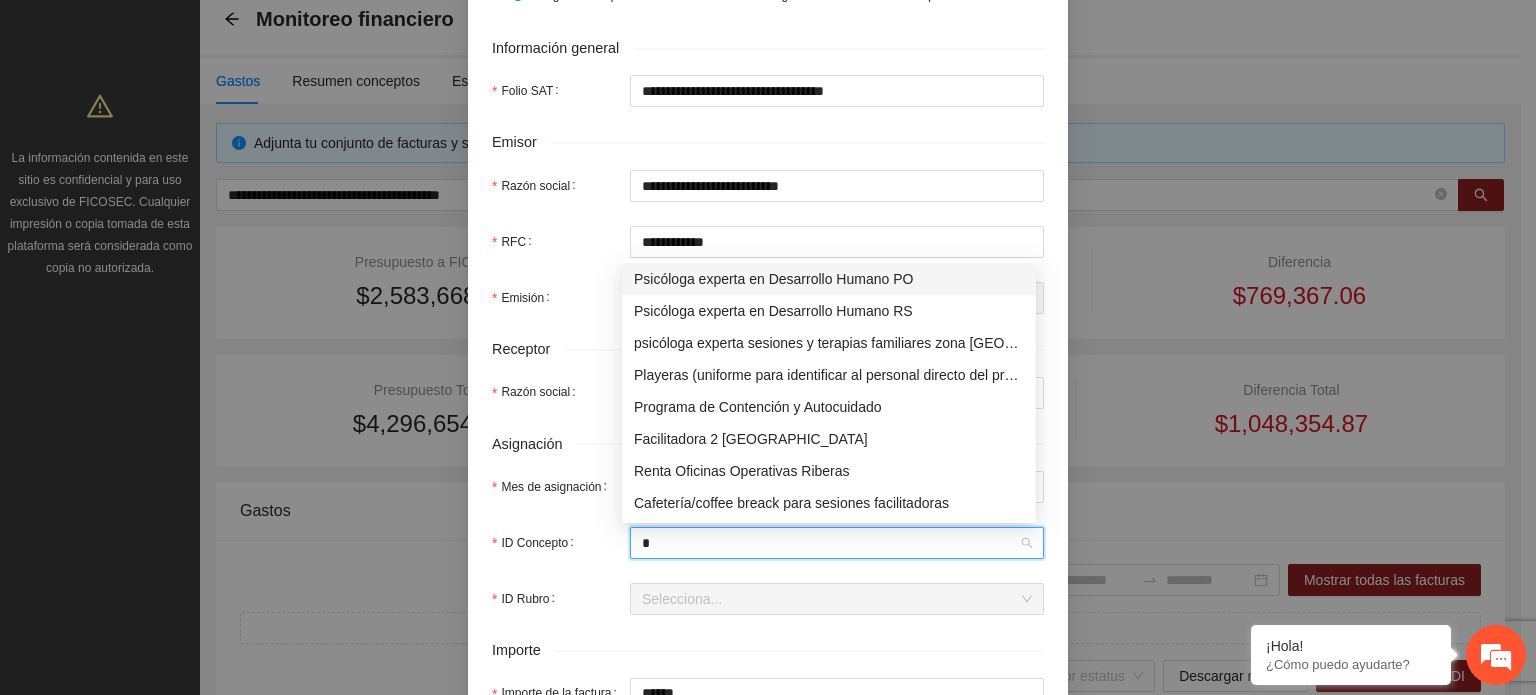 type on "**" 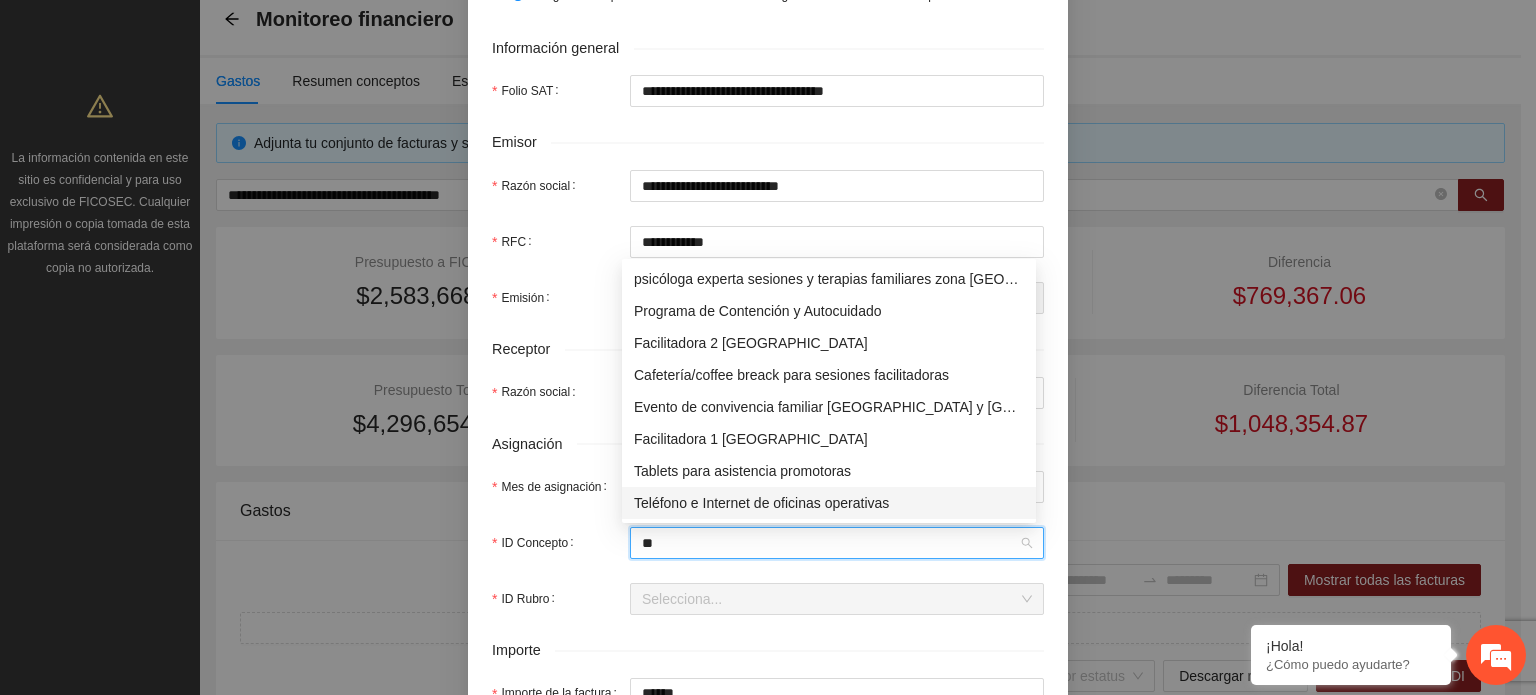 click on "Teléfono e Internet de oficinas operativas" at bounding box center [829, 503] 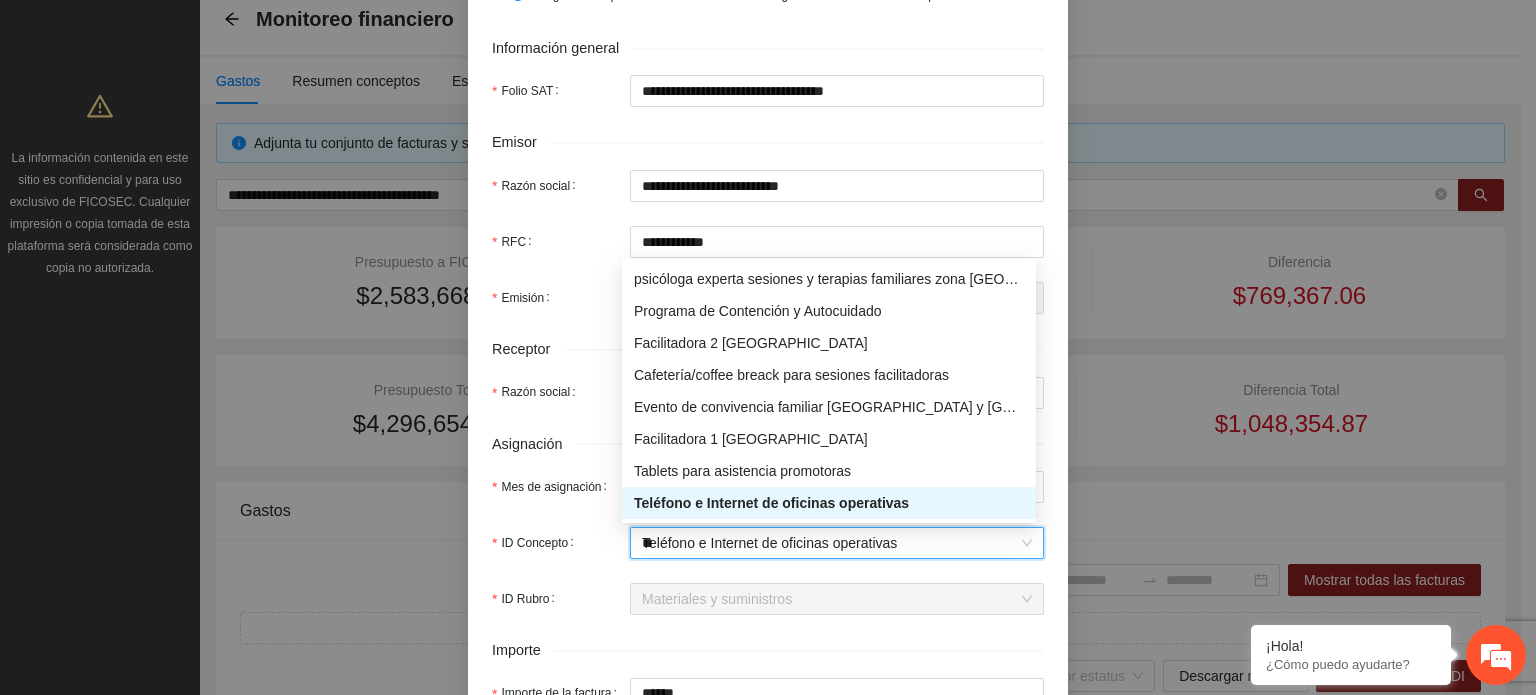 type 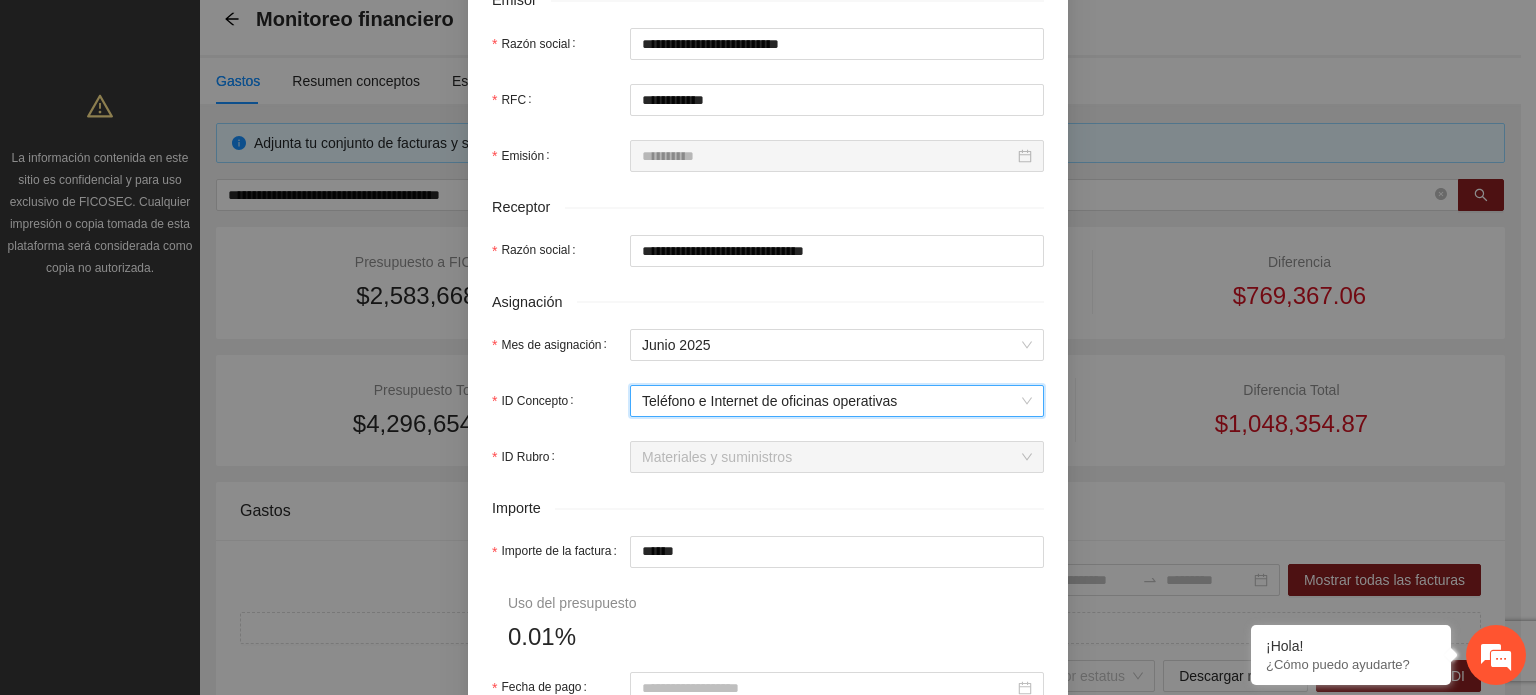 scroll, scrollTop: 600, scrollLeft: 0, axis: vertical 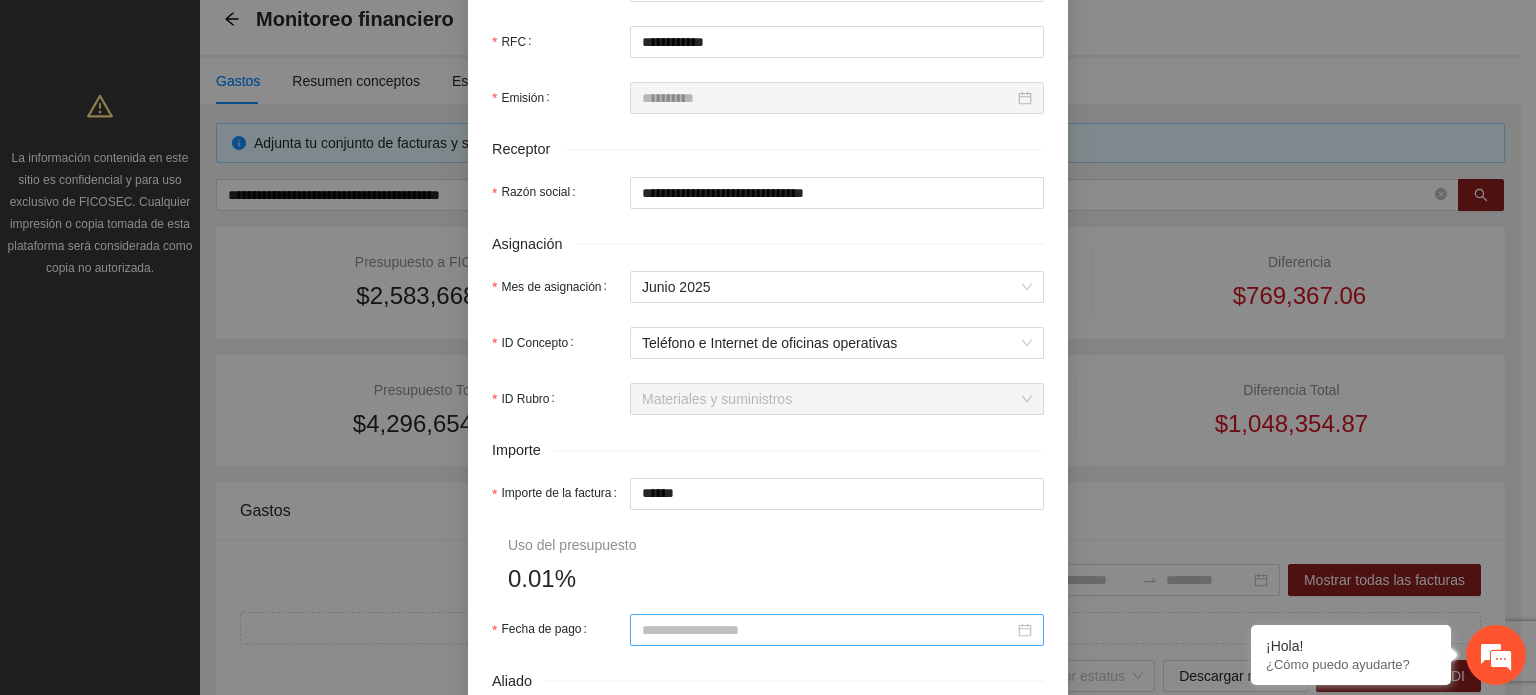 click at bounding box center (837, 630) 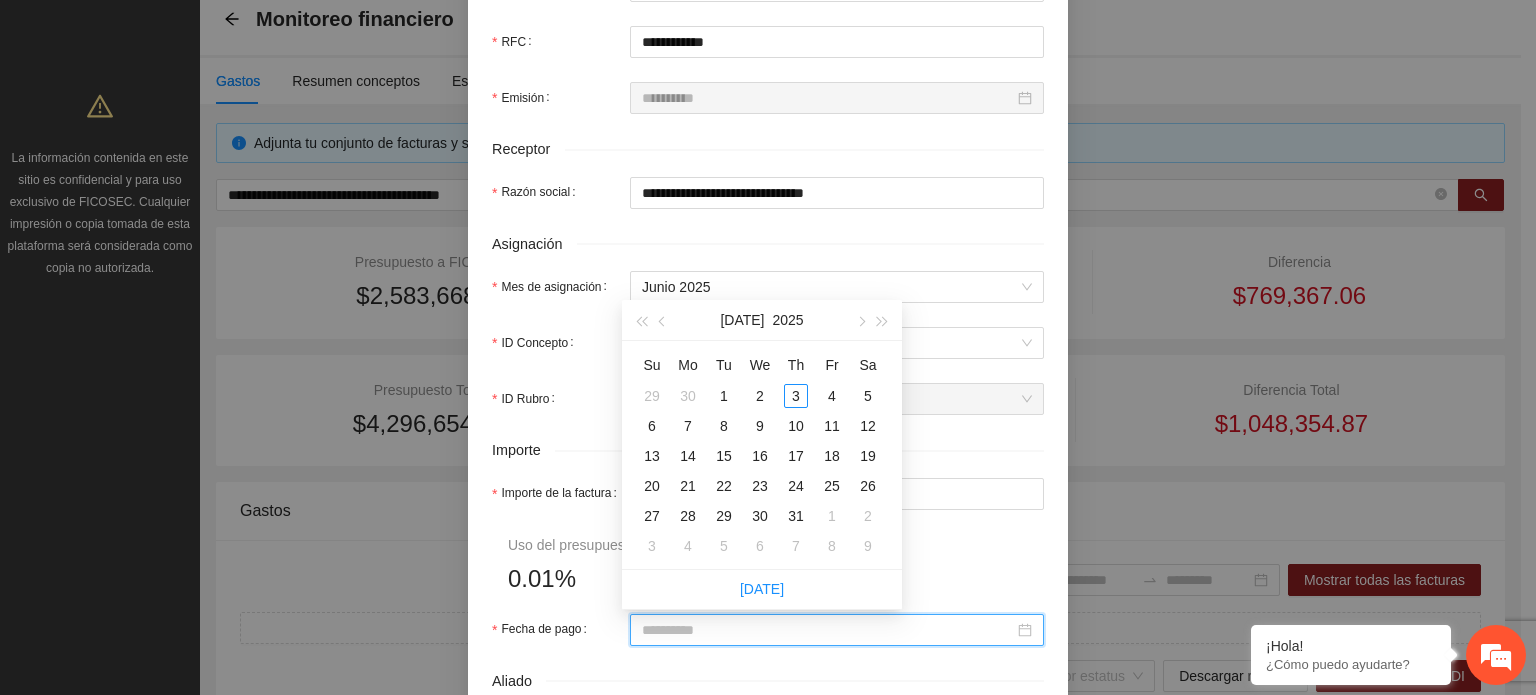 type on "**********" 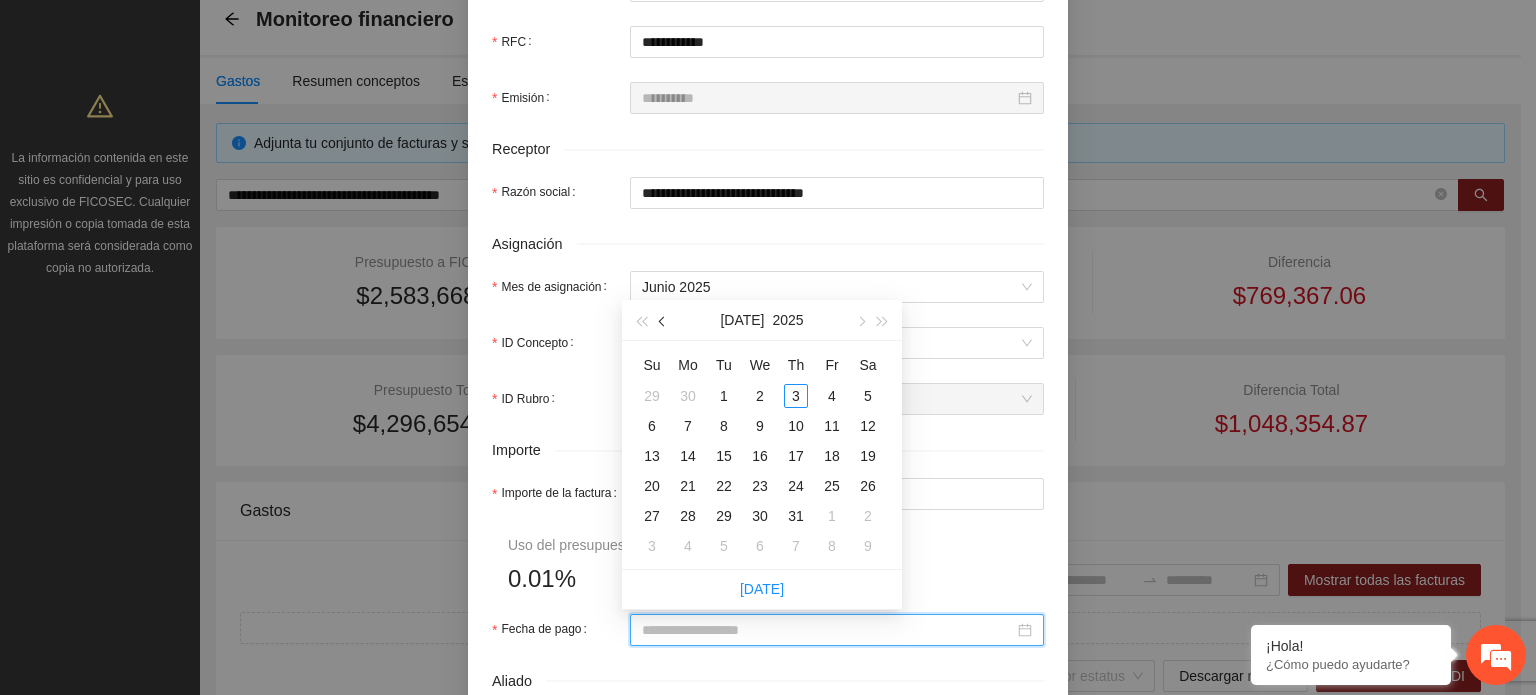 click at bounding box center (663, 320) 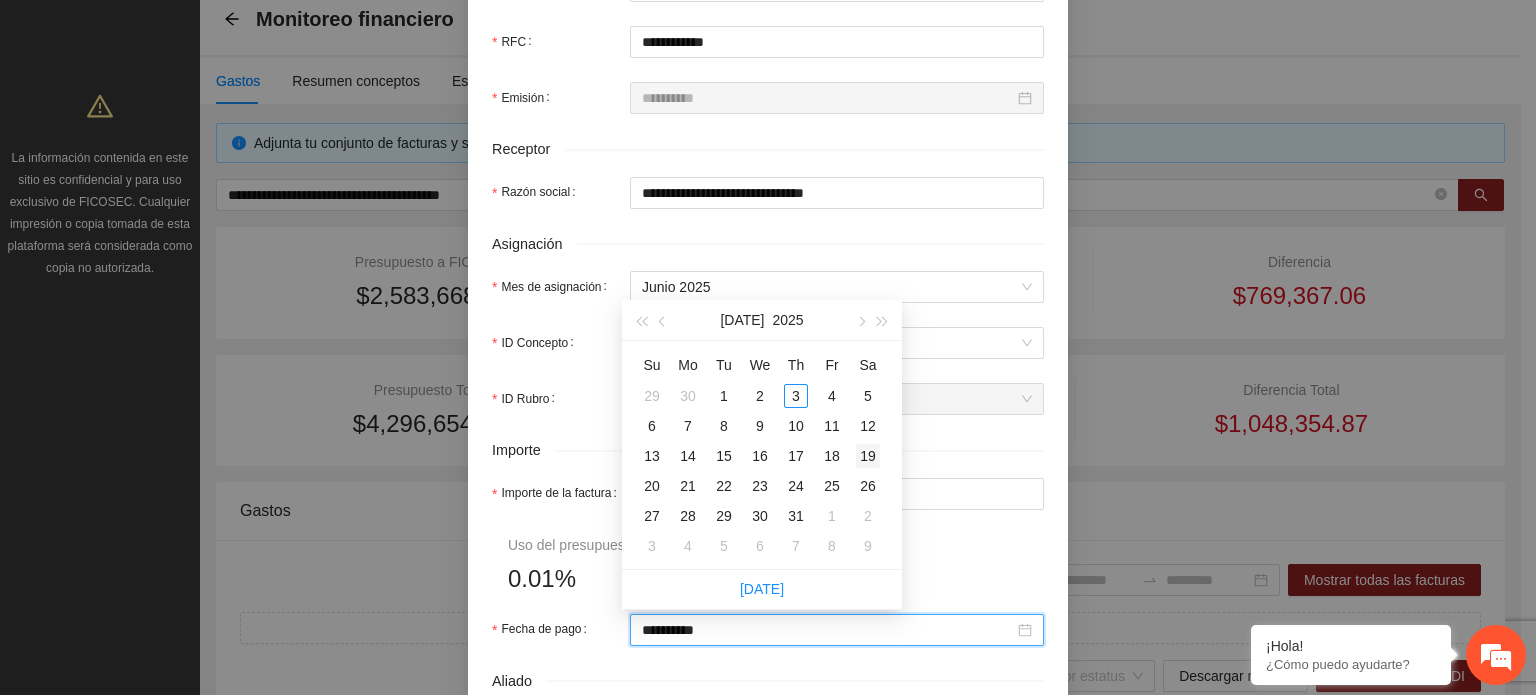 type on "**********" 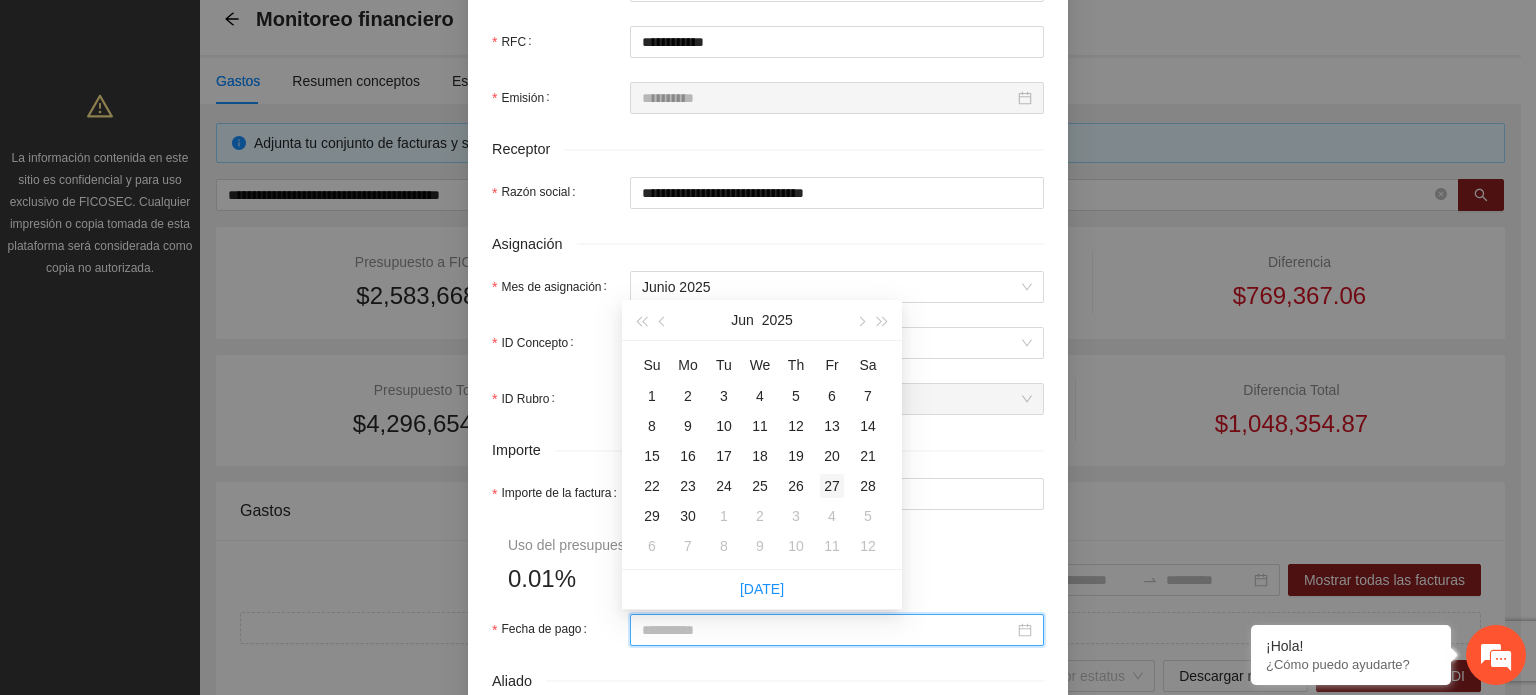 type on "**********" 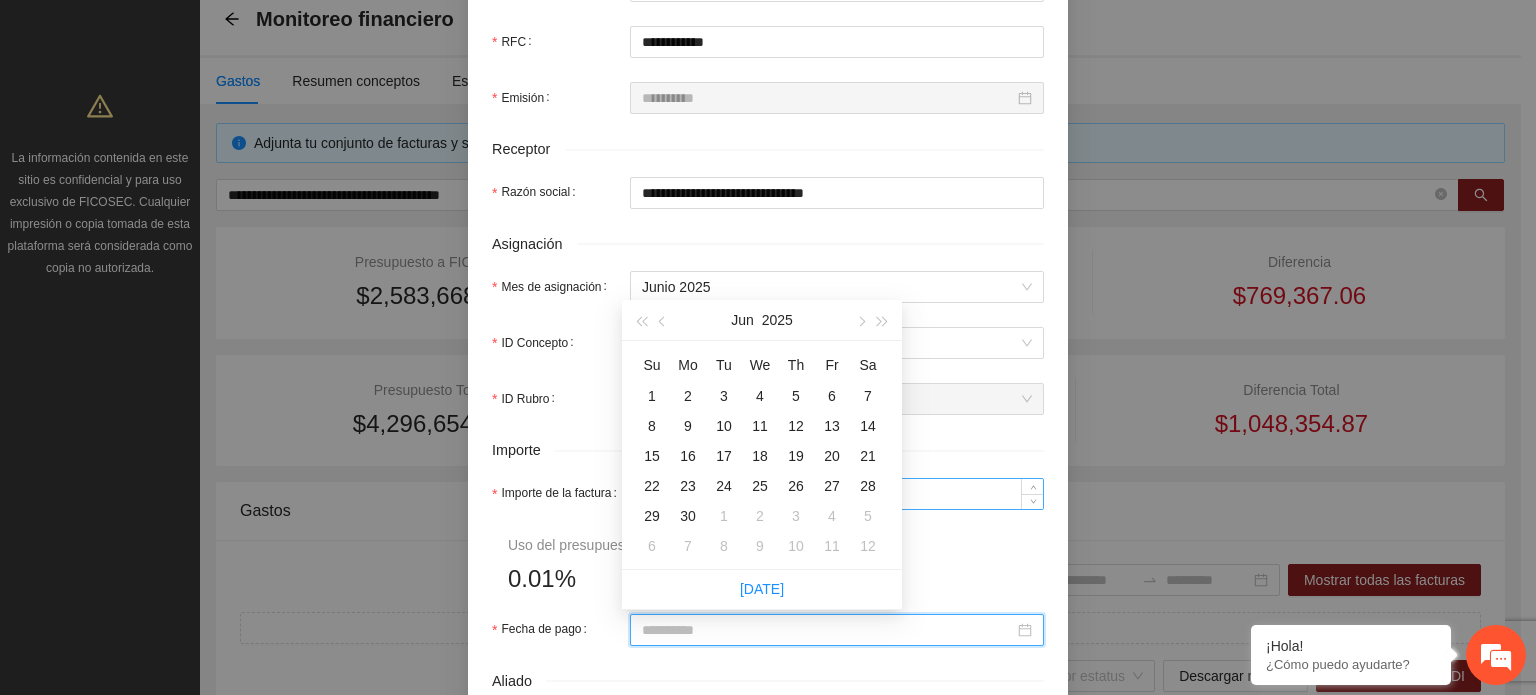 click on "27" at bounding box center [832, 486] 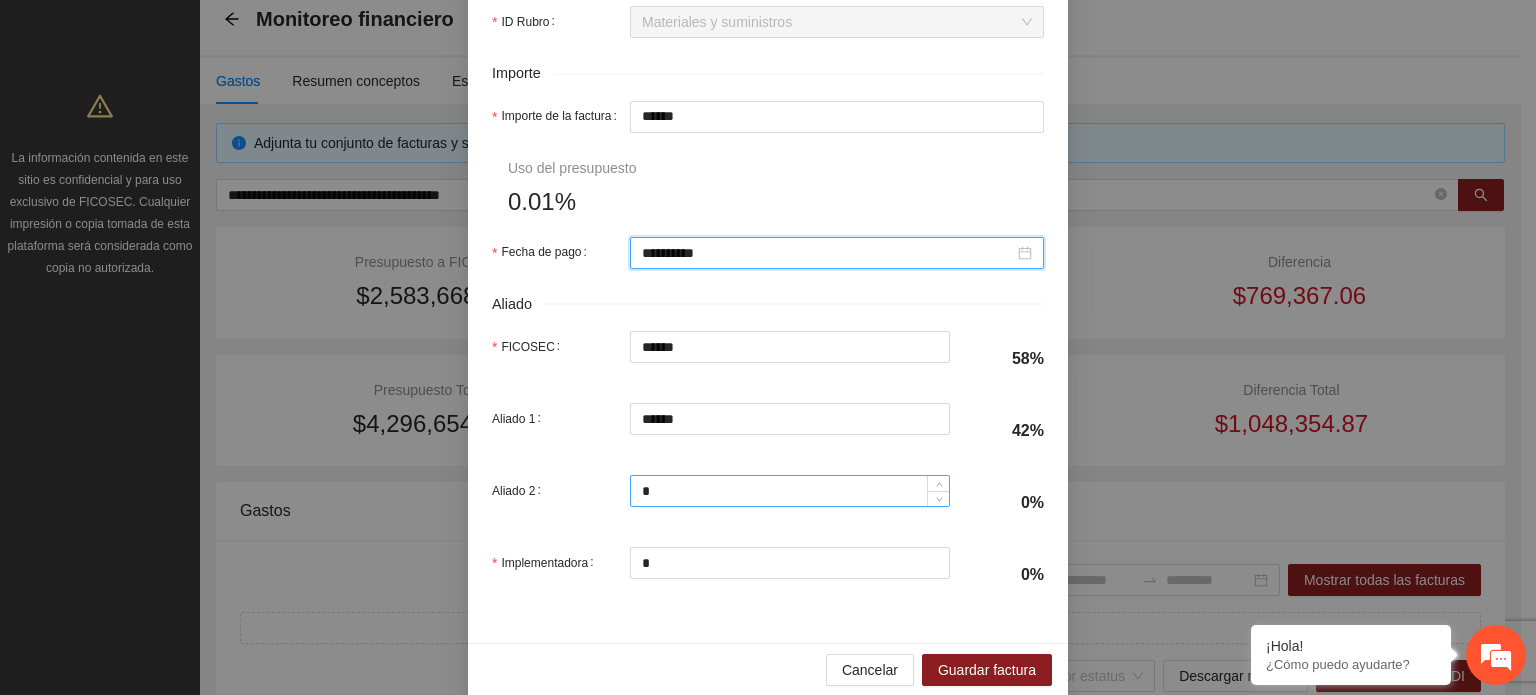 scroll, scrollTop: 1000, scrollLeft: 0, axis: vertical 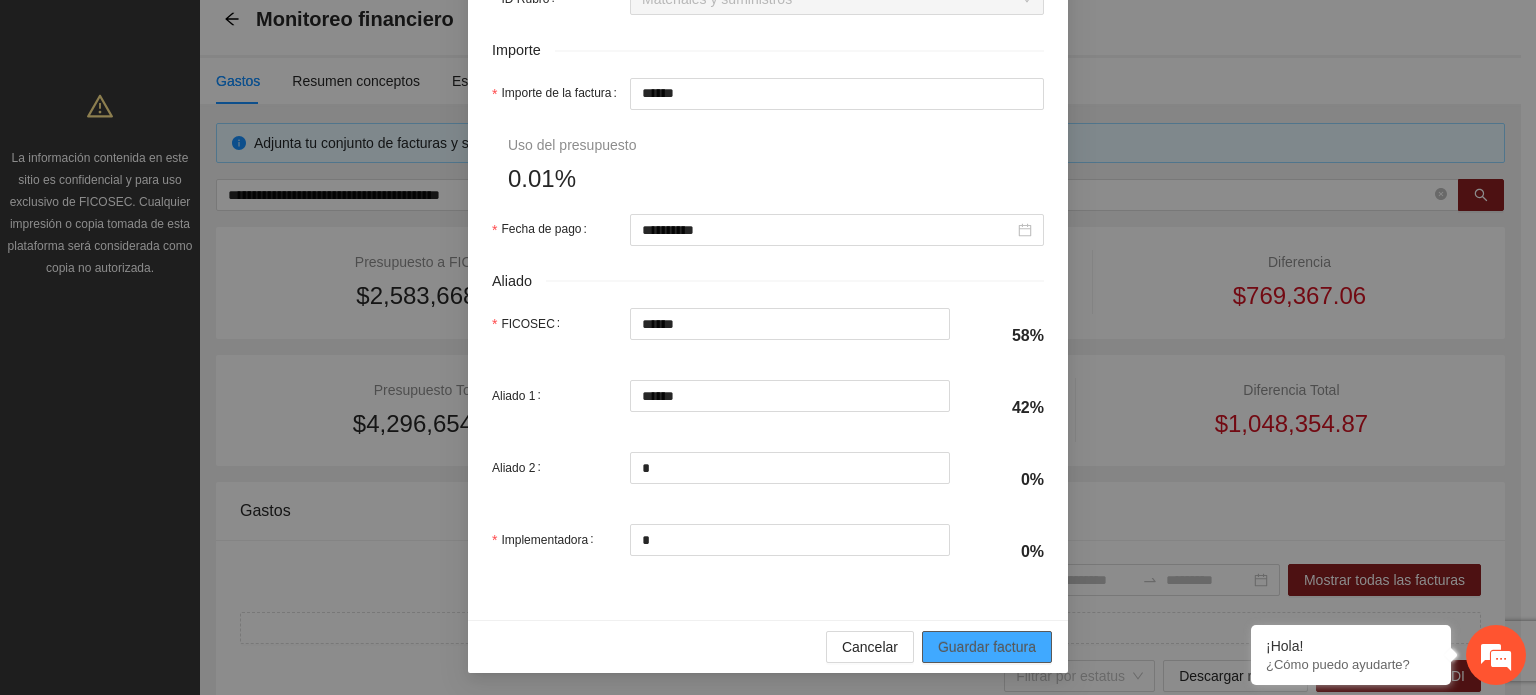 click on "Guardar factura" at bounding box center (987, 647) 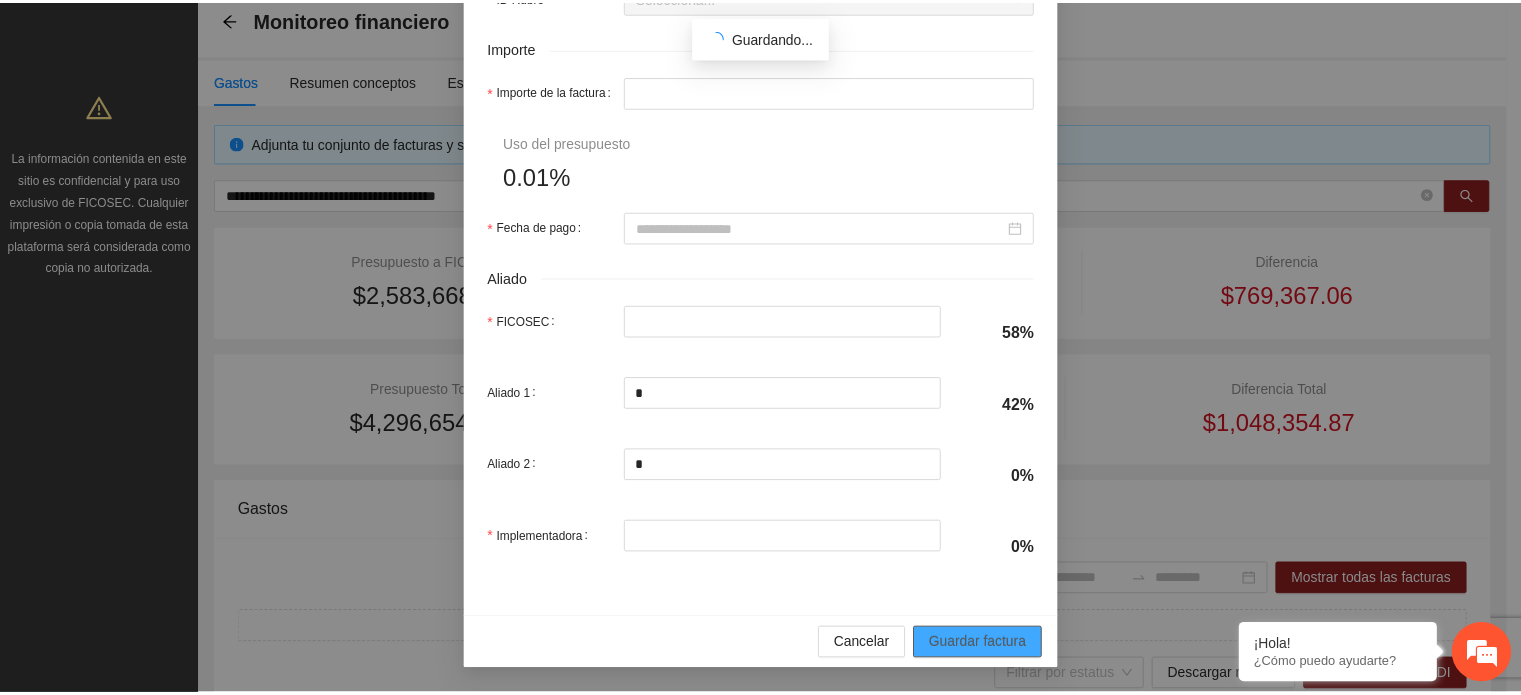scroll, scrollTop: 841, scrollLeft: 0, axis: vertical 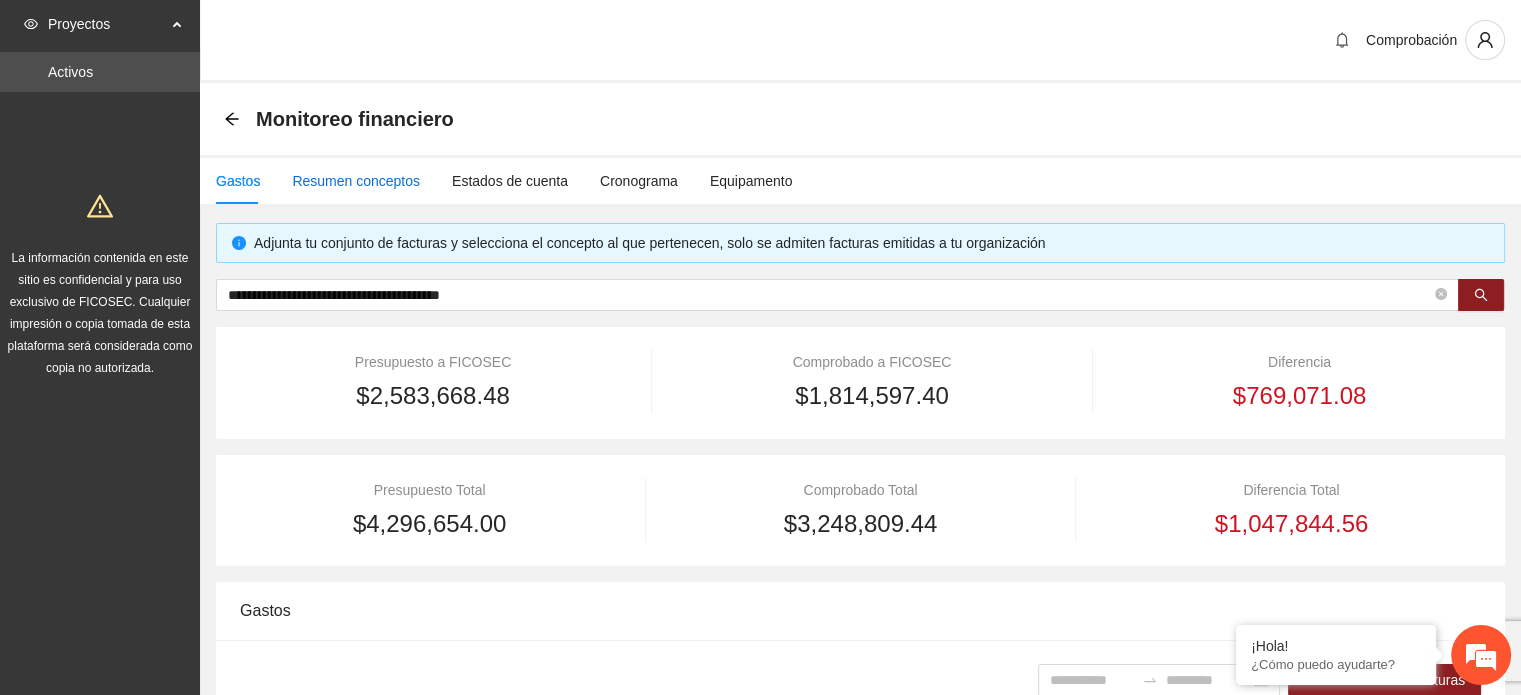click on "Resumen conceptos" at bounding box center [356, 181] 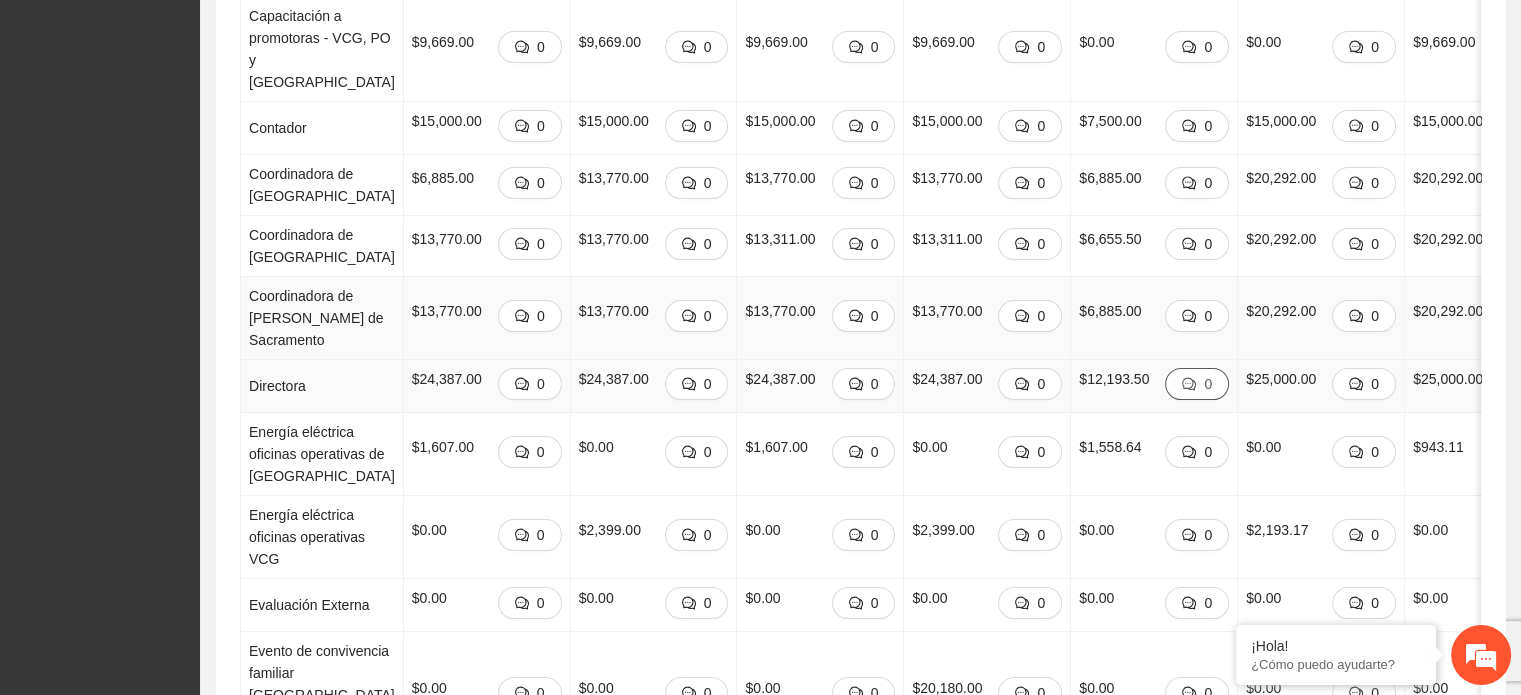 scroll, scrollTop: 700, scrollLeft: 0, axis: vertical 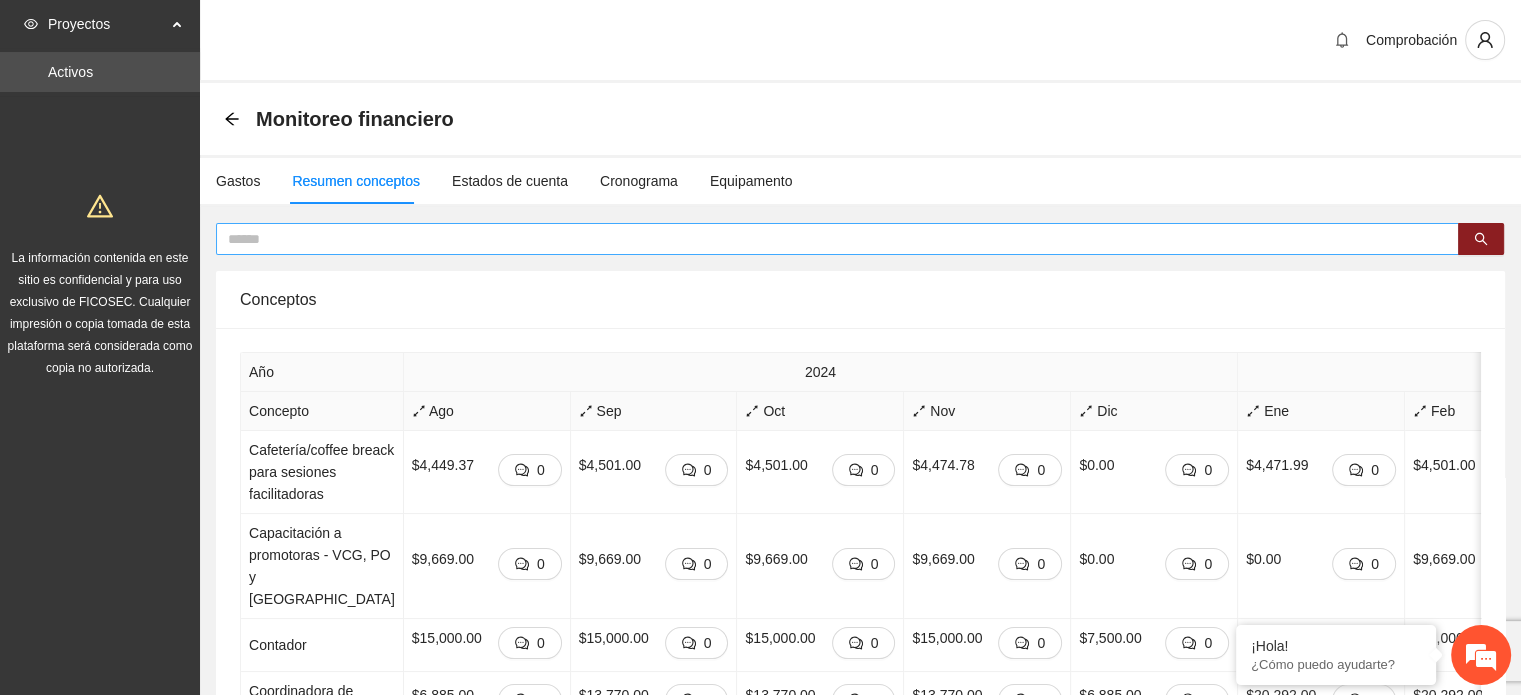 click at bounding box center [829, 239] 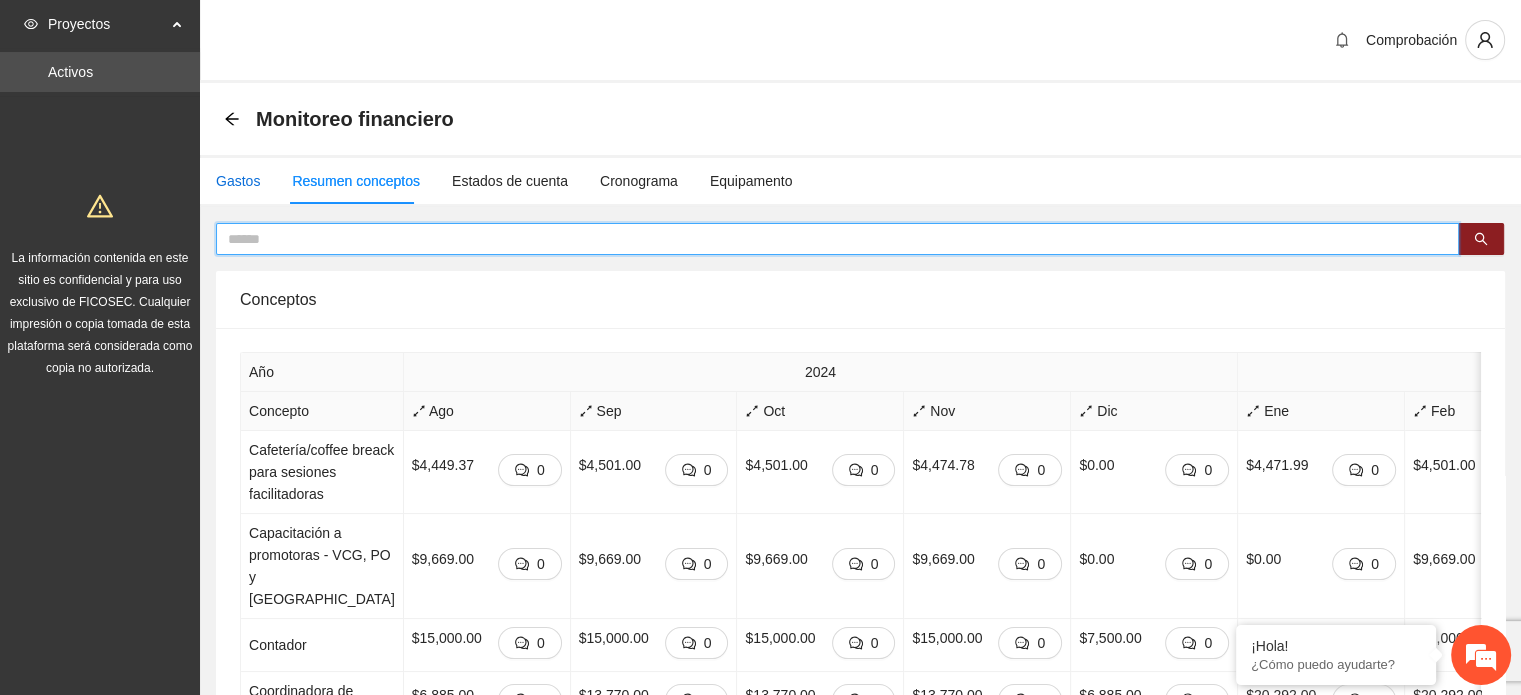 click on "Gastos" at bounding box center (238, 181) 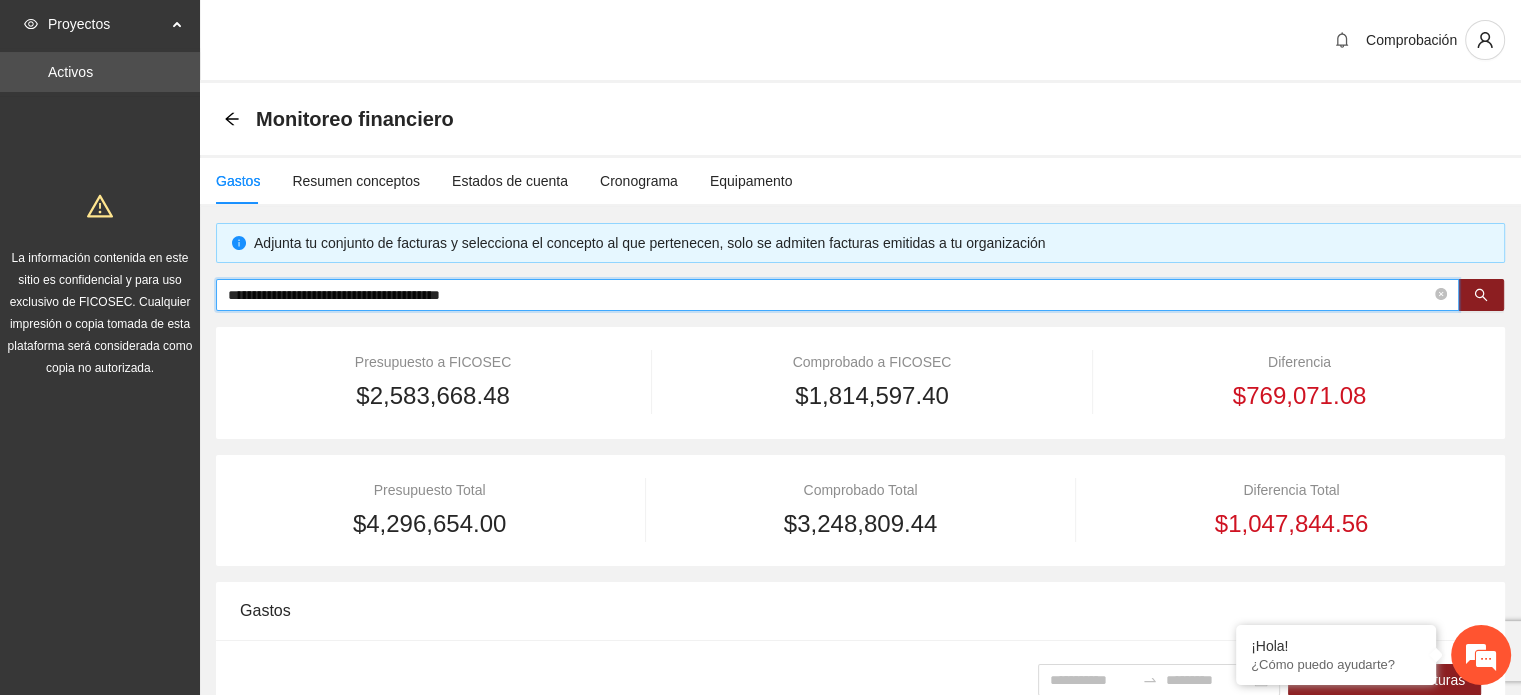 drag, startPoint x: 565, startPoint y: 299, endPoint x: 0, endPoint y: 267, distance: 565.90546 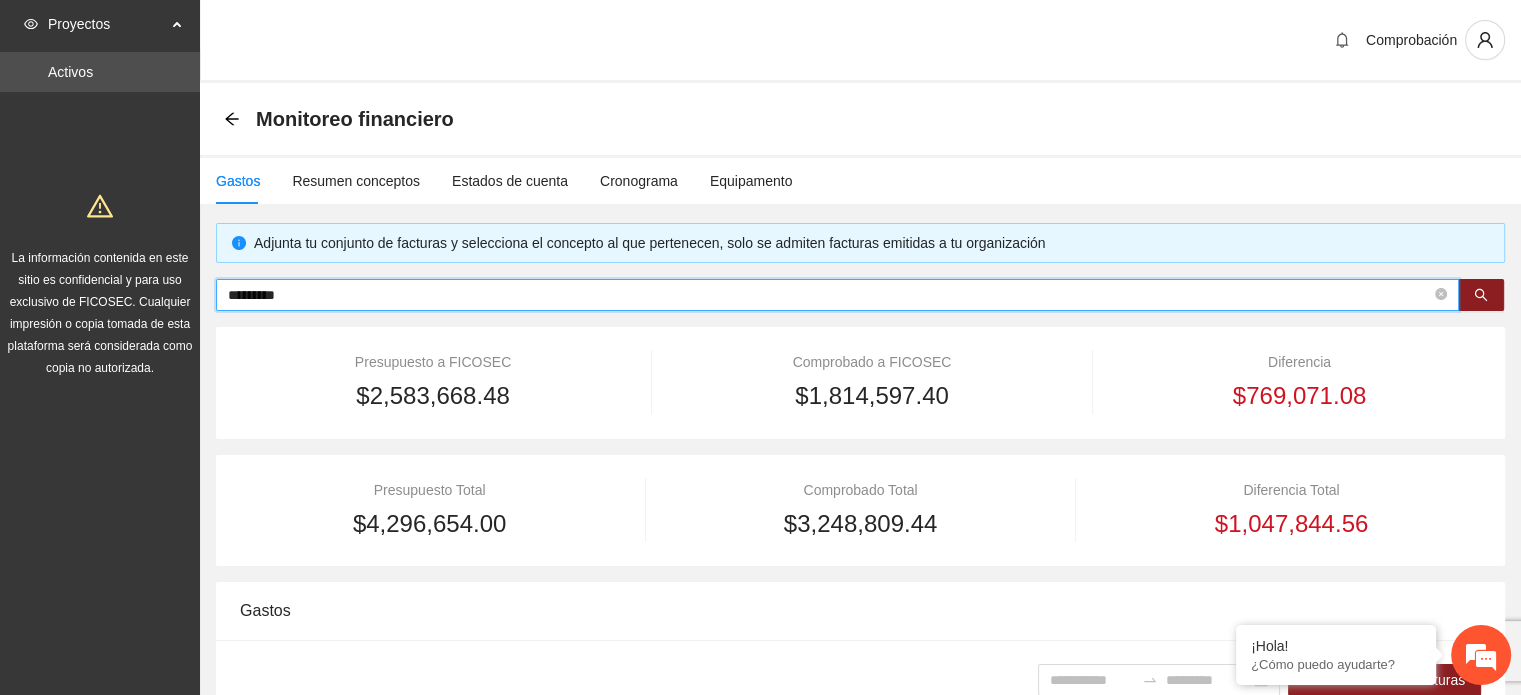 type on "*********" 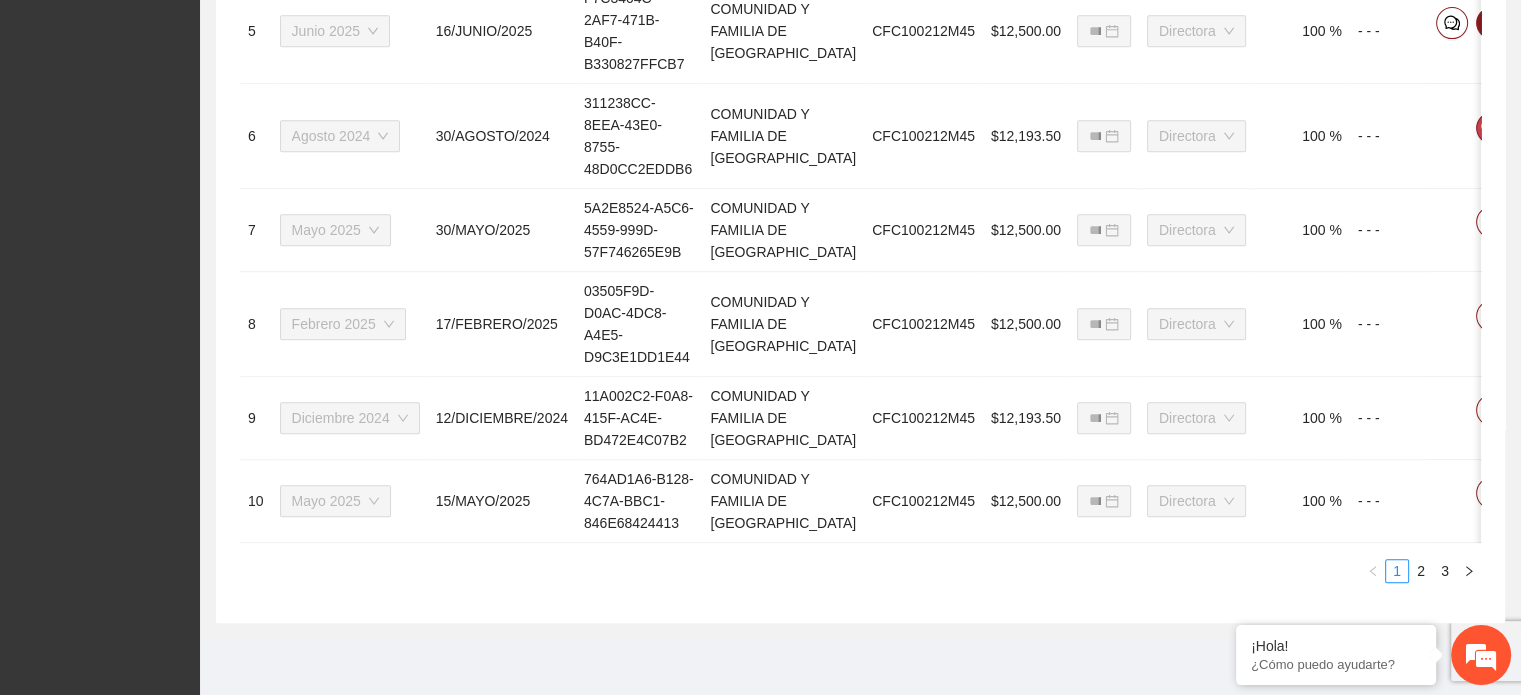 scroll, scrollTop: 1416, scrollLeft: 0, axis: vertical 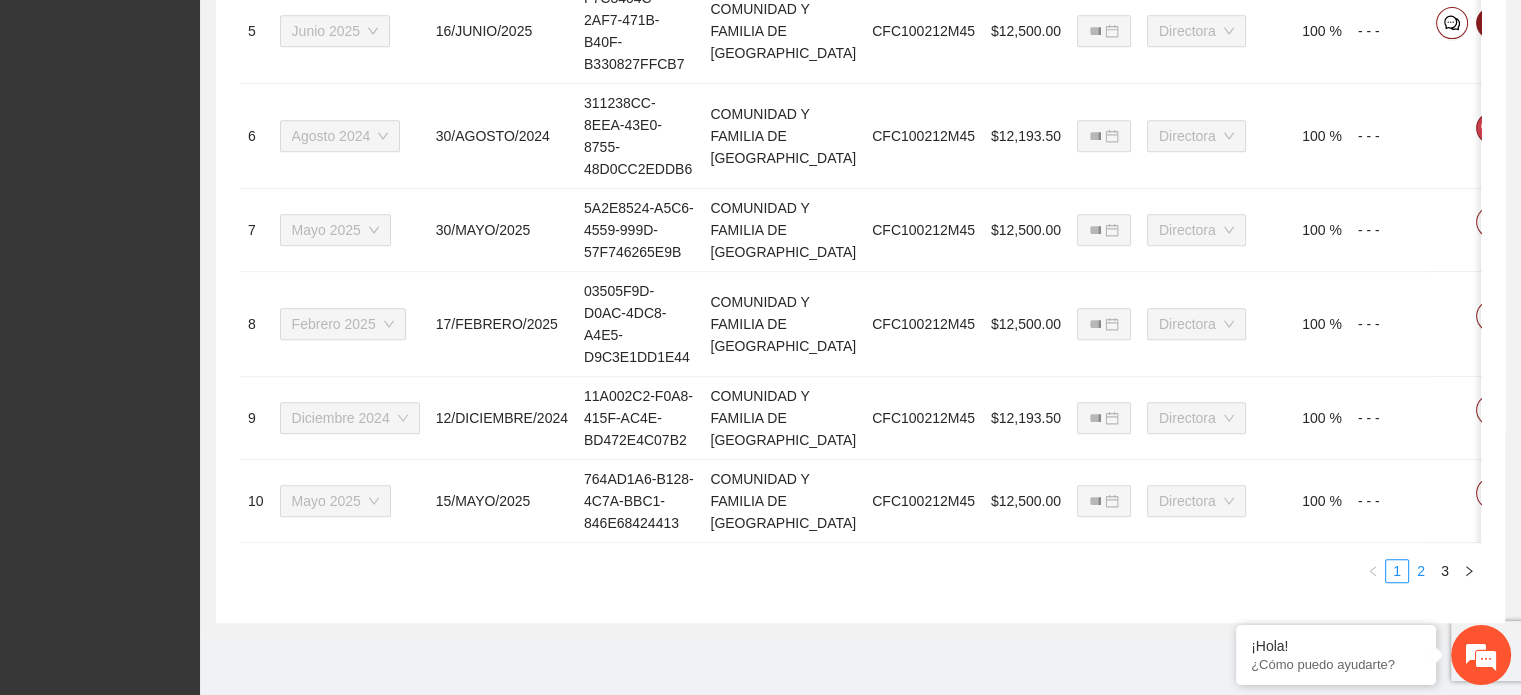 click on "2" at bounding box center [1421, 571] 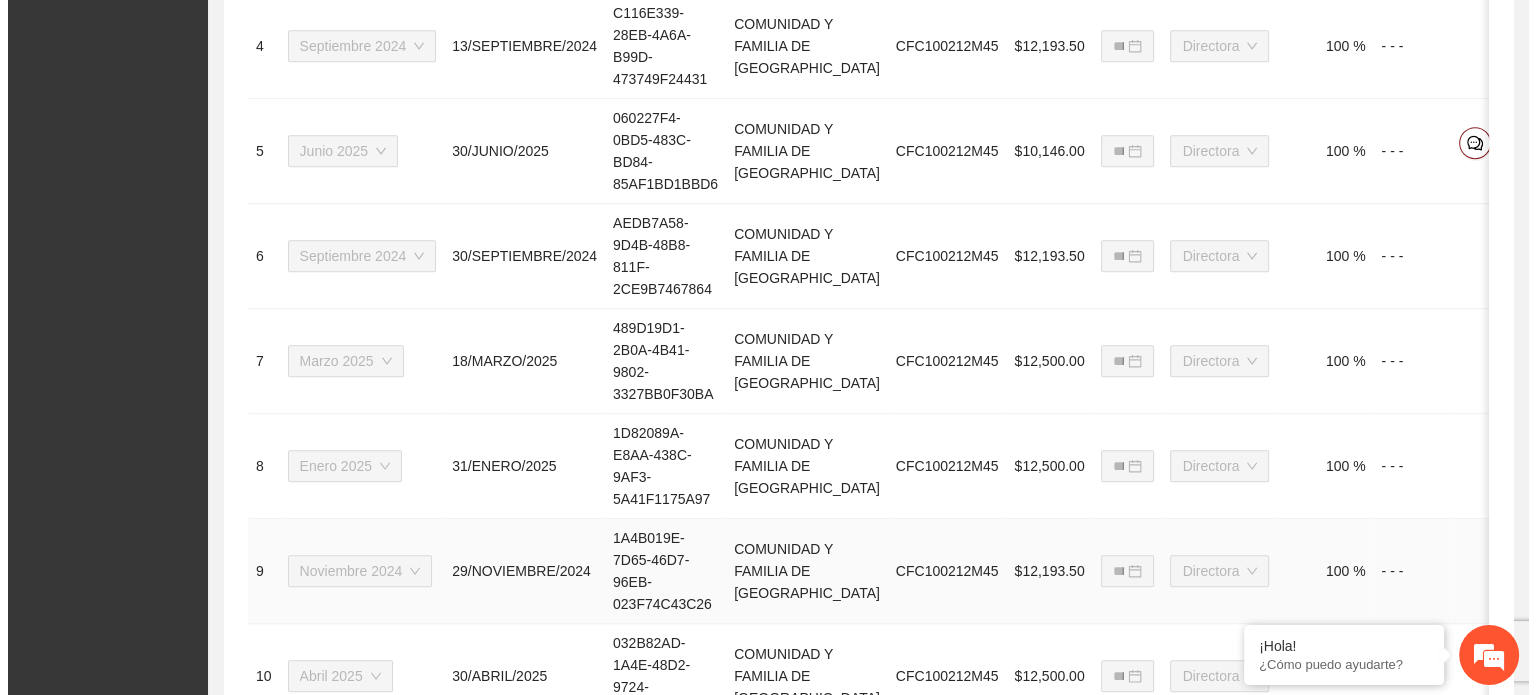 scroll, scrollTop: 1116, scrollLeft: 0, axis: vertical 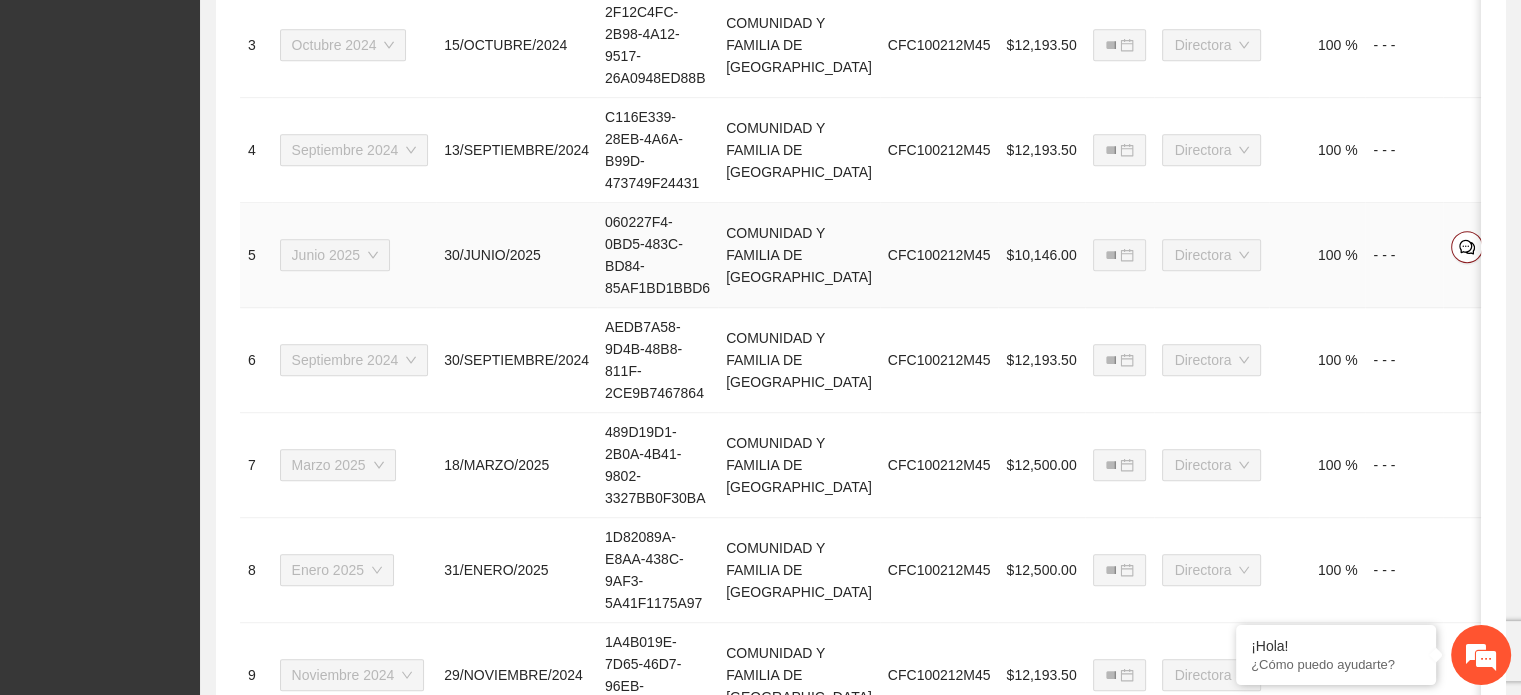 click 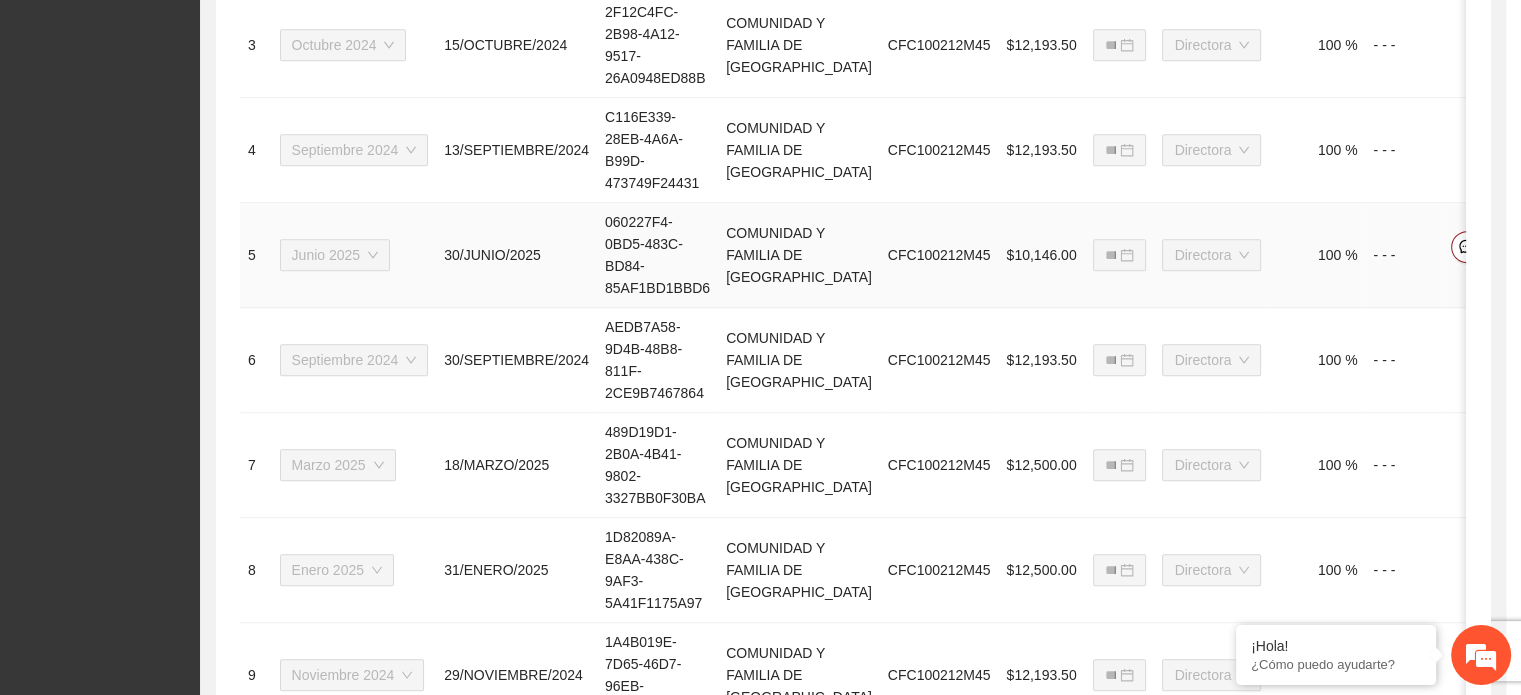 type on "**********" 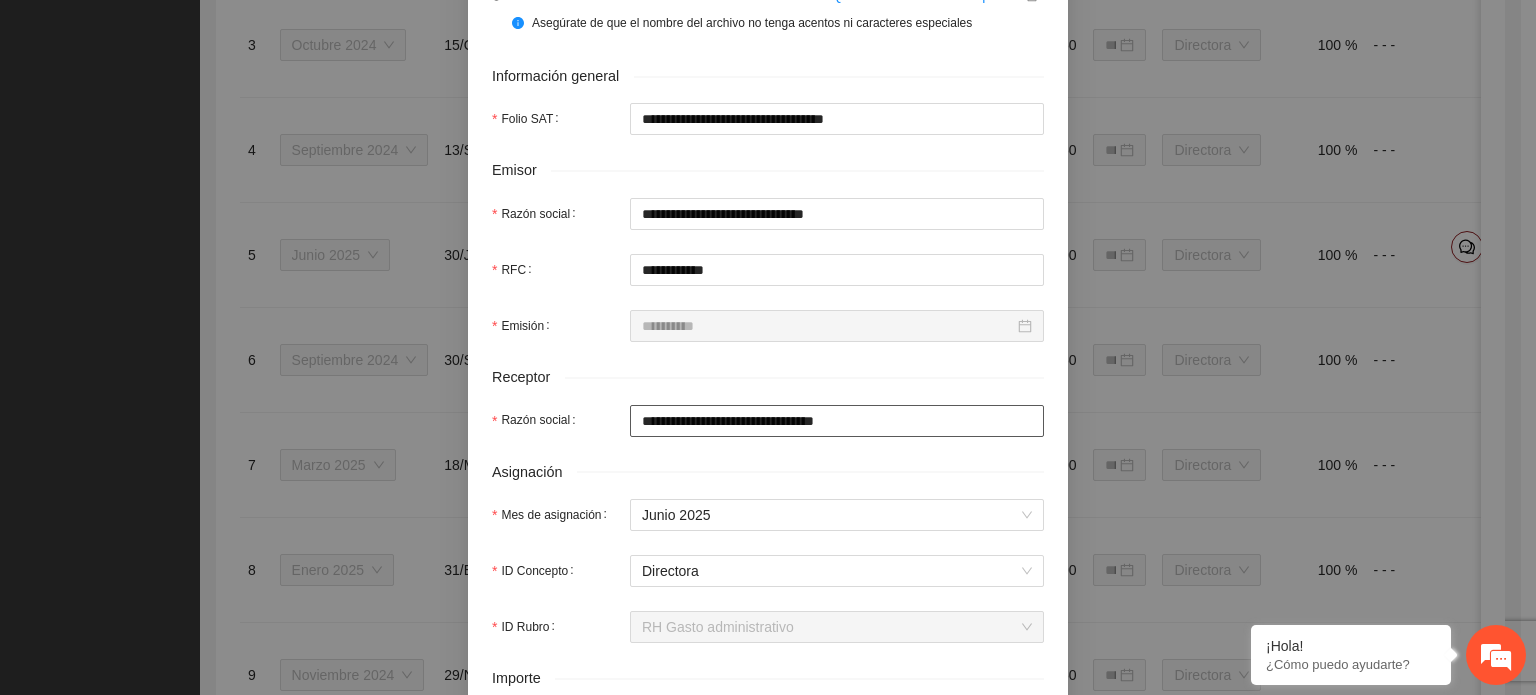 scroll, scrollTop: 500, scrollLeft: 0, axis: vertical 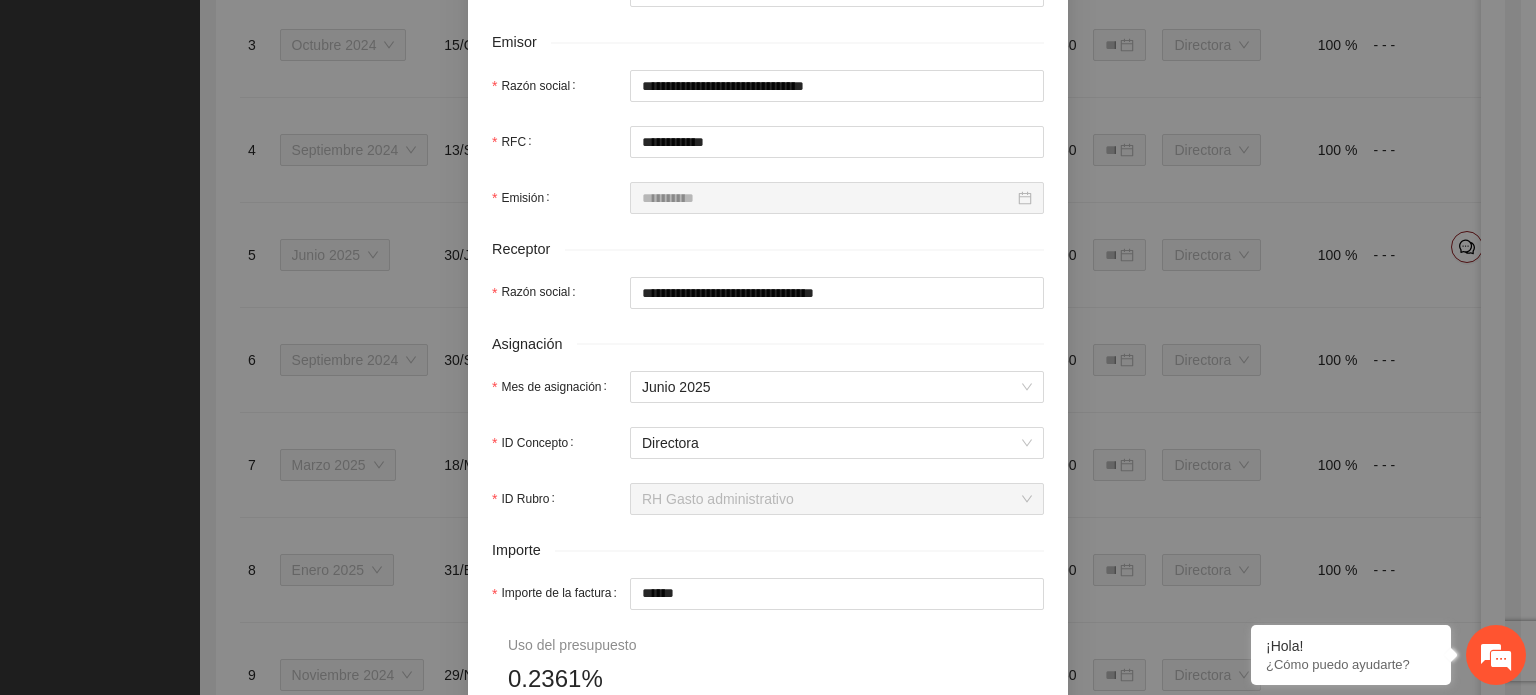 drag, startPoint x: 706, startPoint y: 597, endPoint x: 499, endPoint y: 576, distance: 208.06248 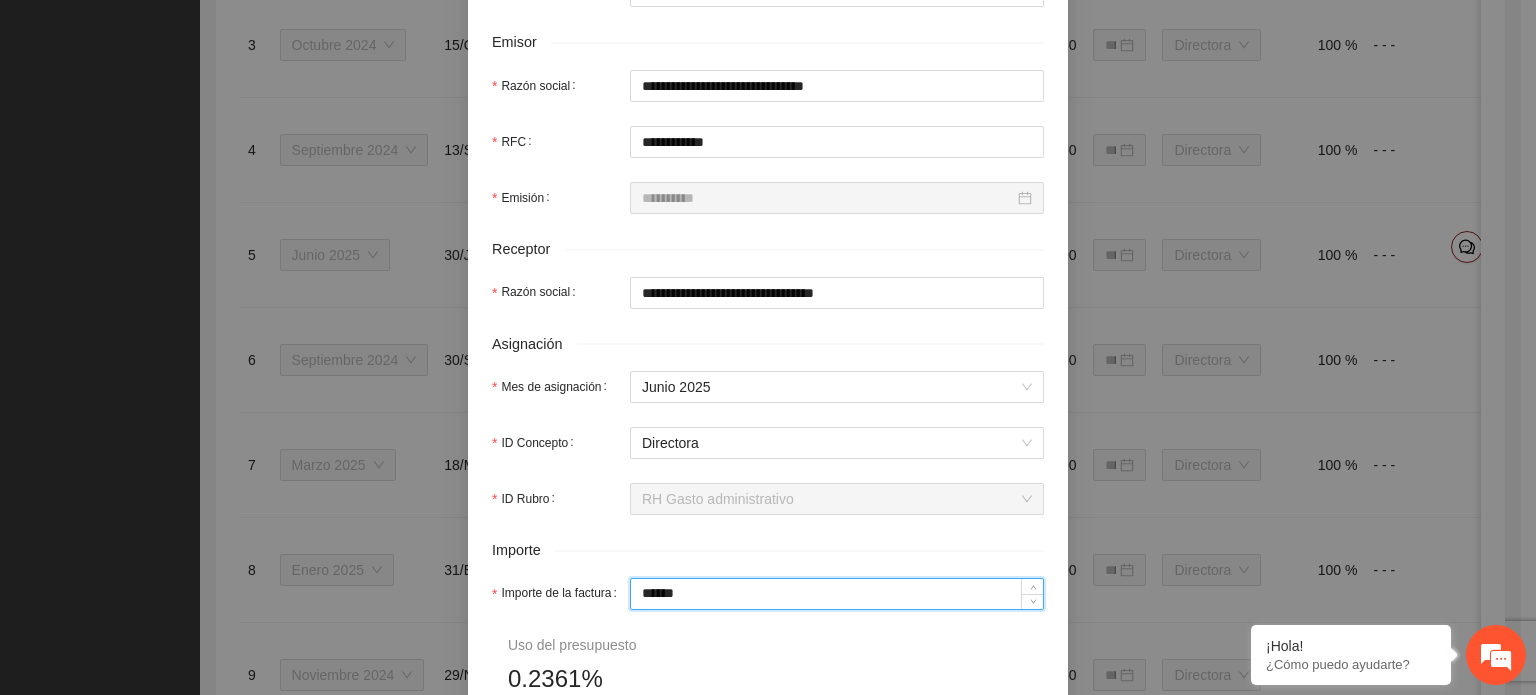 type on "*" 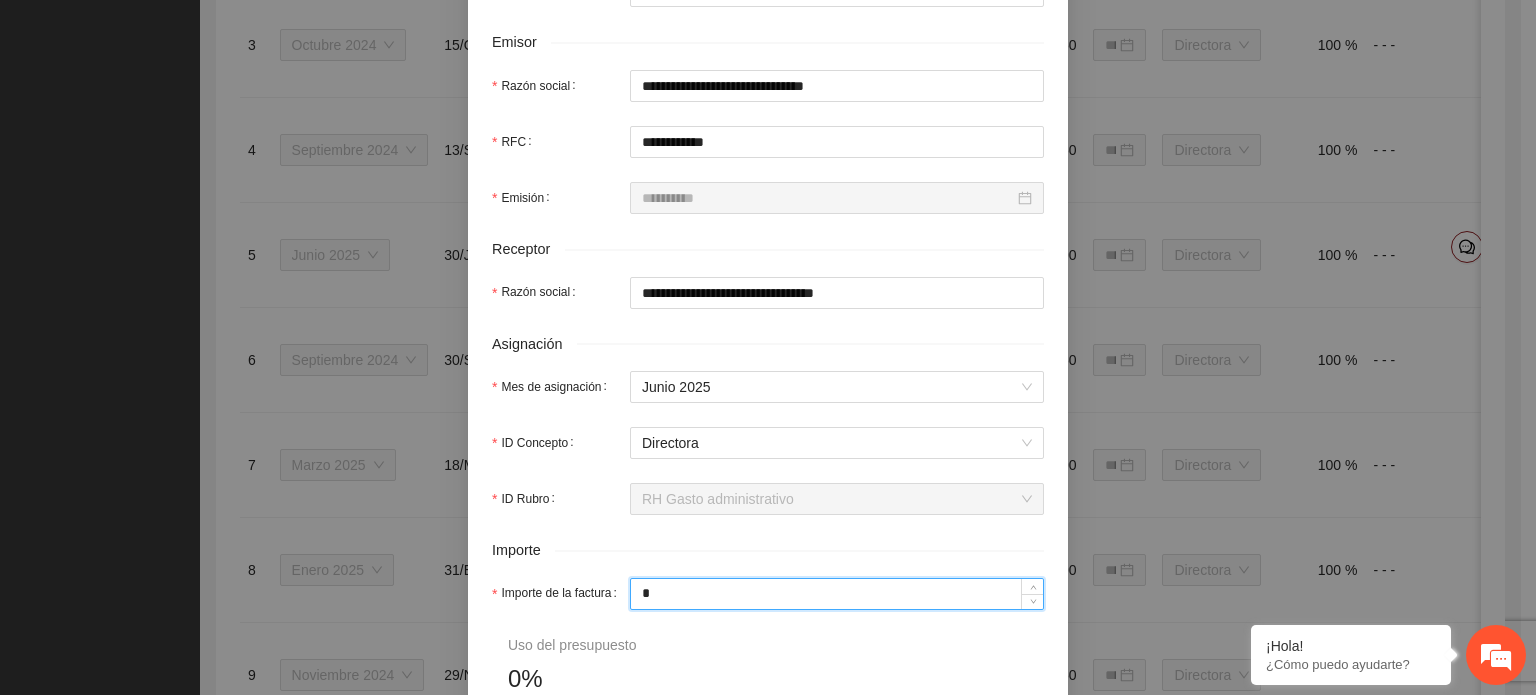 type on "**" 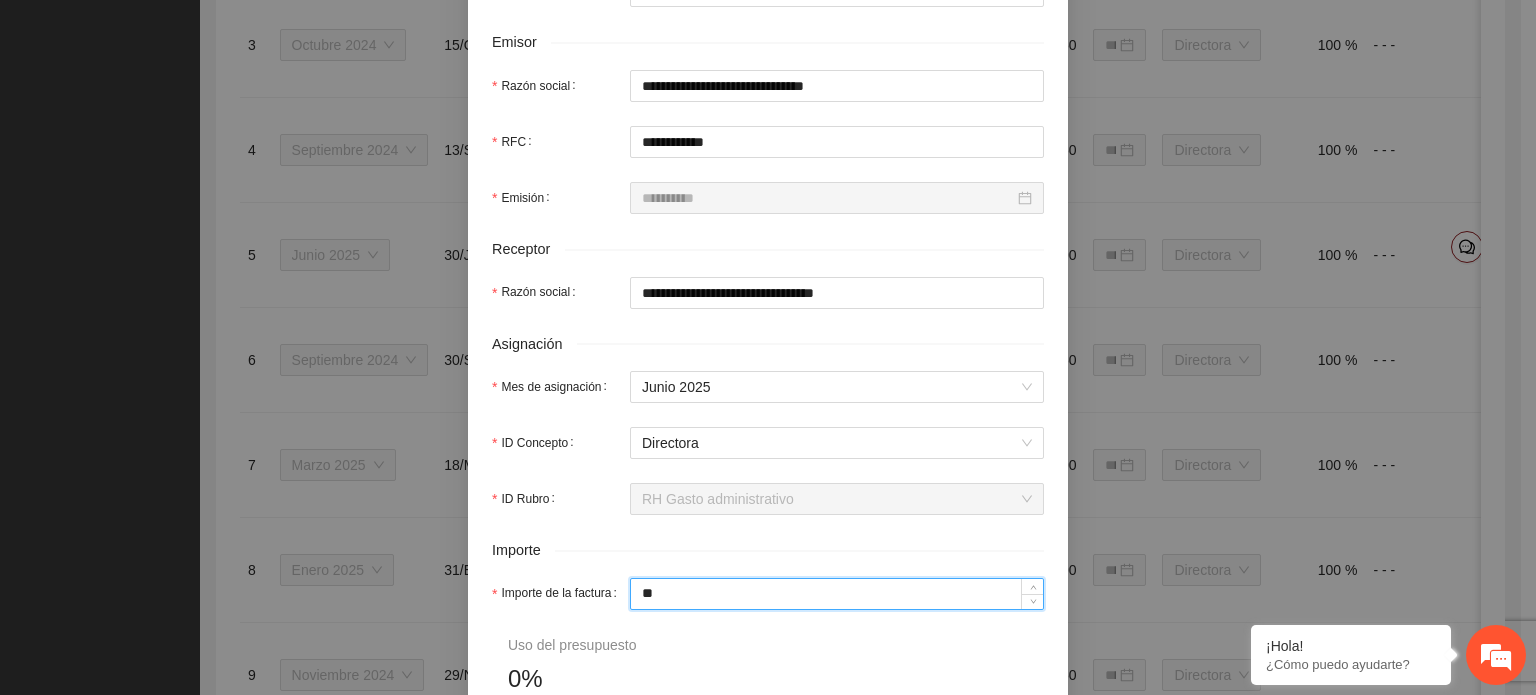 type on "***" 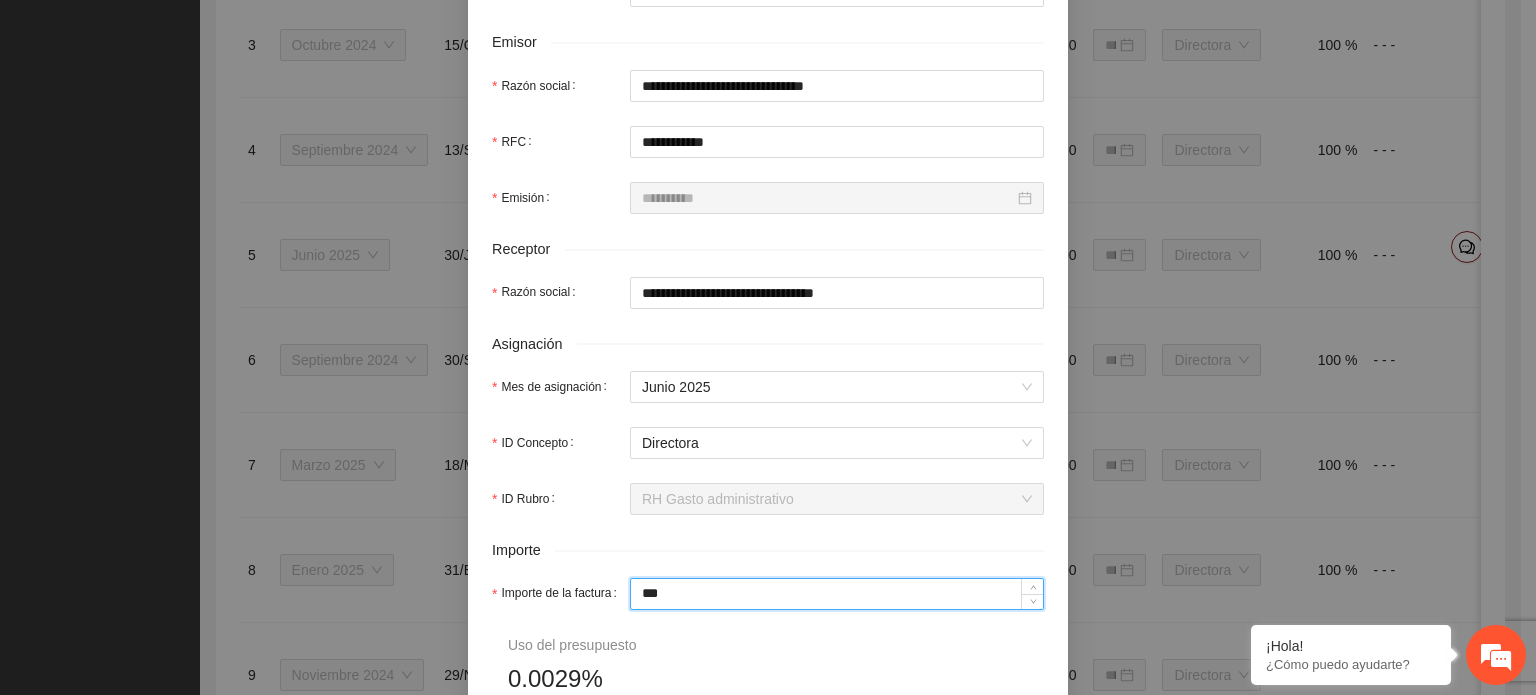 type on "*****" 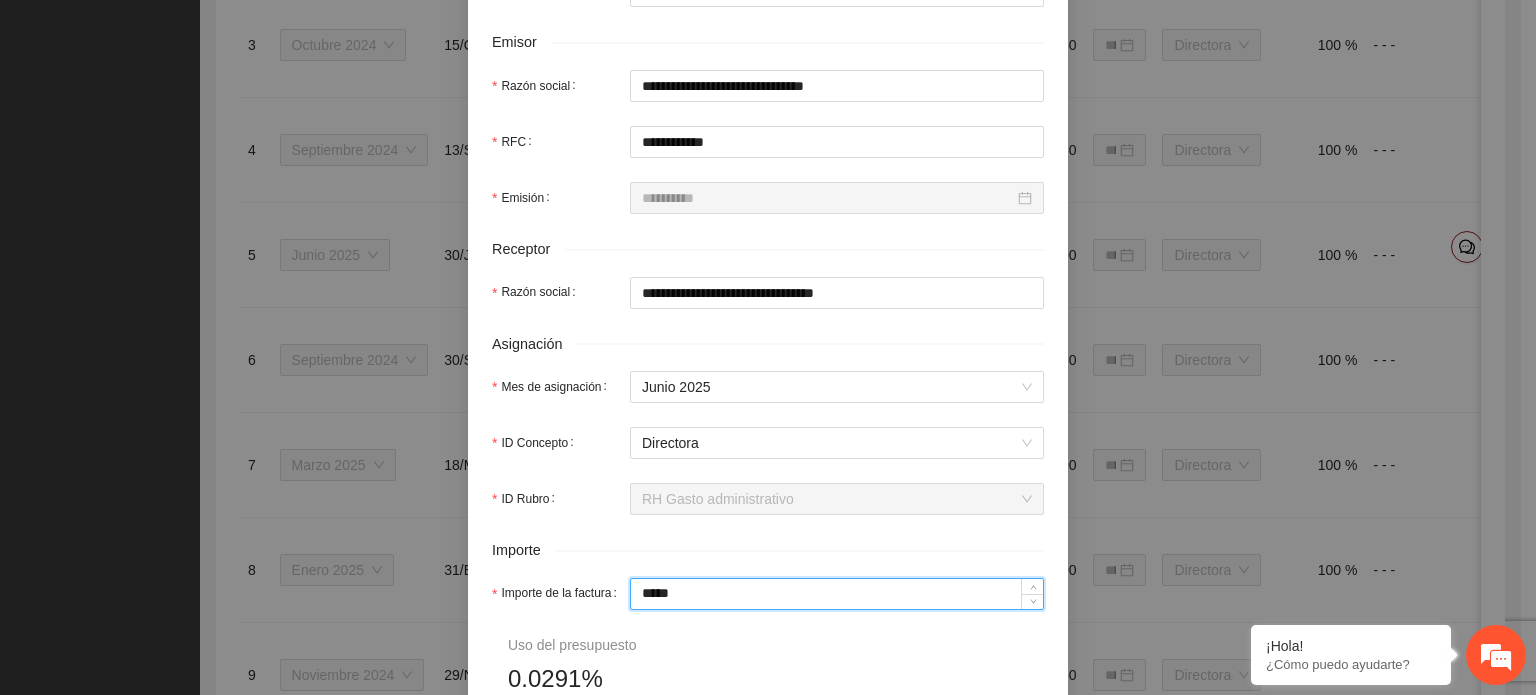 type on "******" 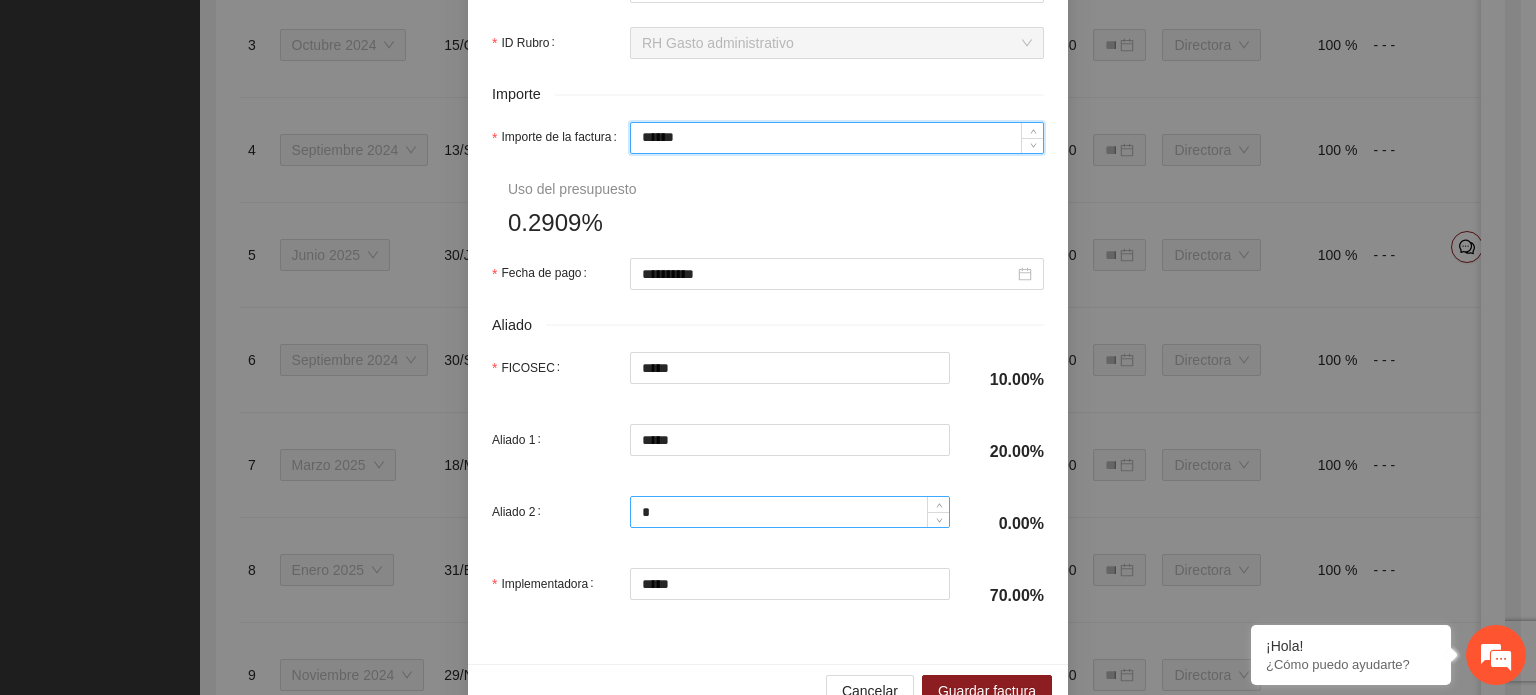 scroll, scrollTop: 1001, scrollLeft: 0, axis: vertical 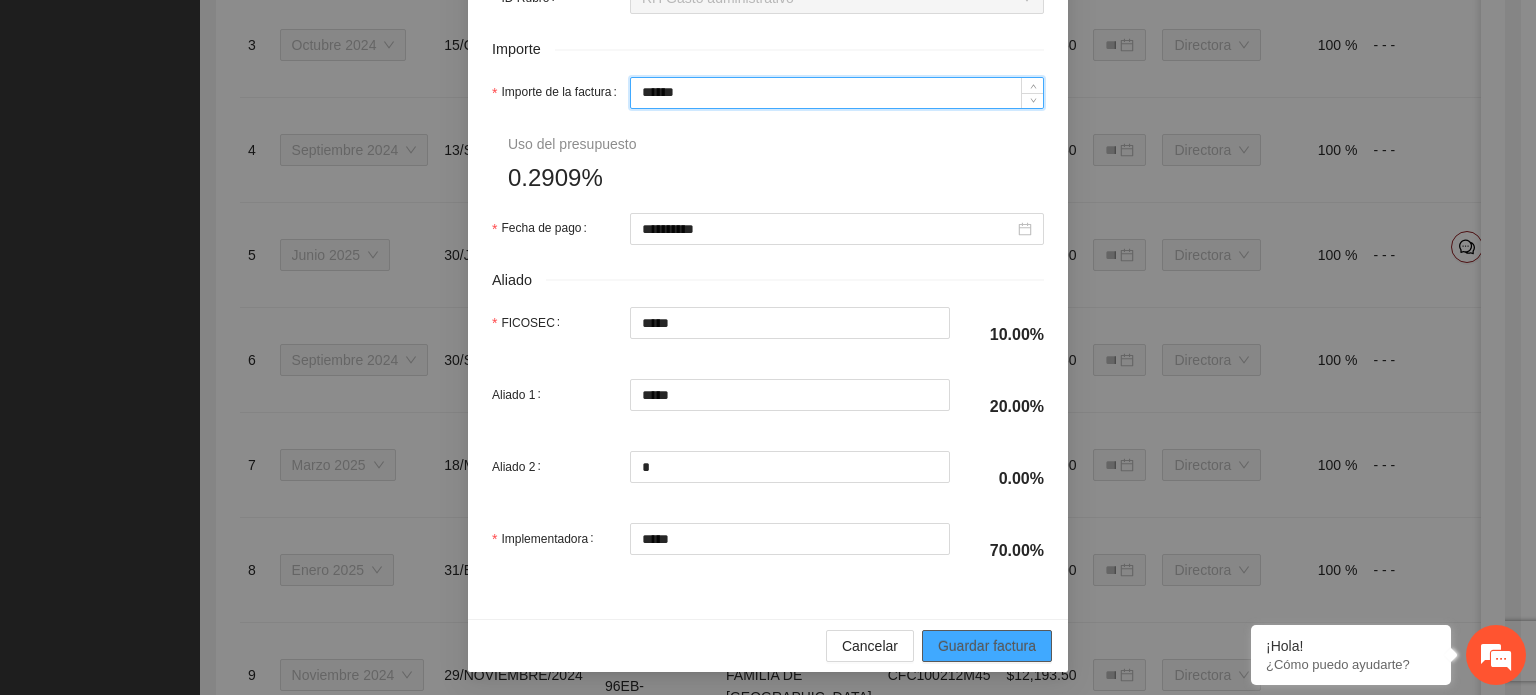type on "******" 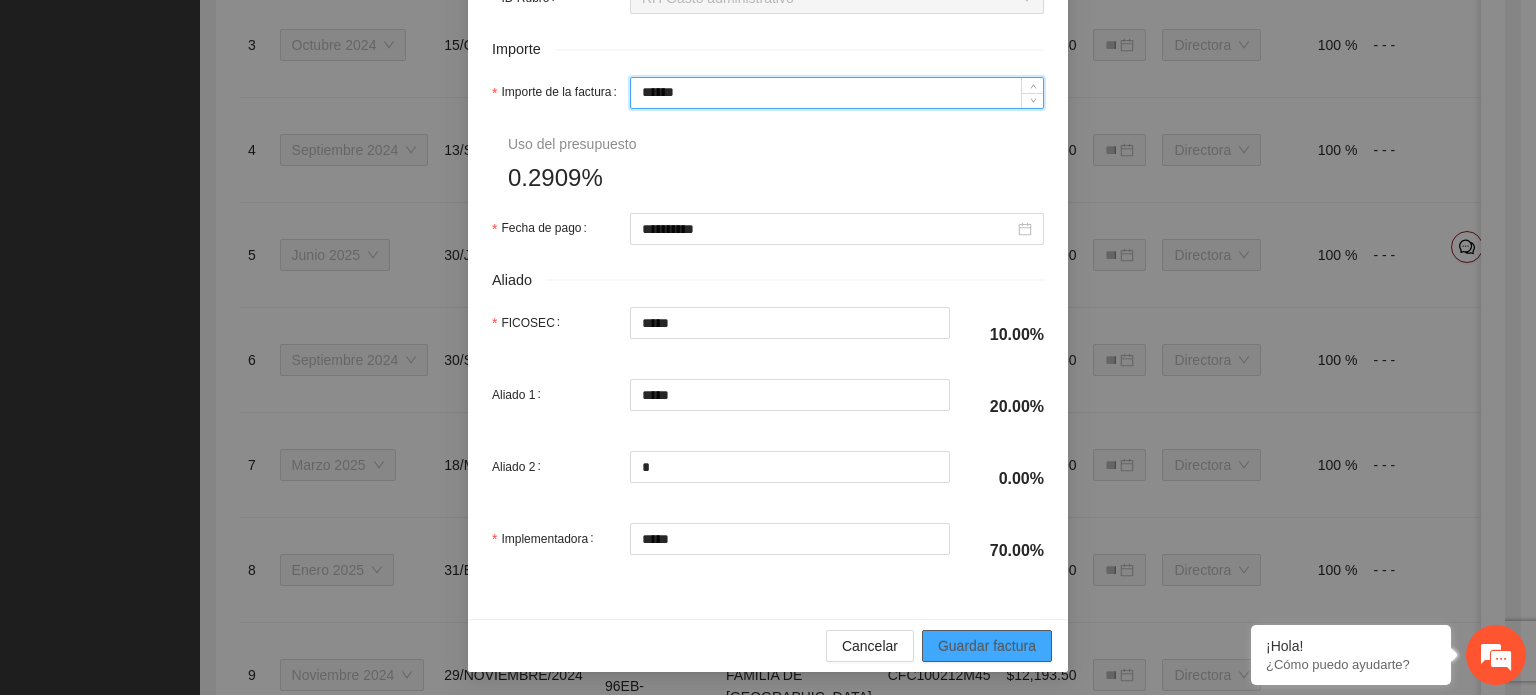 click on "Guardar factura" at bounding box center (987, 646) 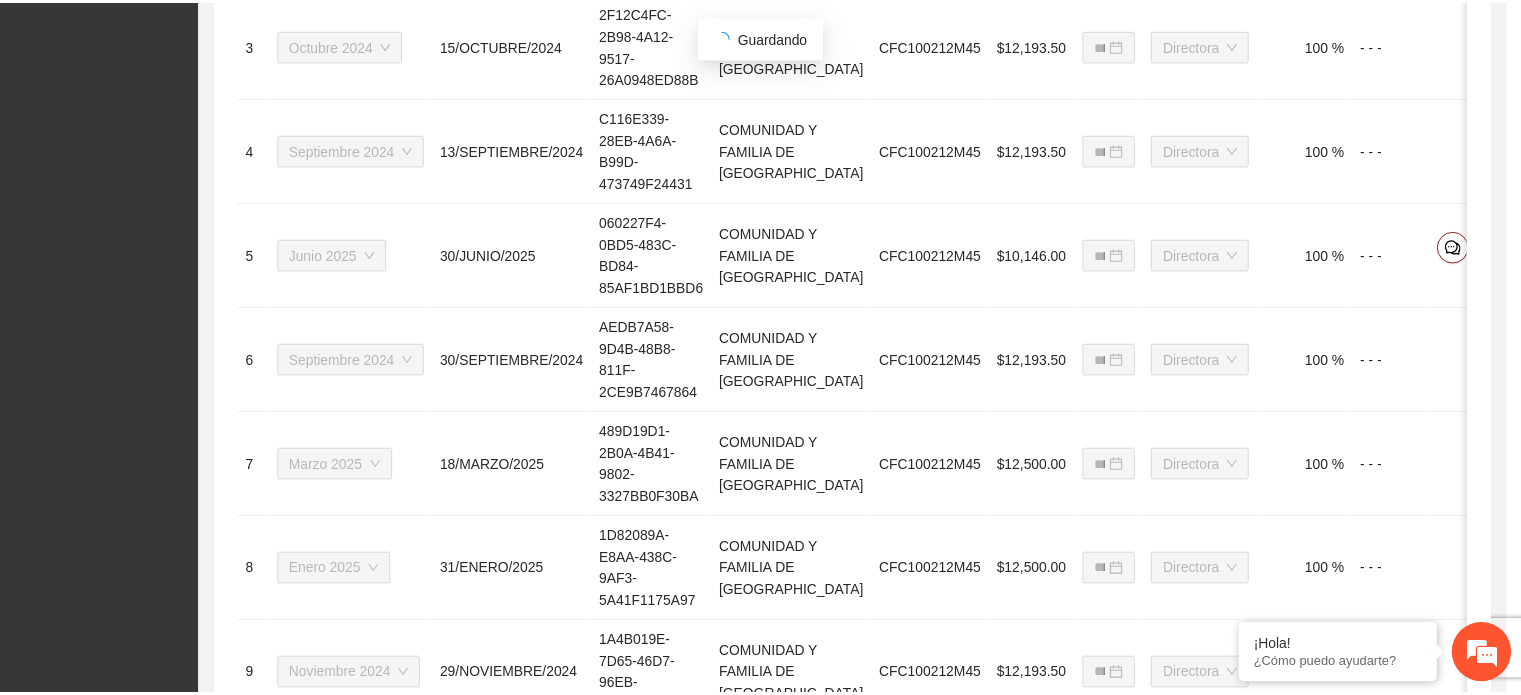 scroll, scrollTop: 0, scrollLeft: 0, axis: both 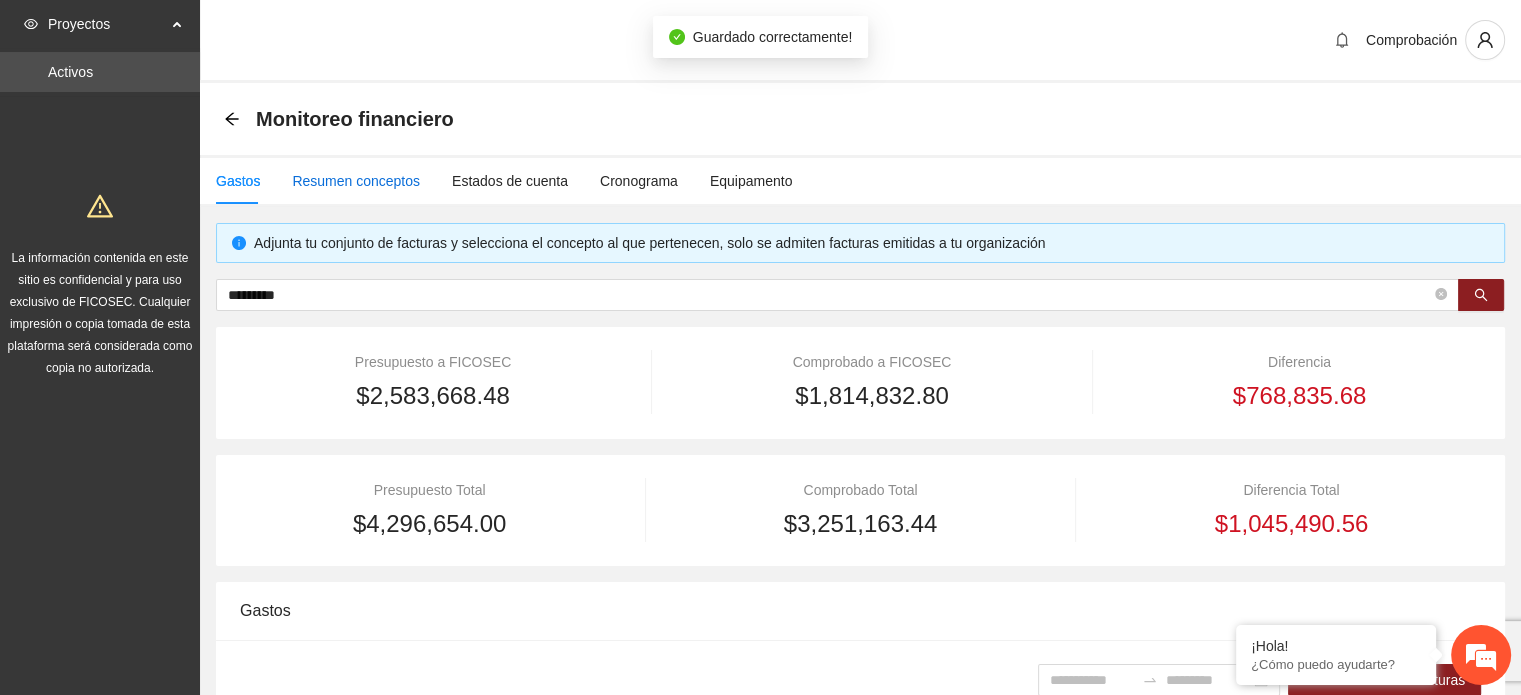click on "Resumen conceptos" at bounding box center [356, 181] 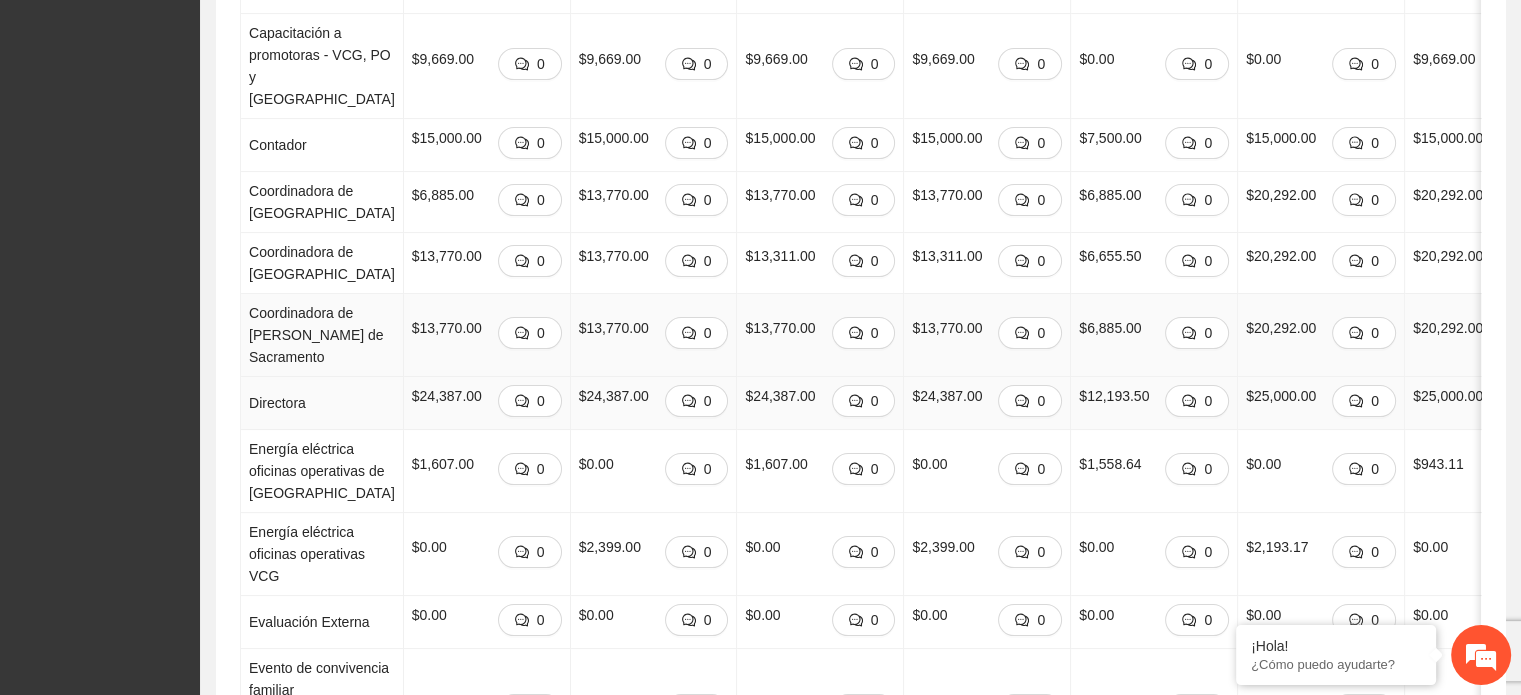 scroll, scrollTop: 600, scrollLeft: 0, axis: vertical 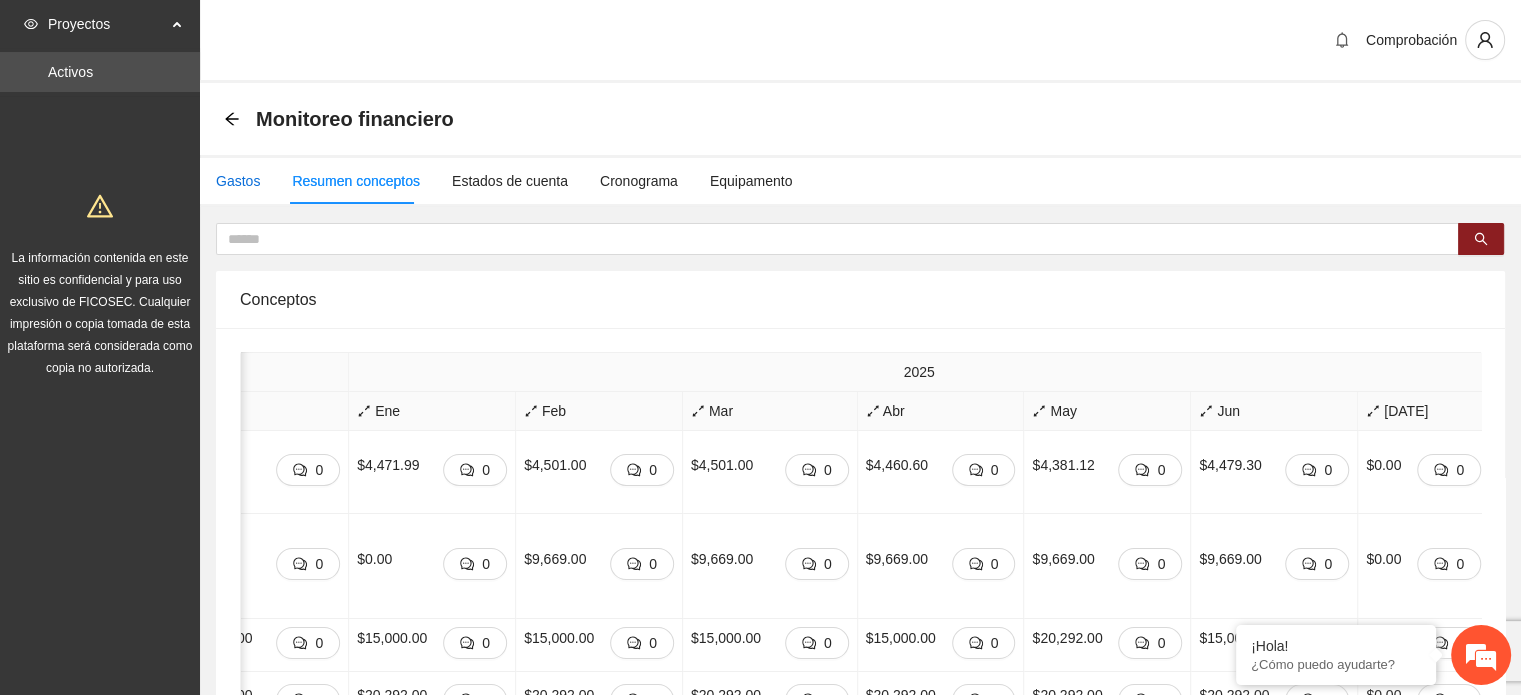 click on "Gastos" at bounding box center [238, 181] 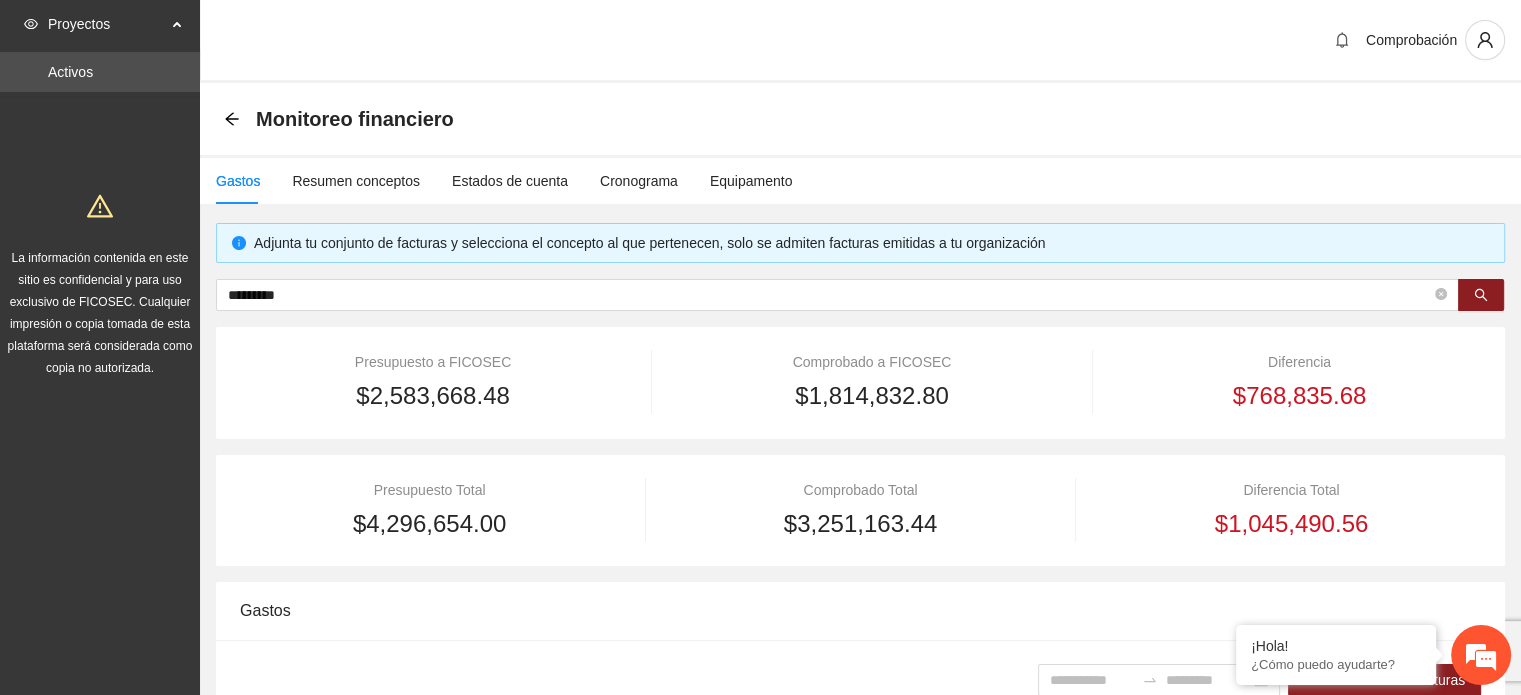 click on "**********" at bounding box center [760, 1006] 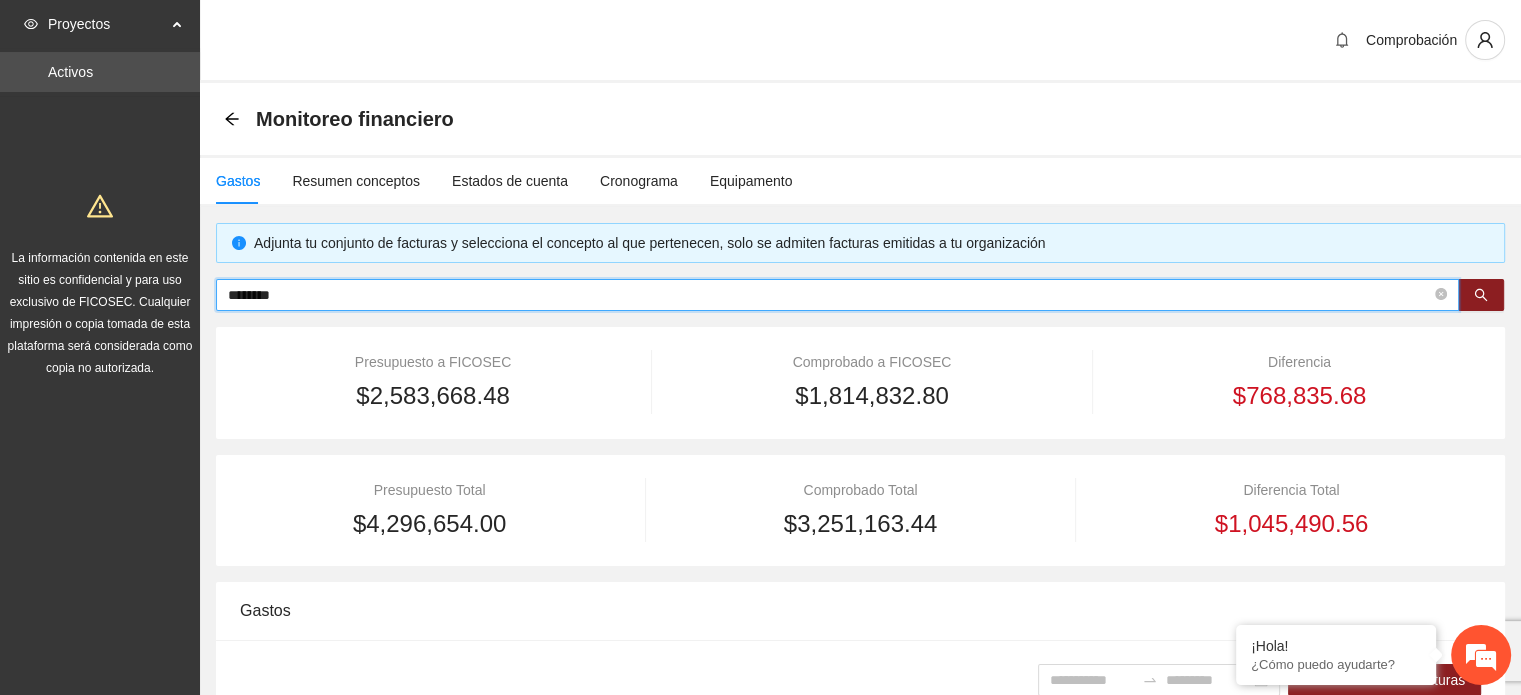 type on "********" 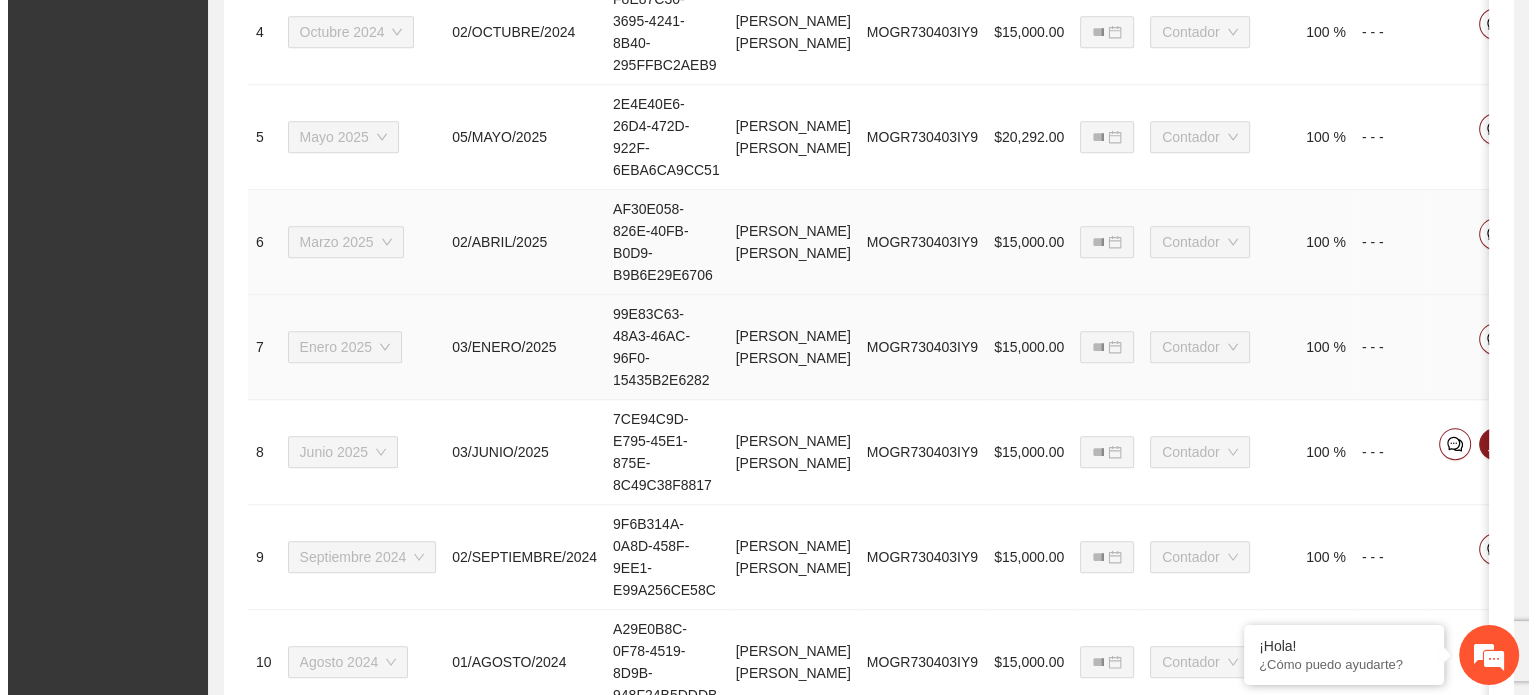 scroll, scrollTop: 1200, scrollLeft: 0, axis: vertical 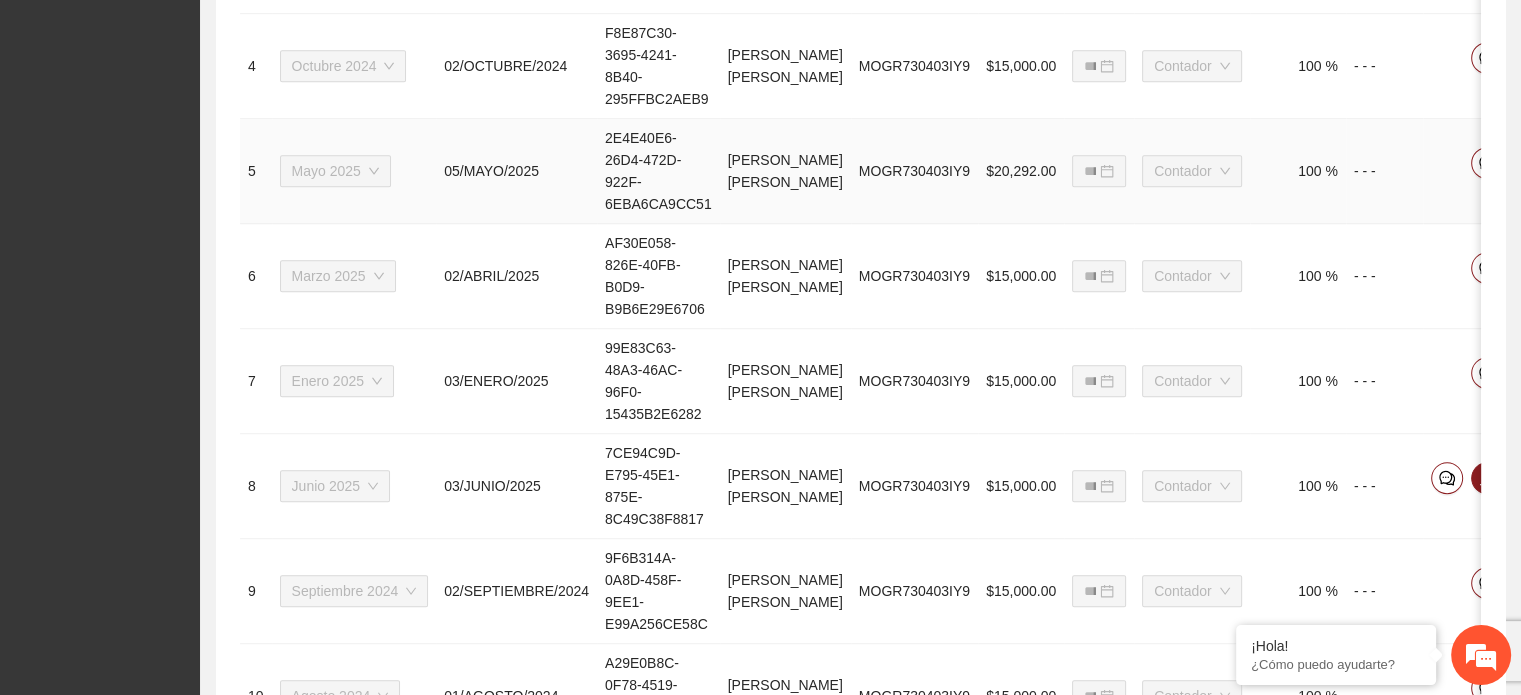 click 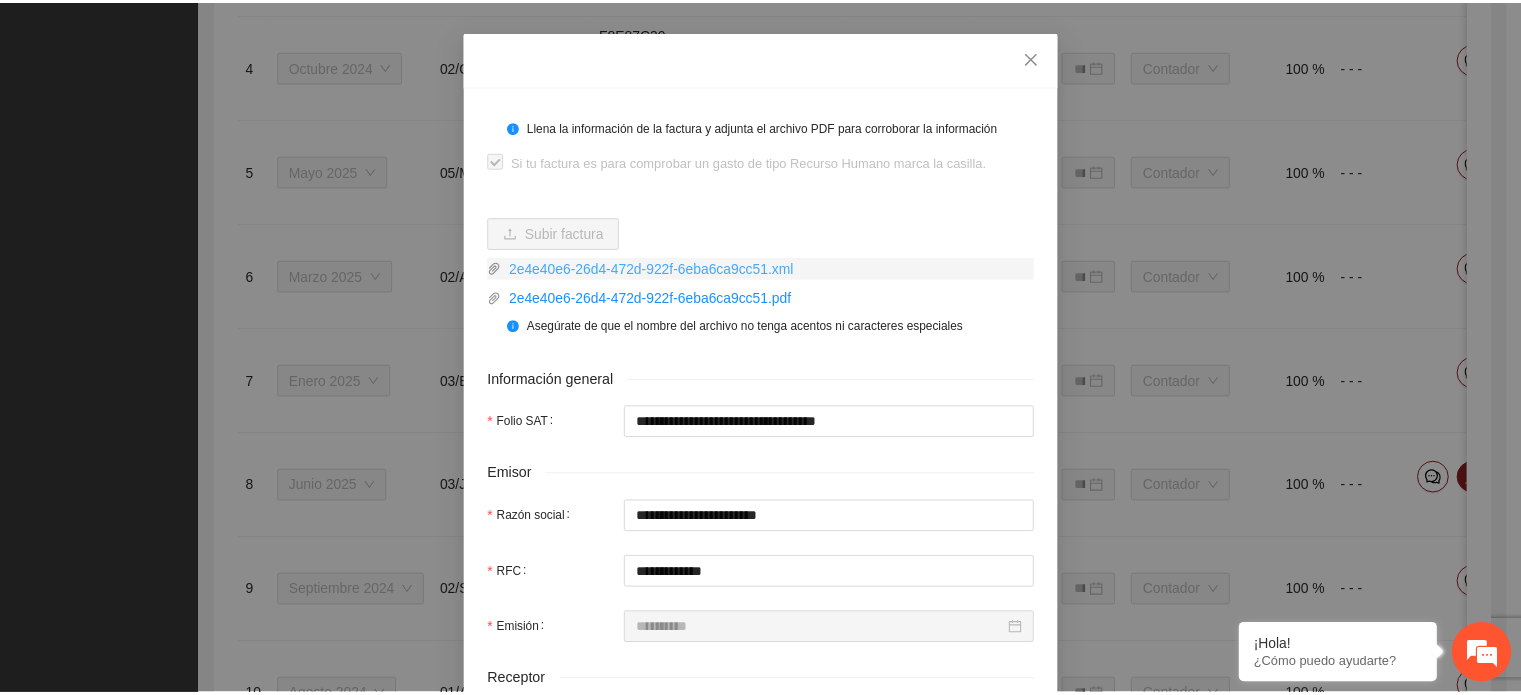 scroll, scrollTop: 0, scrollLeft: 0, axis: both 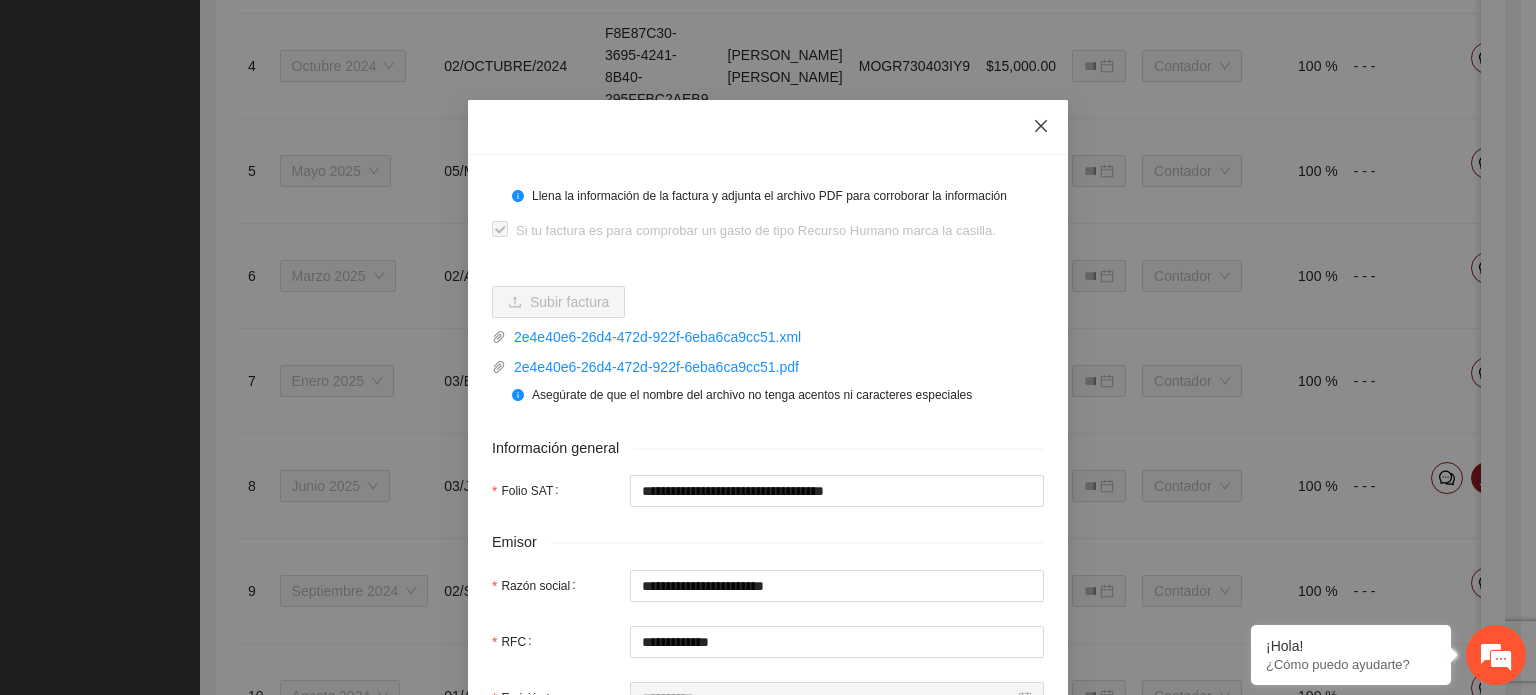 click 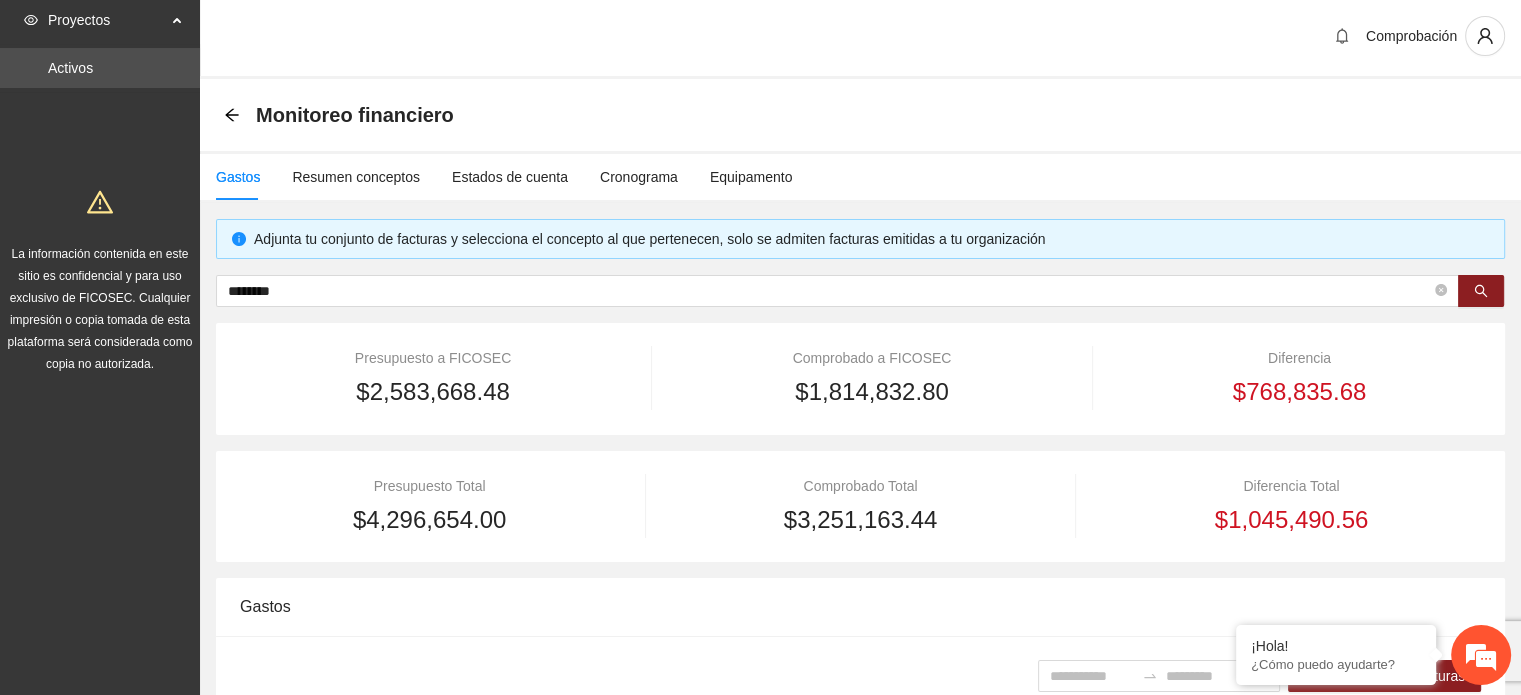scroll, scrollTop: 0, scrollLeft: 0, axis: both 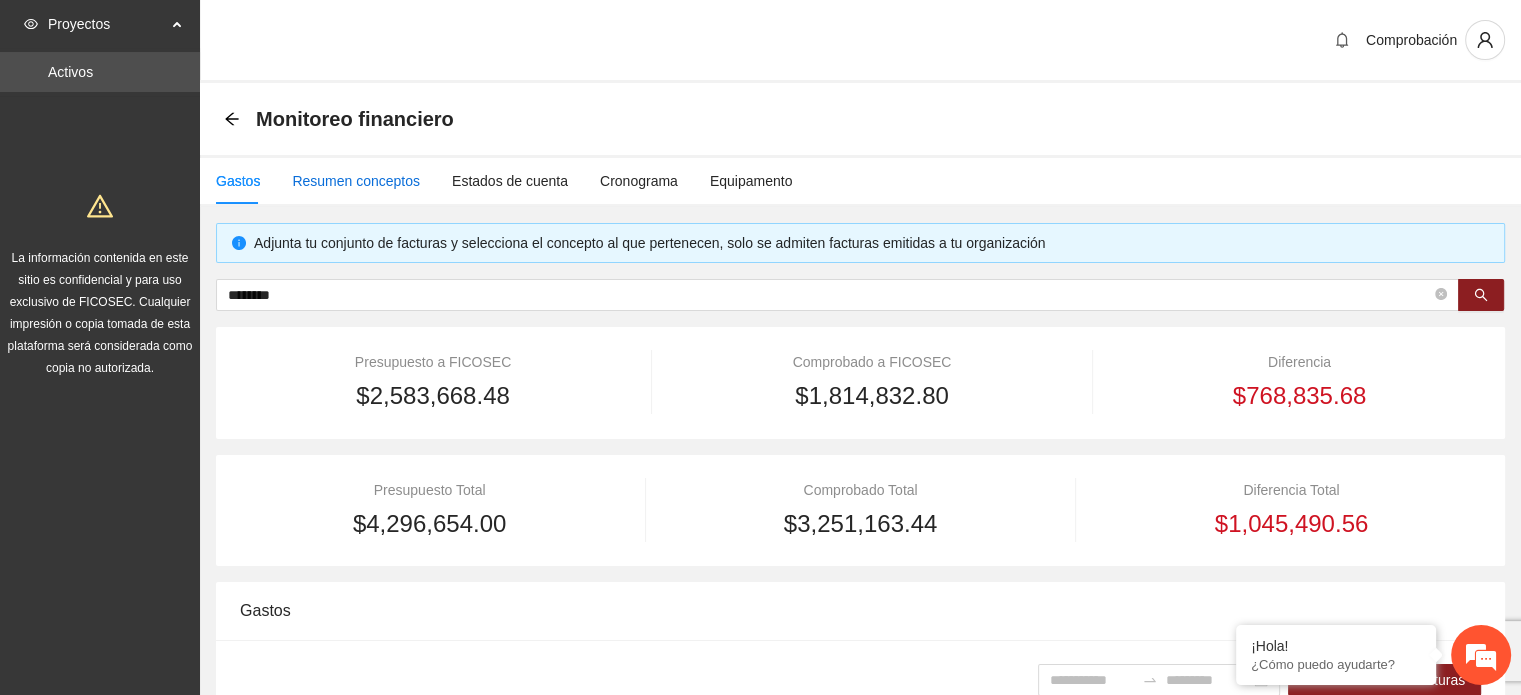 click on "Resumen conceptos" at bounding box center [356, 181] 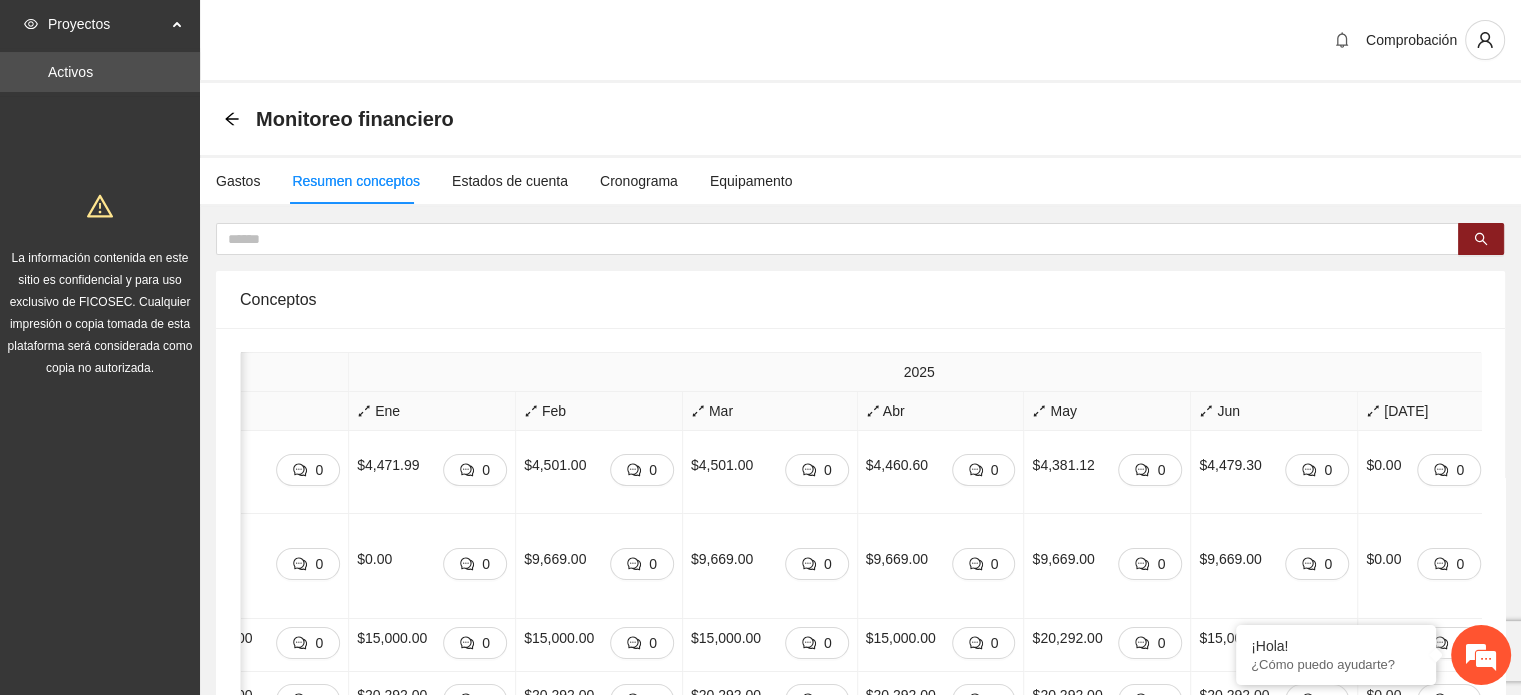 scroll, scrollTop: 0, scrollLeft: 0, axis: both 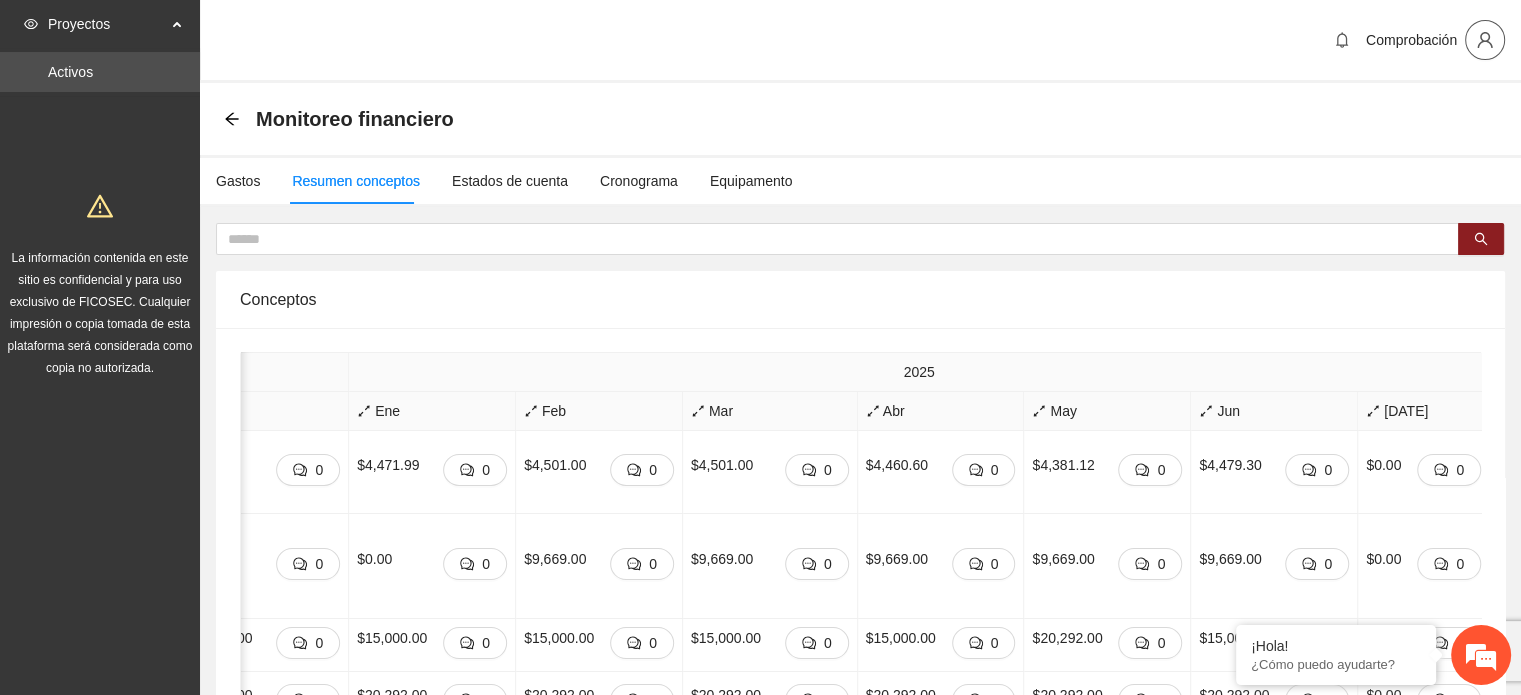 click at bounding box center [1485, 40] 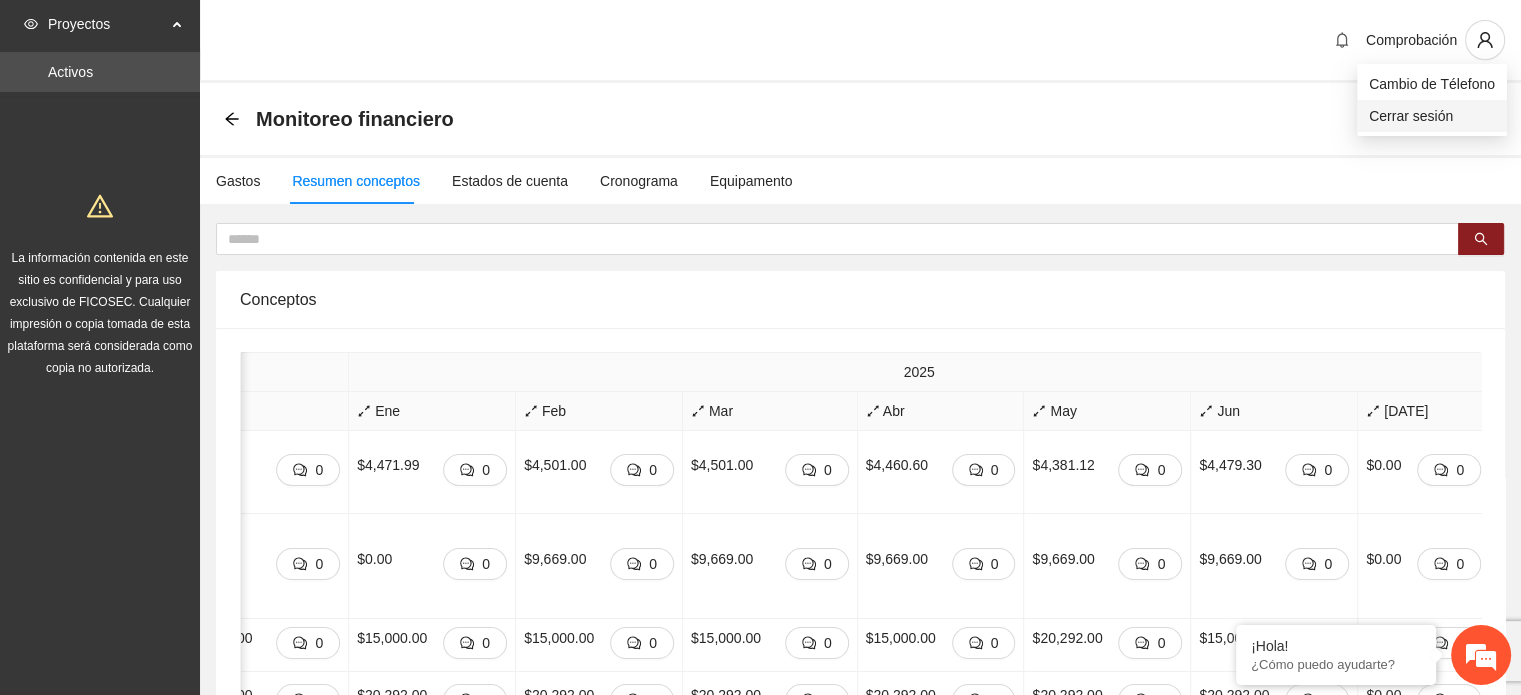click on "Cerrar sesión" at bounding box center (1432, 116) 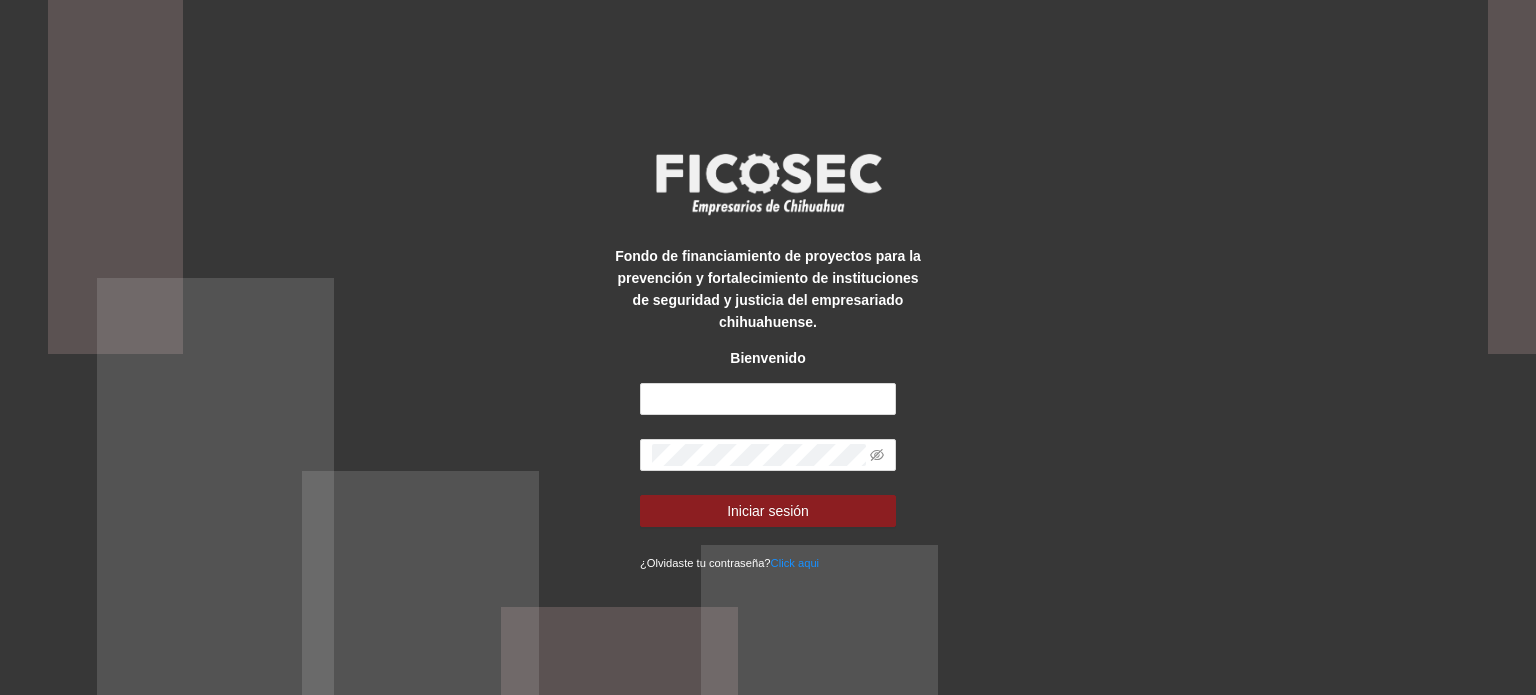 scroll, scrollTop: 0, scrollLeft: 0, axis: both 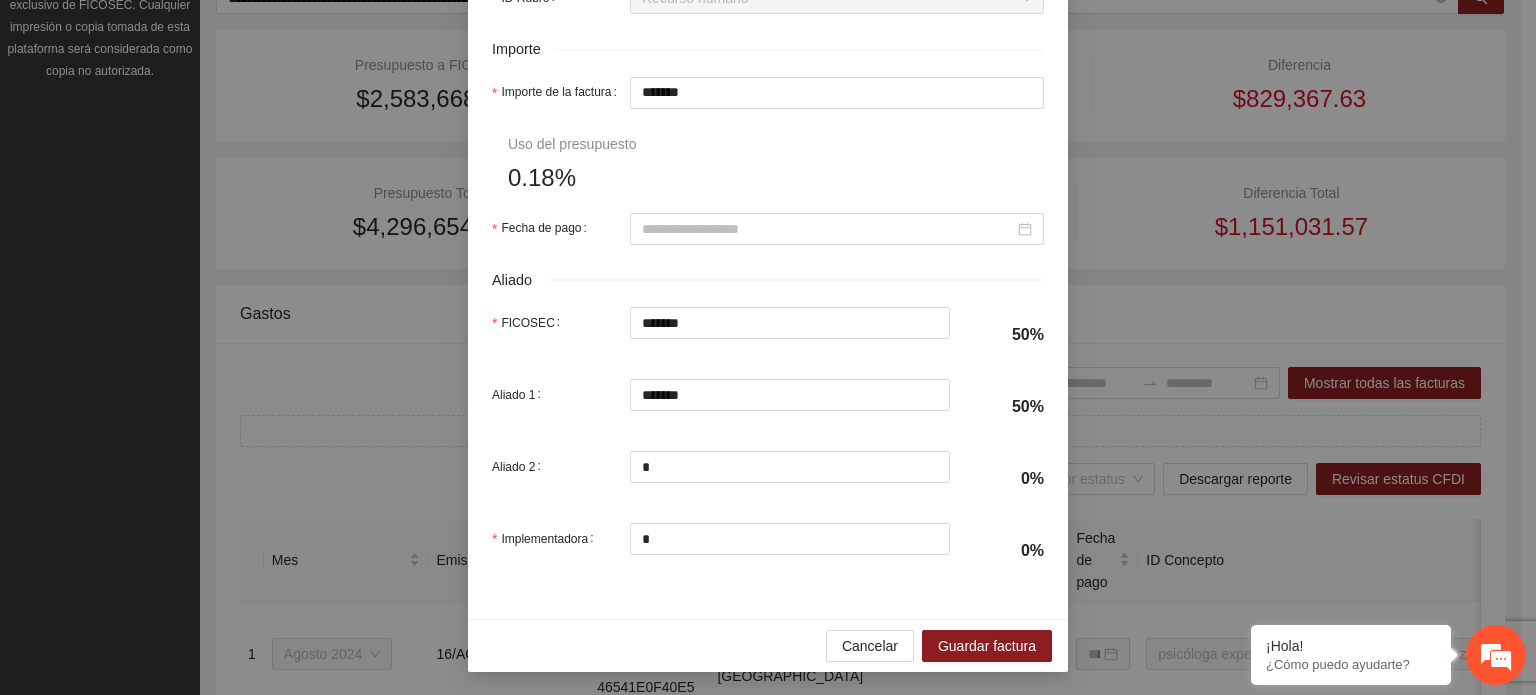 click on "**********" at bounding box center (768, 347) 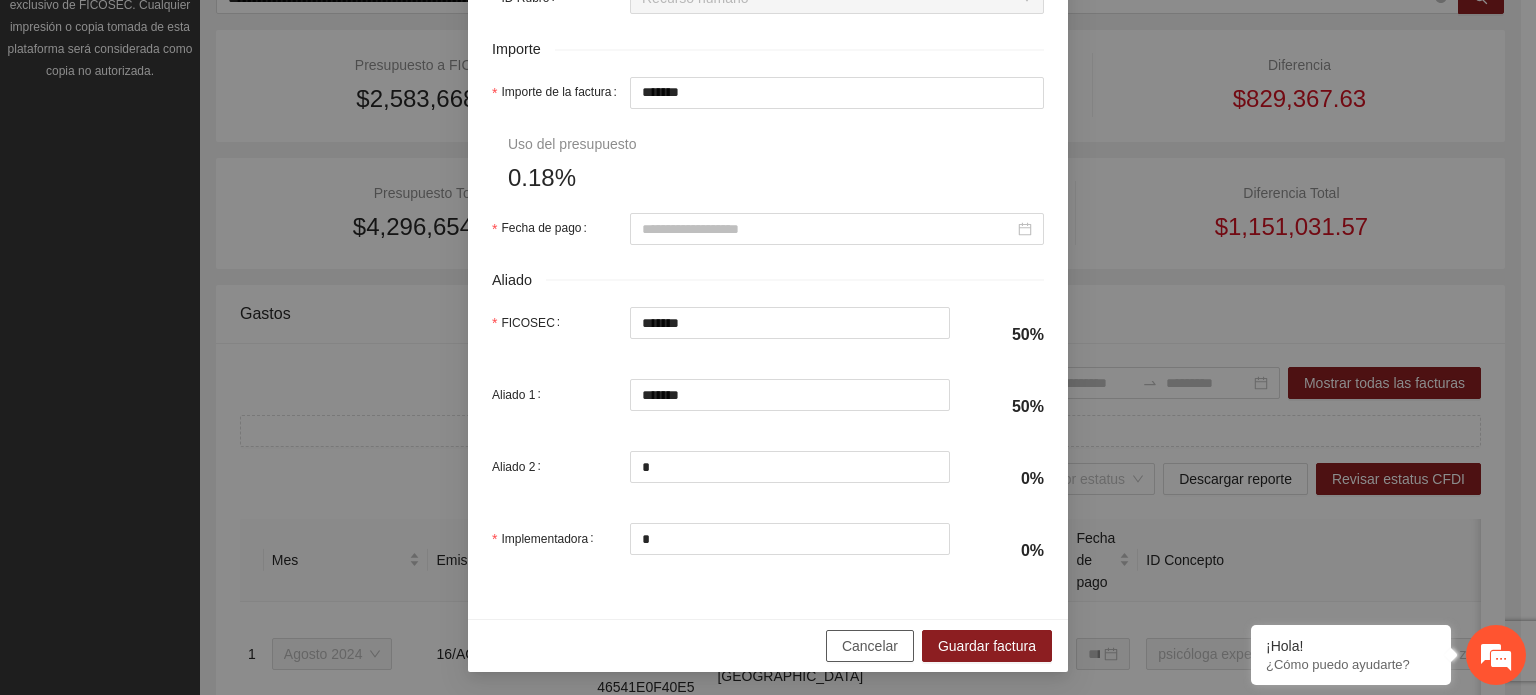 click on "Cancelar" at bounding box center [870, 646] 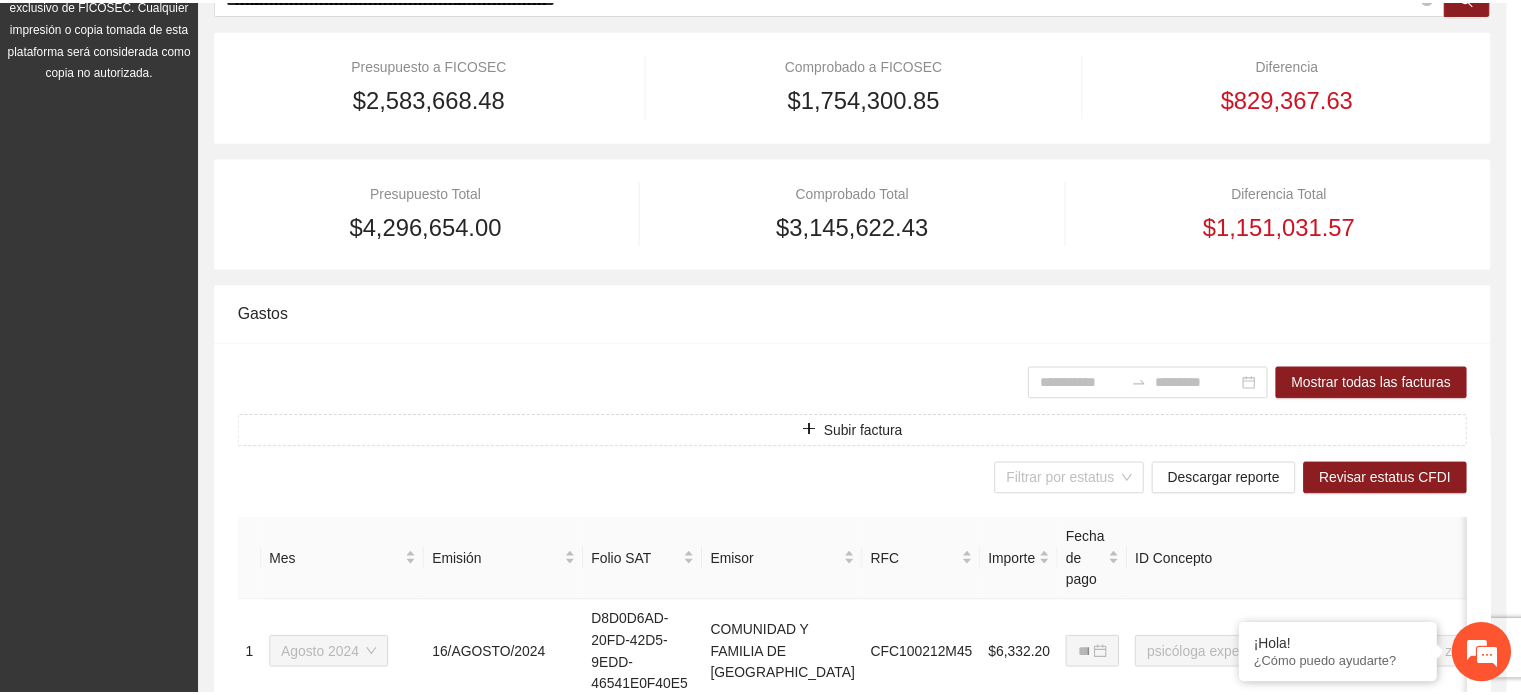 scroll, scrollTop: 841, scrollLeft: 0, axis: vertical 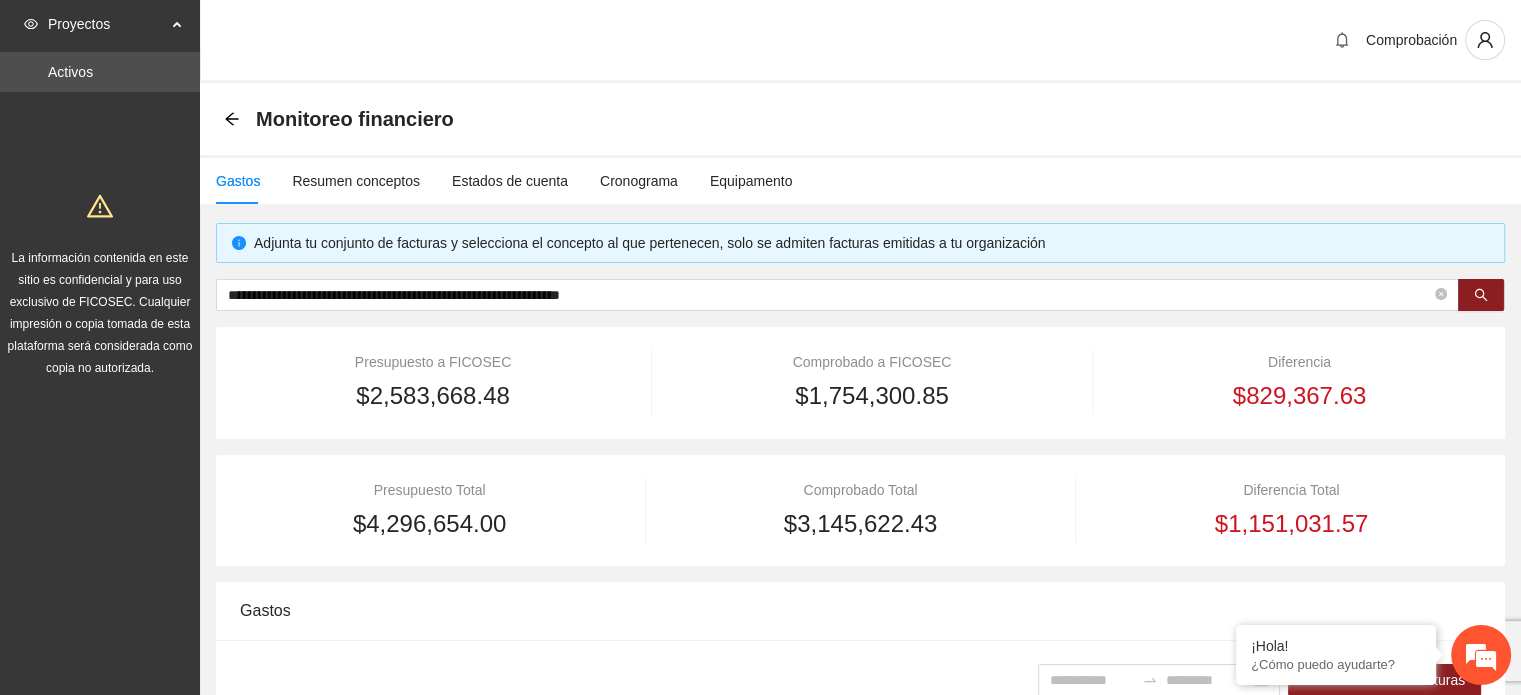 click on "Gastos" at bounding box center (238, 181) 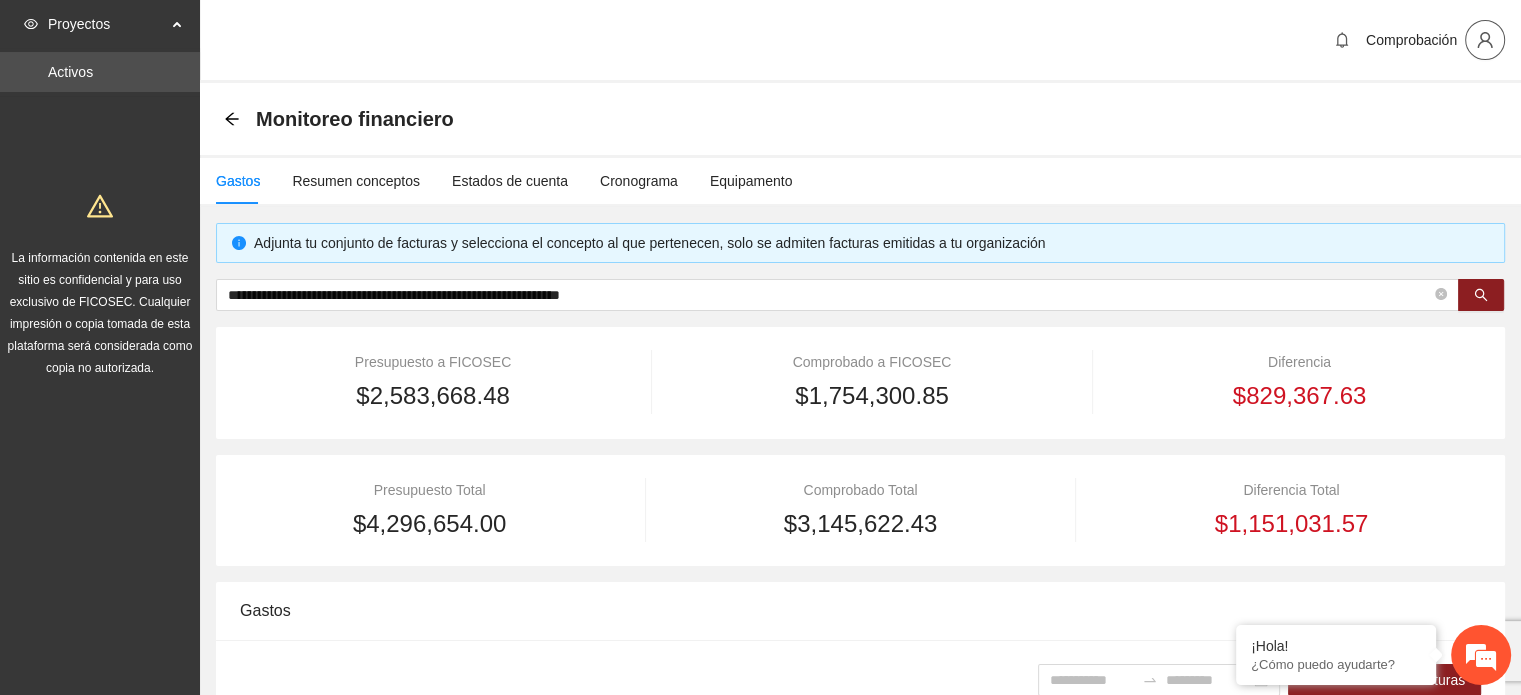 click 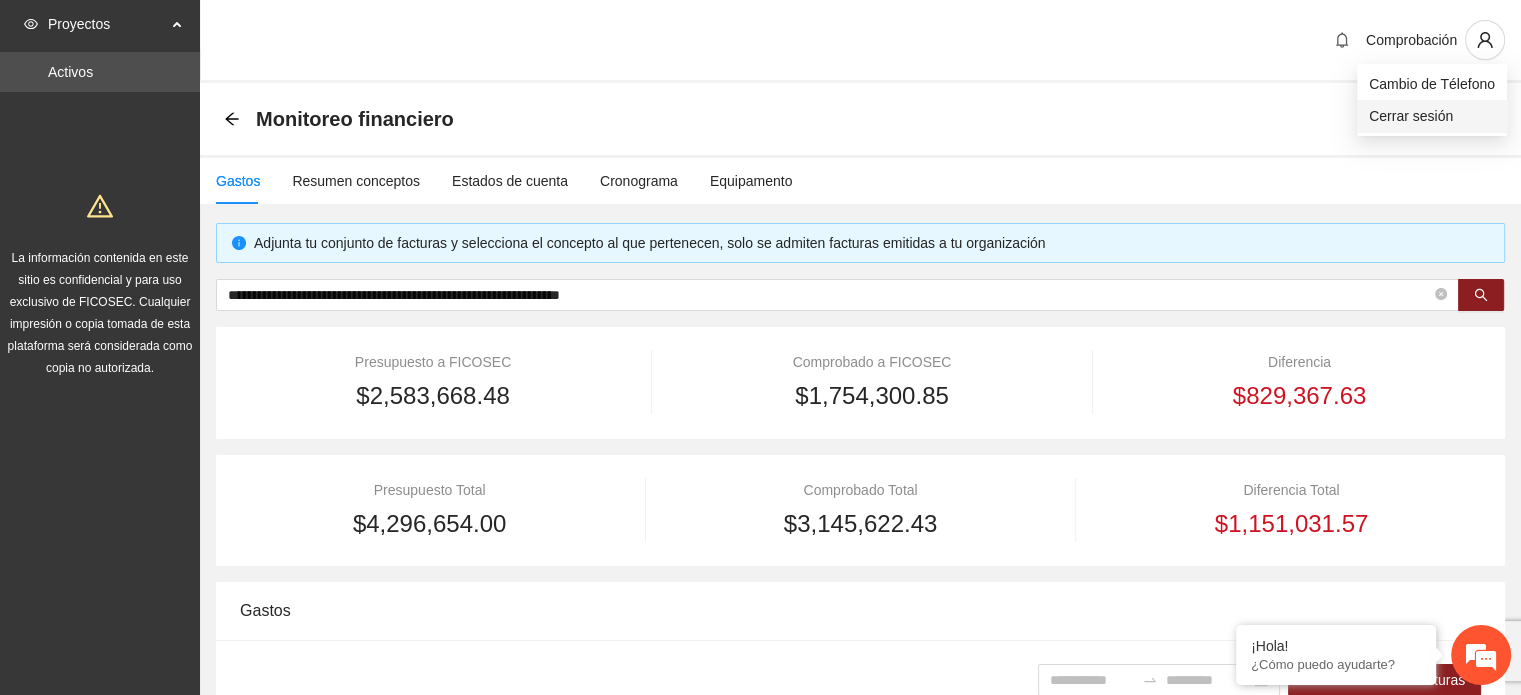 drag, startPoint x: 1435, startPoint y: 119, endPoint x: 1356, endPoint y: 119, distance: 79 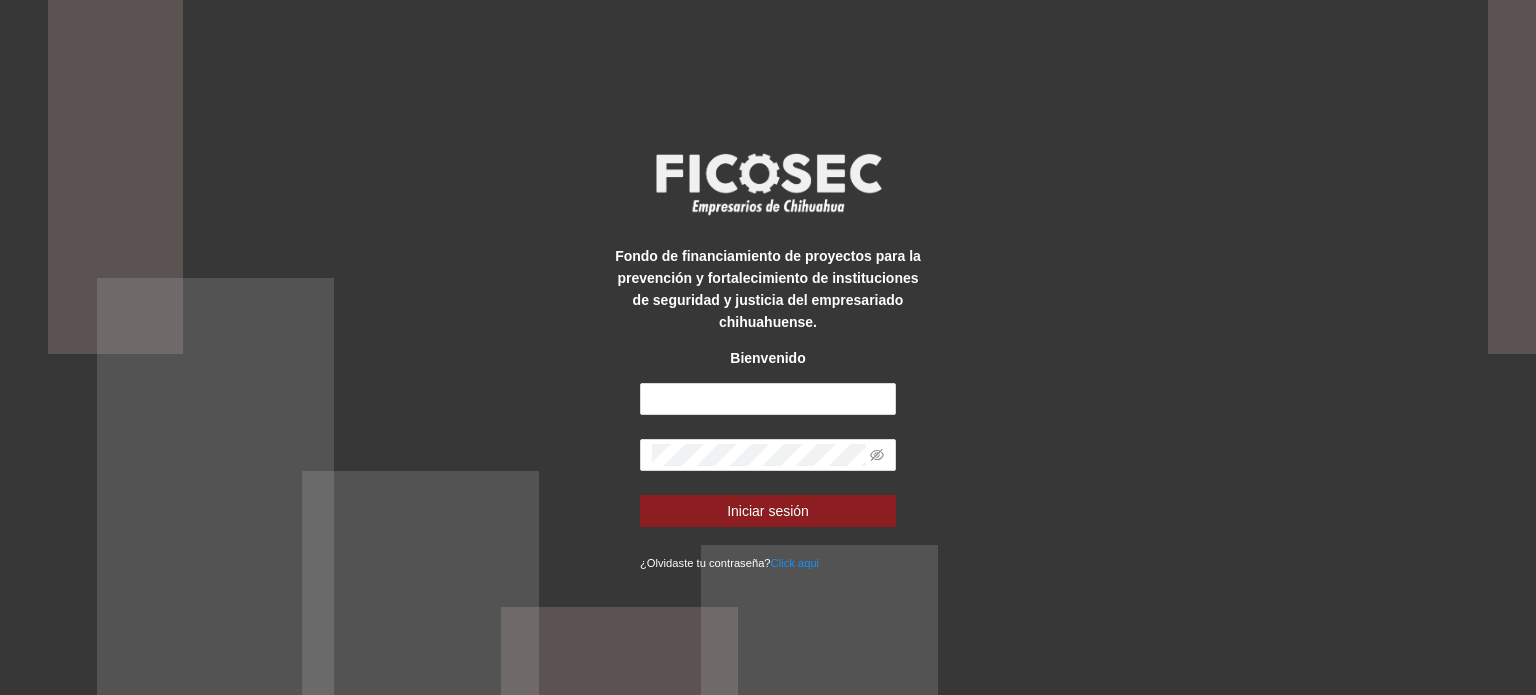 scroll, scrollTop: 0, scrollLeft: 0, axis: both 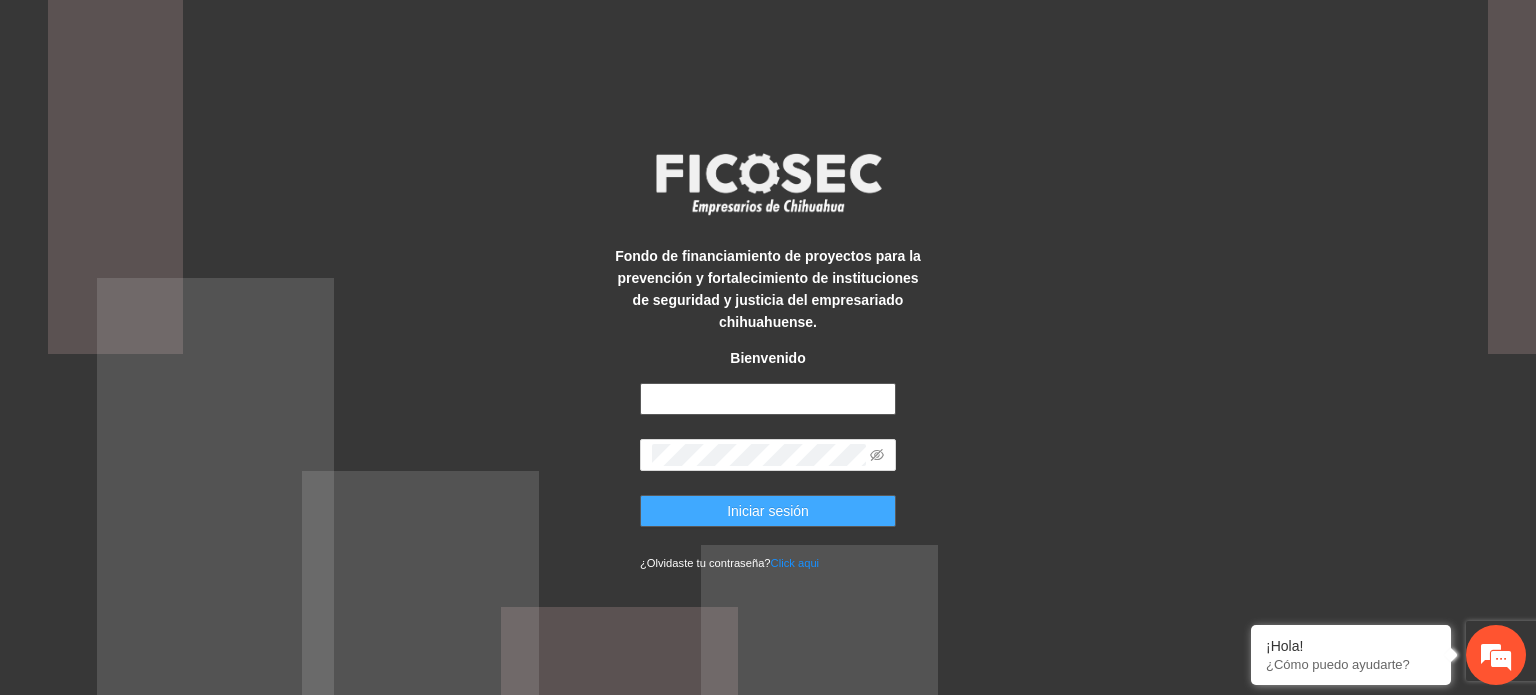 type on "**********" 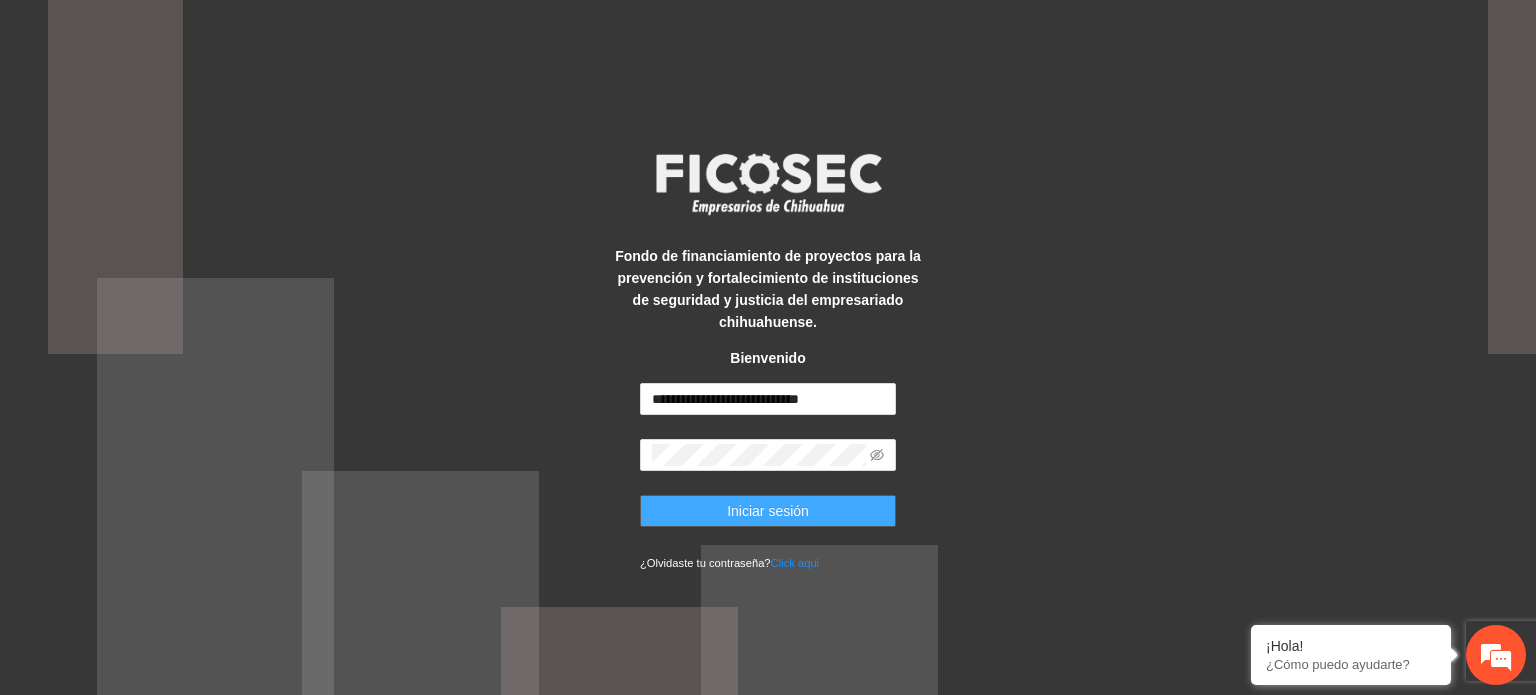 click on "Iniciar sesión" at bounding box center [768, 511] 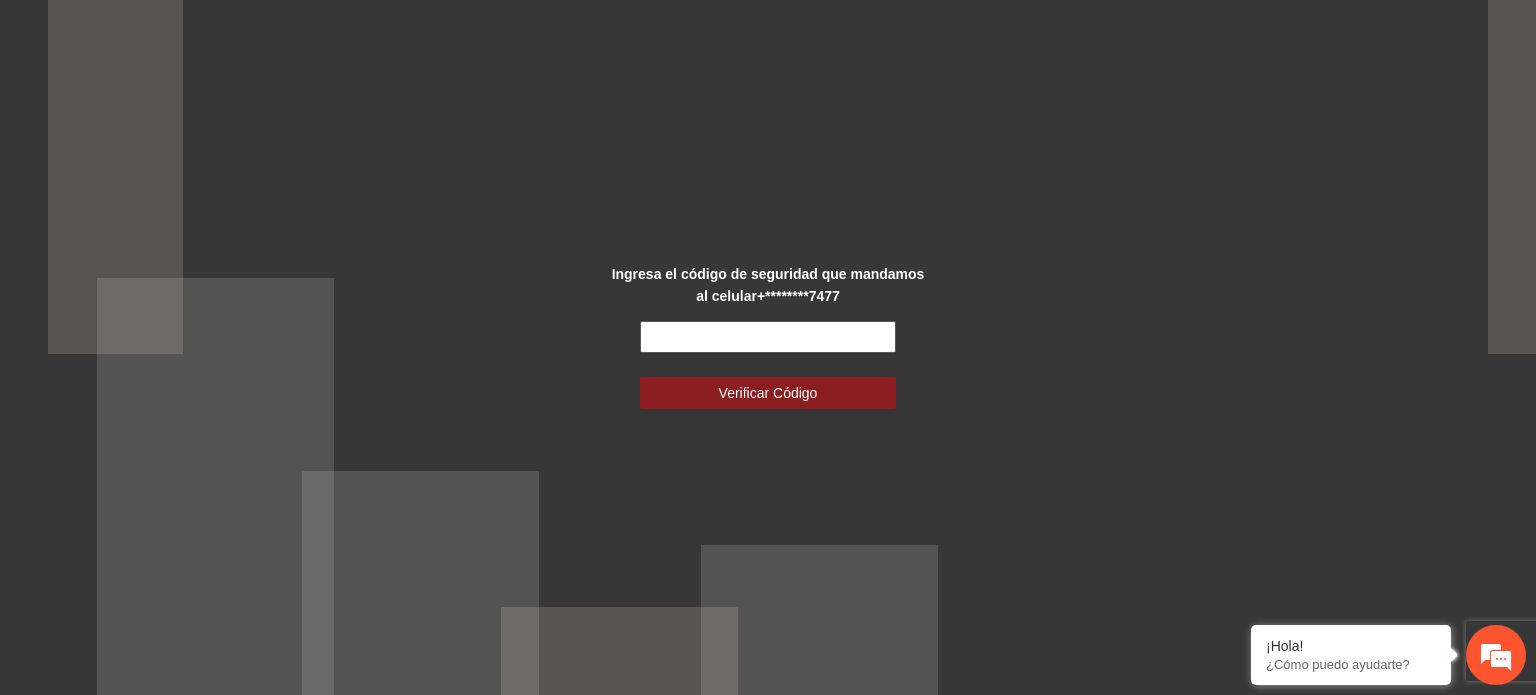 scroll, scrollTop: 0, scrollLeft: 0, axis: both 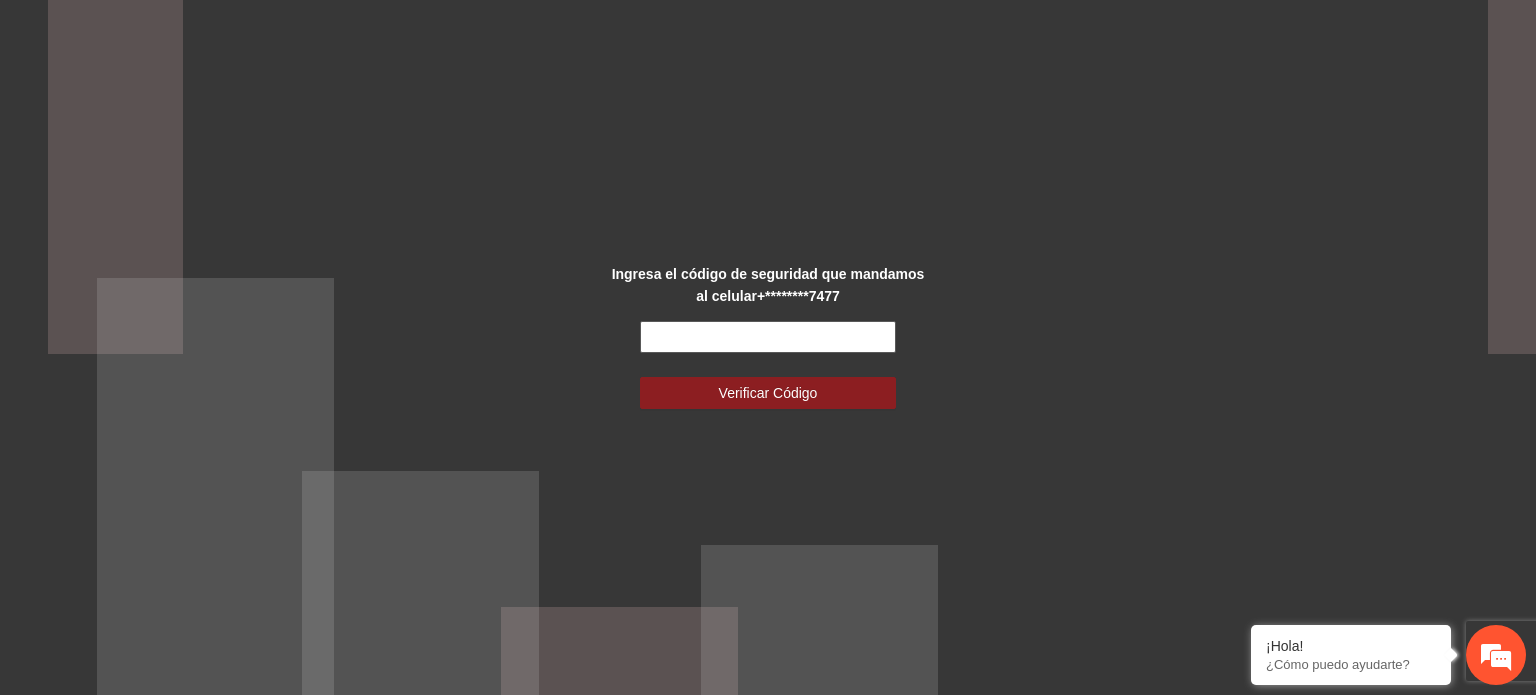 drag, startPoint x: 975, startPoint y: 404, endPoint x: 732, endPoint y: 326, distance: 255.21167 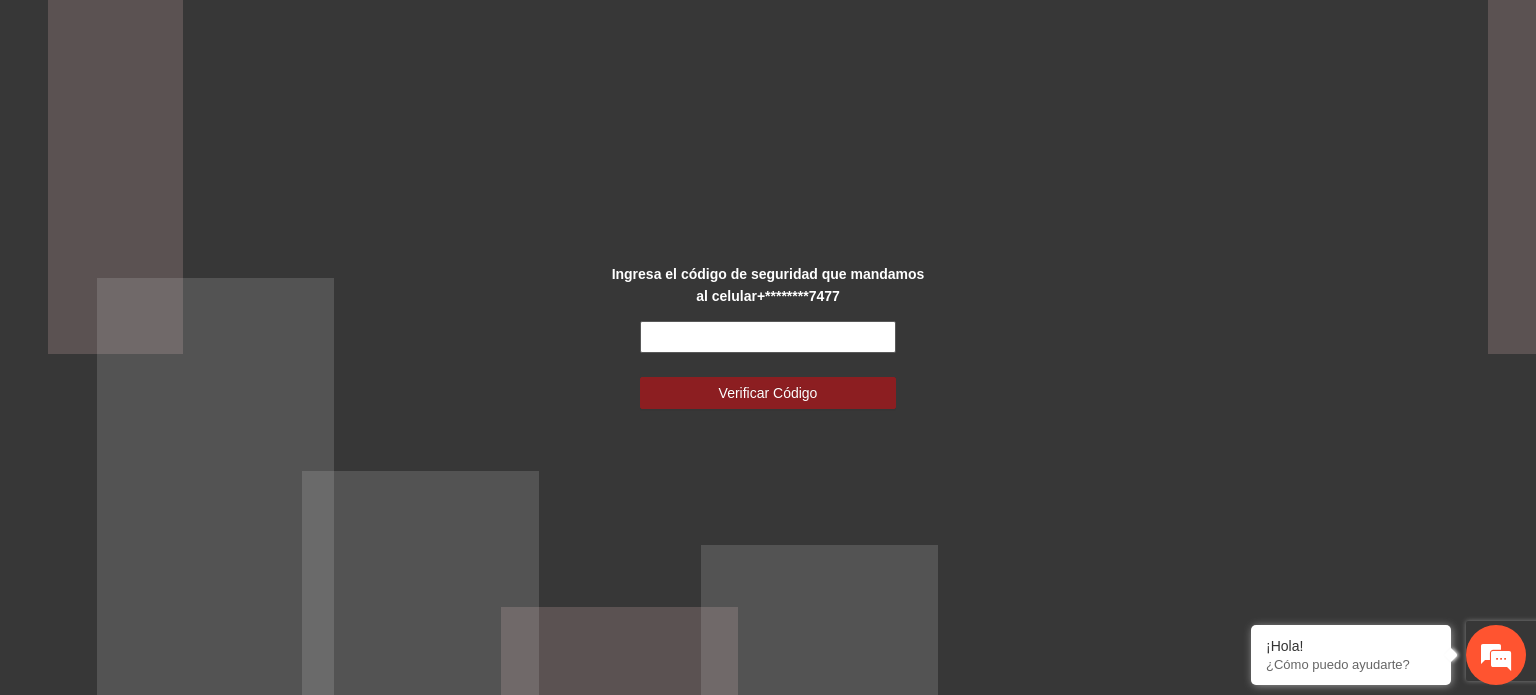 drag, startPoint x: 693, startPoint y: 328, endPoint x: 408, endPoint y: 343, distance: 285.39447 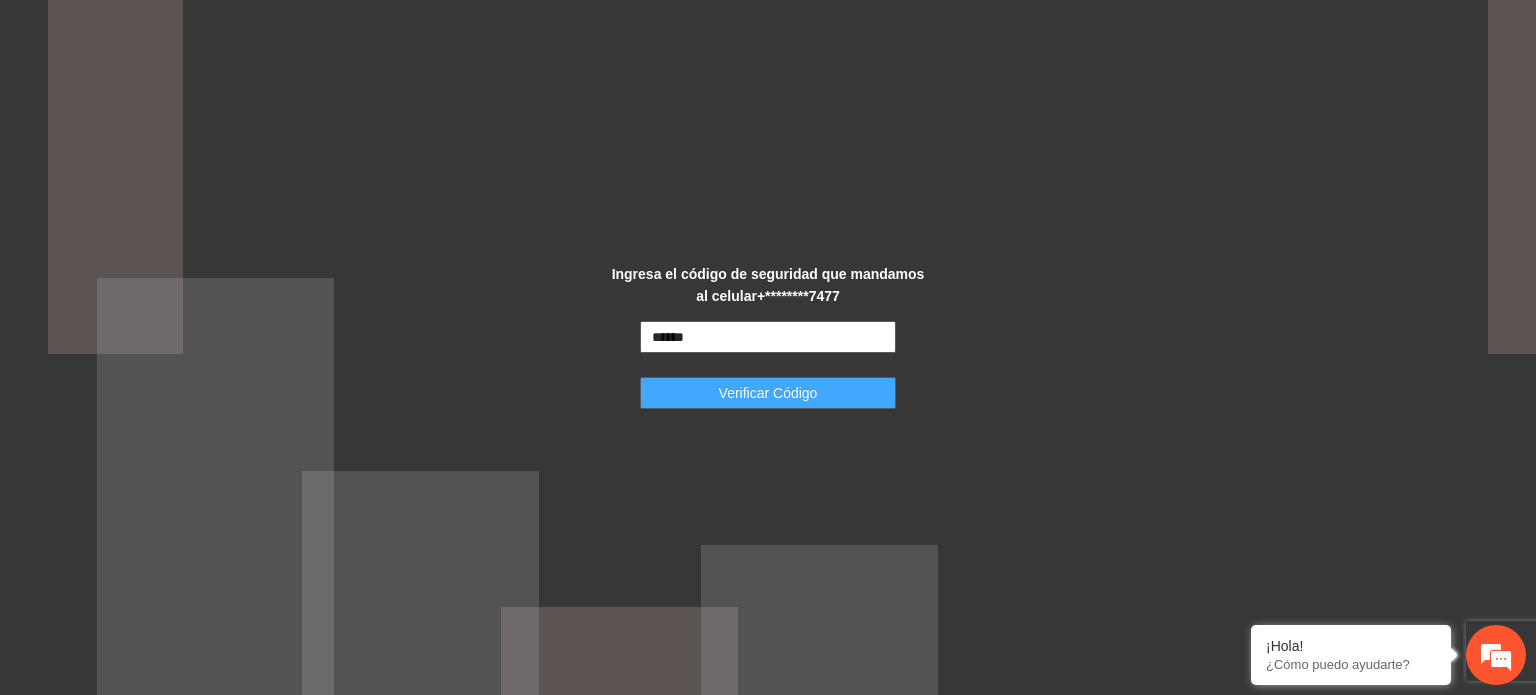 type on "******" 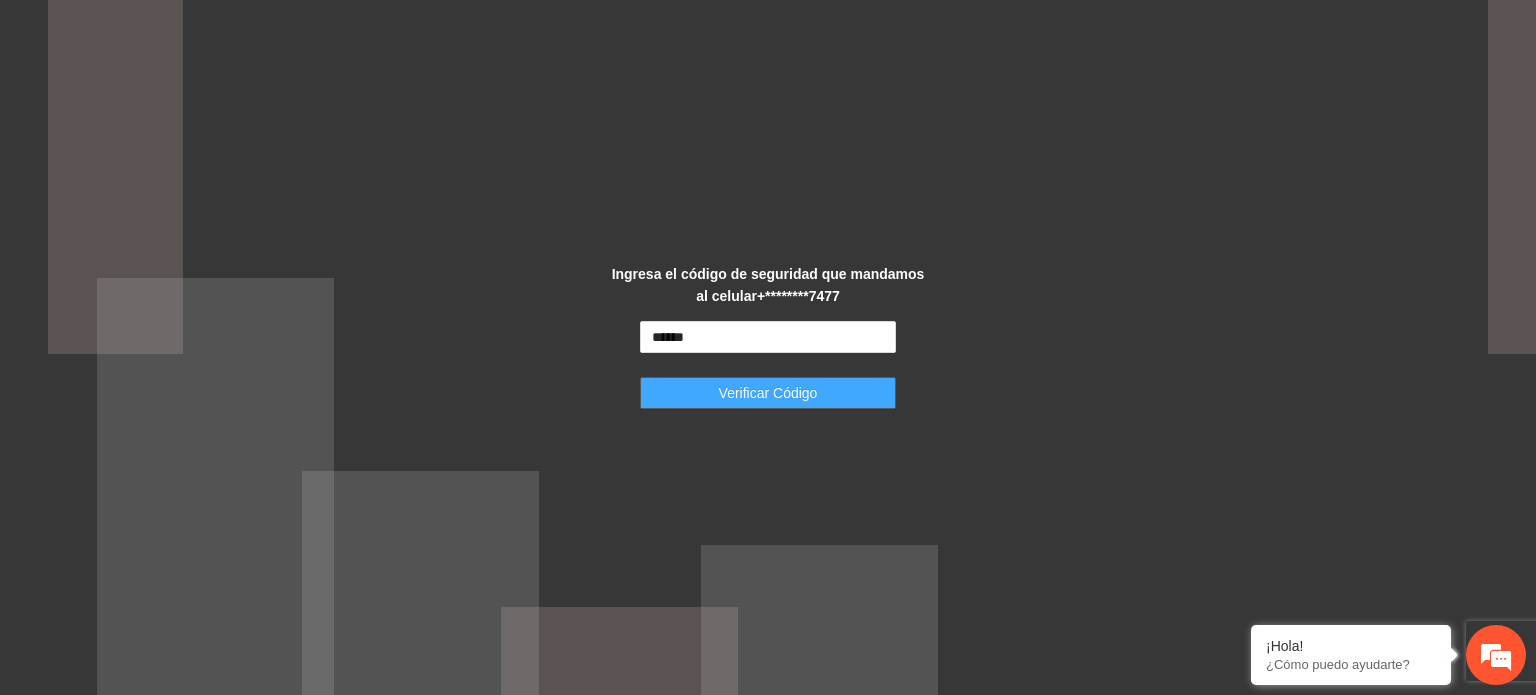 click on "Verificar Código" at bounding box center (768, 393) 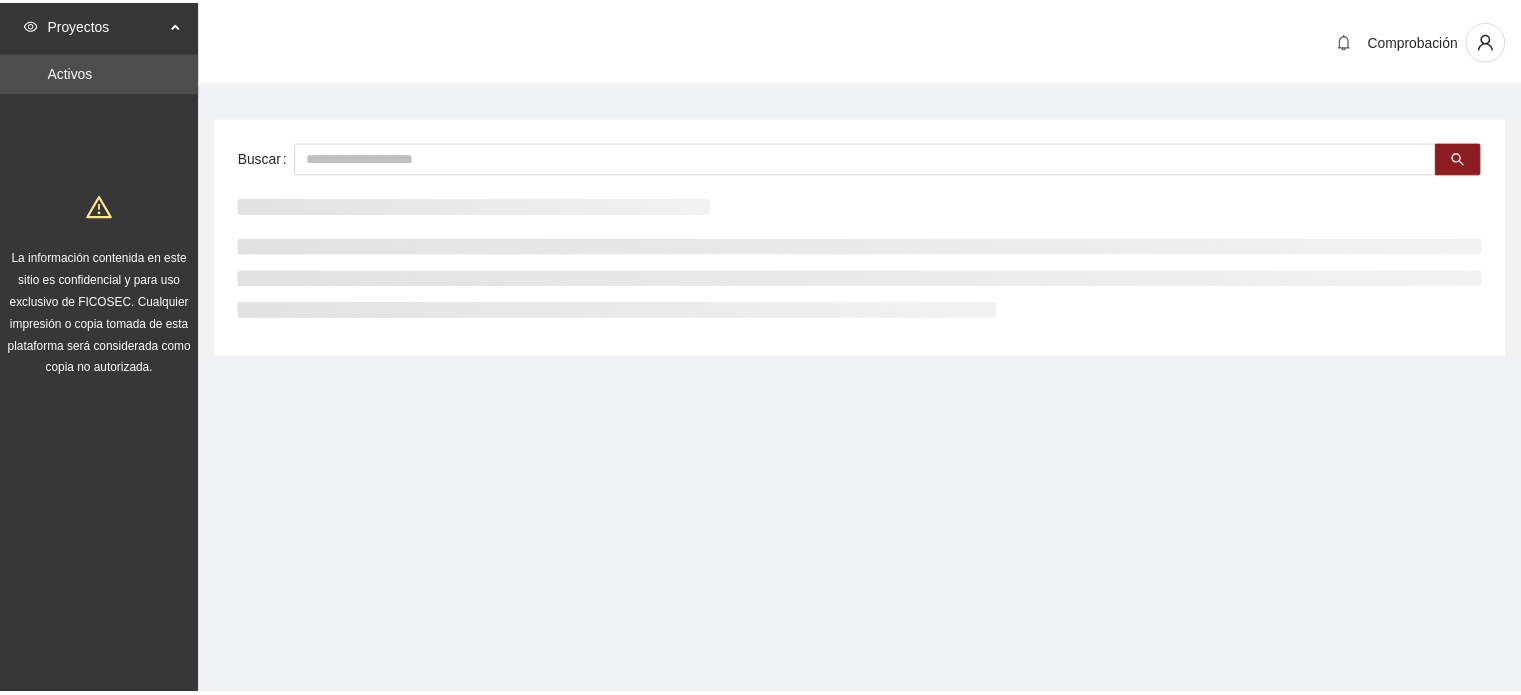 scroll, scrollTop: 0, scrollLeft: 0, axis: both 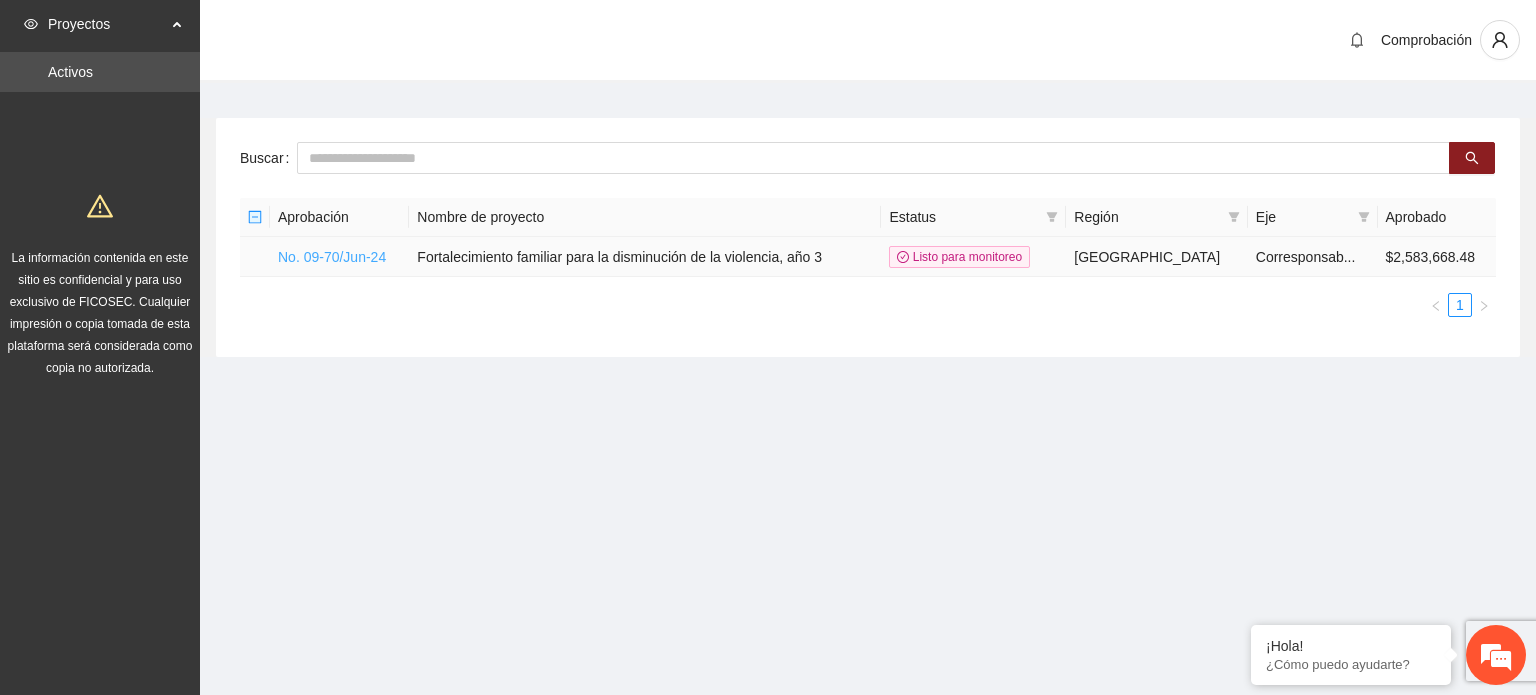 click on "No. 09-70/Jun-24" at bounding box center (332, 257) 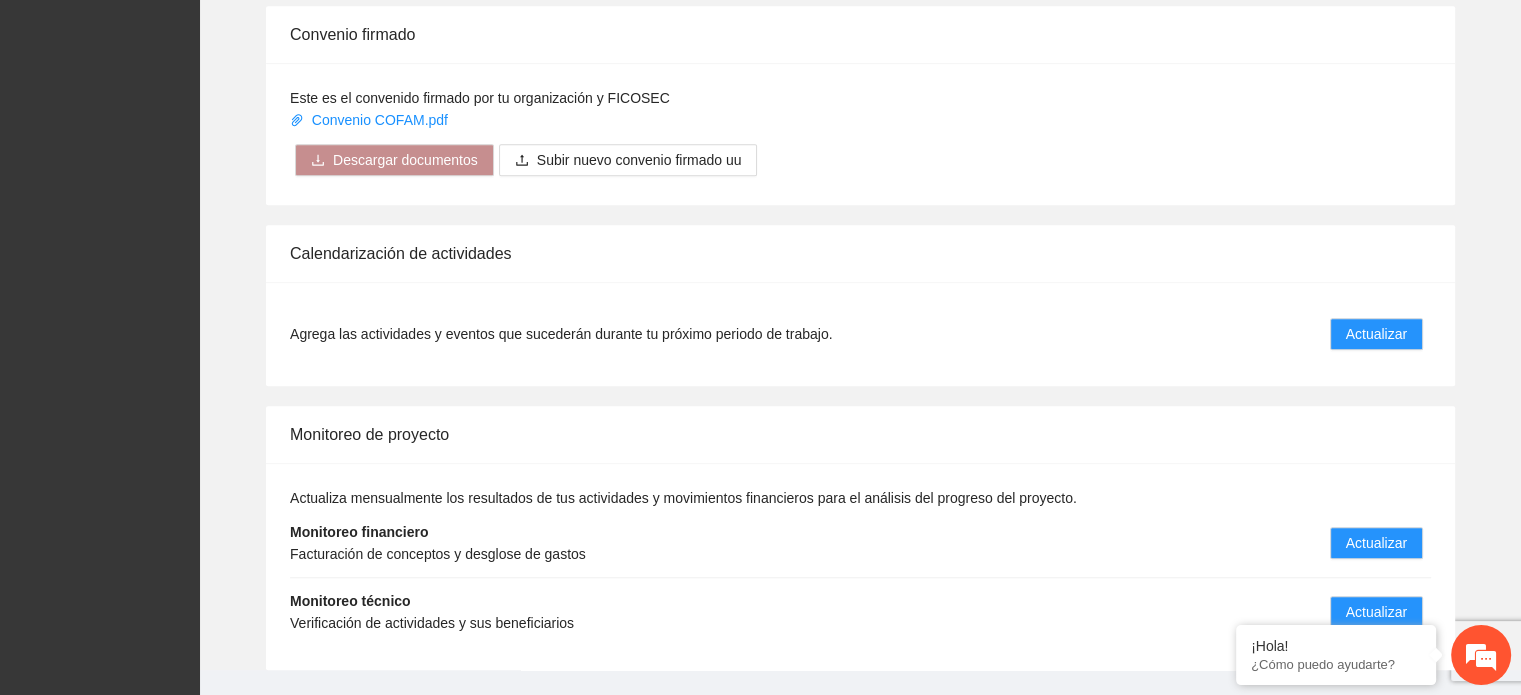 scroll, scrollTop: 1800, scrollLeft: 0, axis: vertical 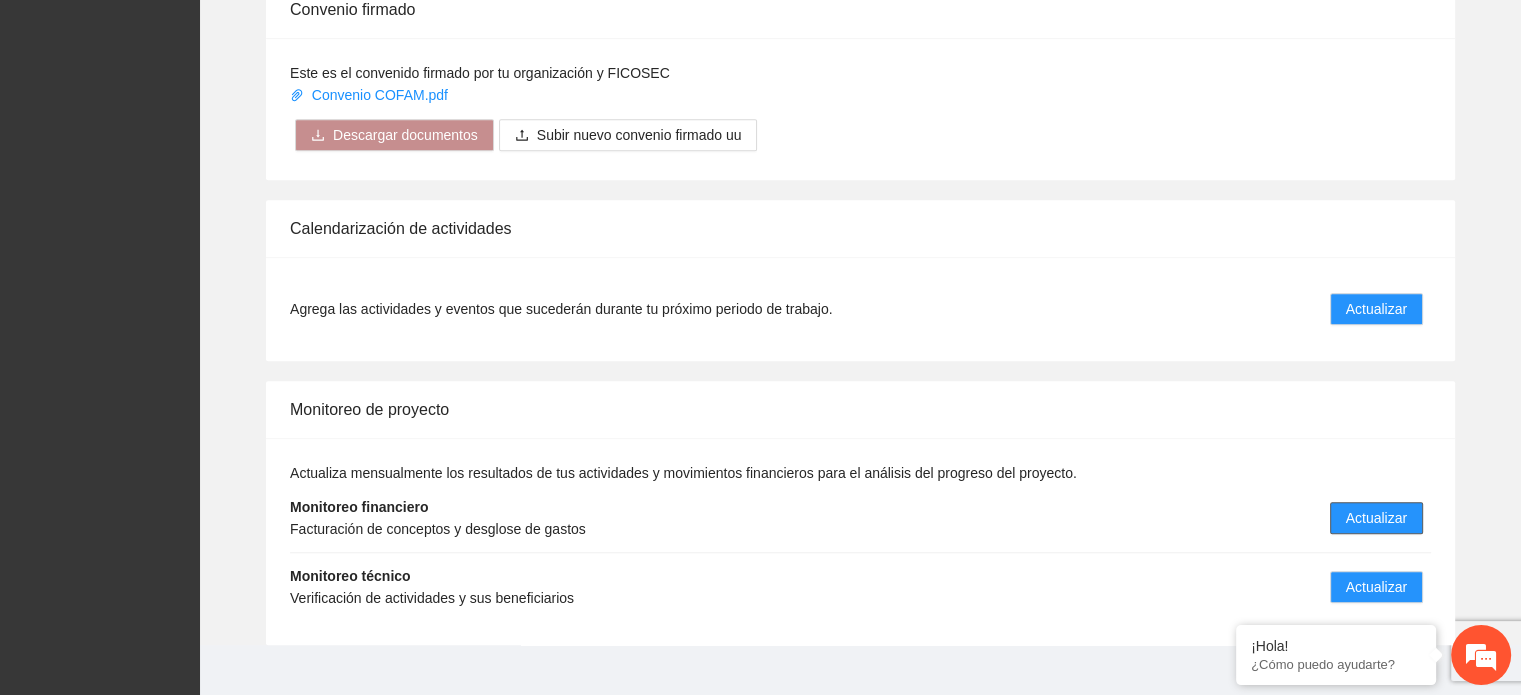 click on "Actualizar" at bounding box center [1376, 518] 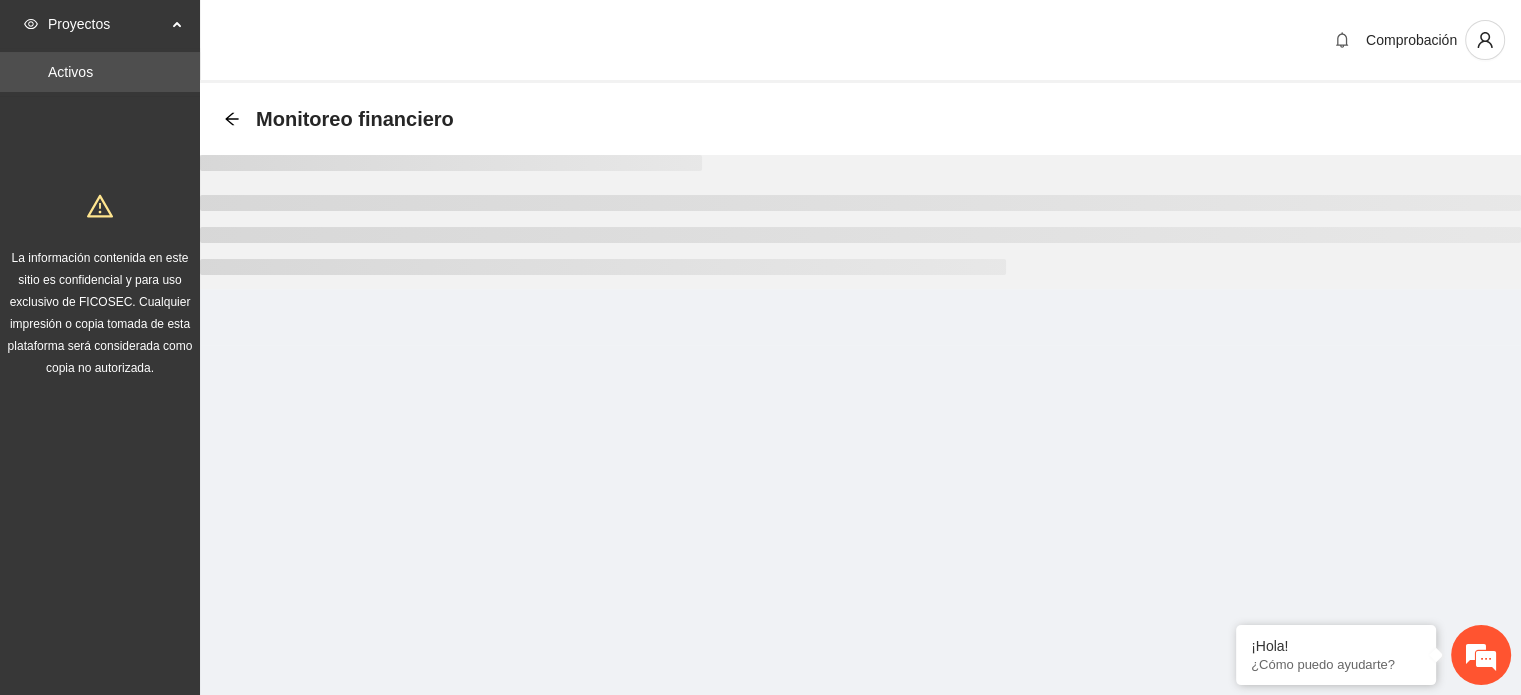 scroll, scrollTop: 0, scrollLeft: 0, axis: both 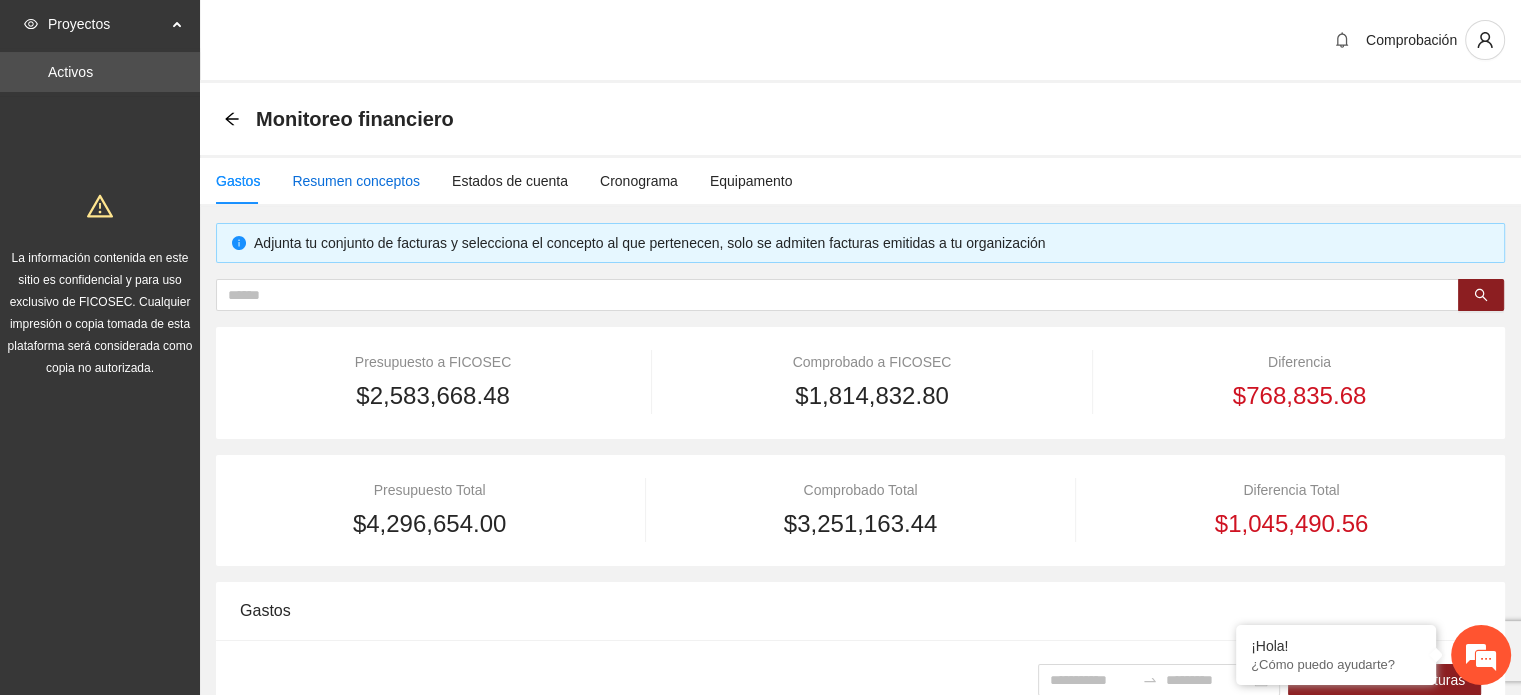 click on "Resumen conceptos" at bounding box center [356, 181] 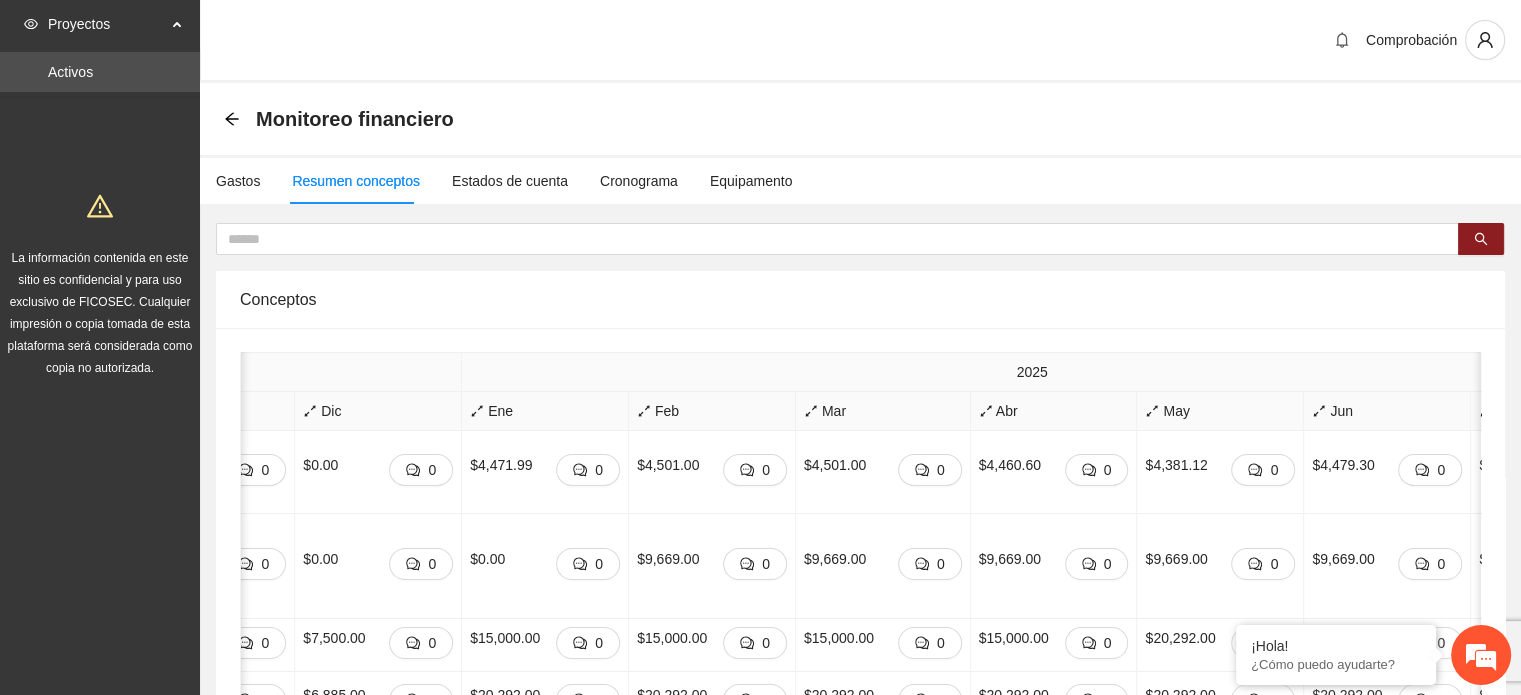 scroll, scrollTop: 0, scrollLeft: 889, axis: horizontal 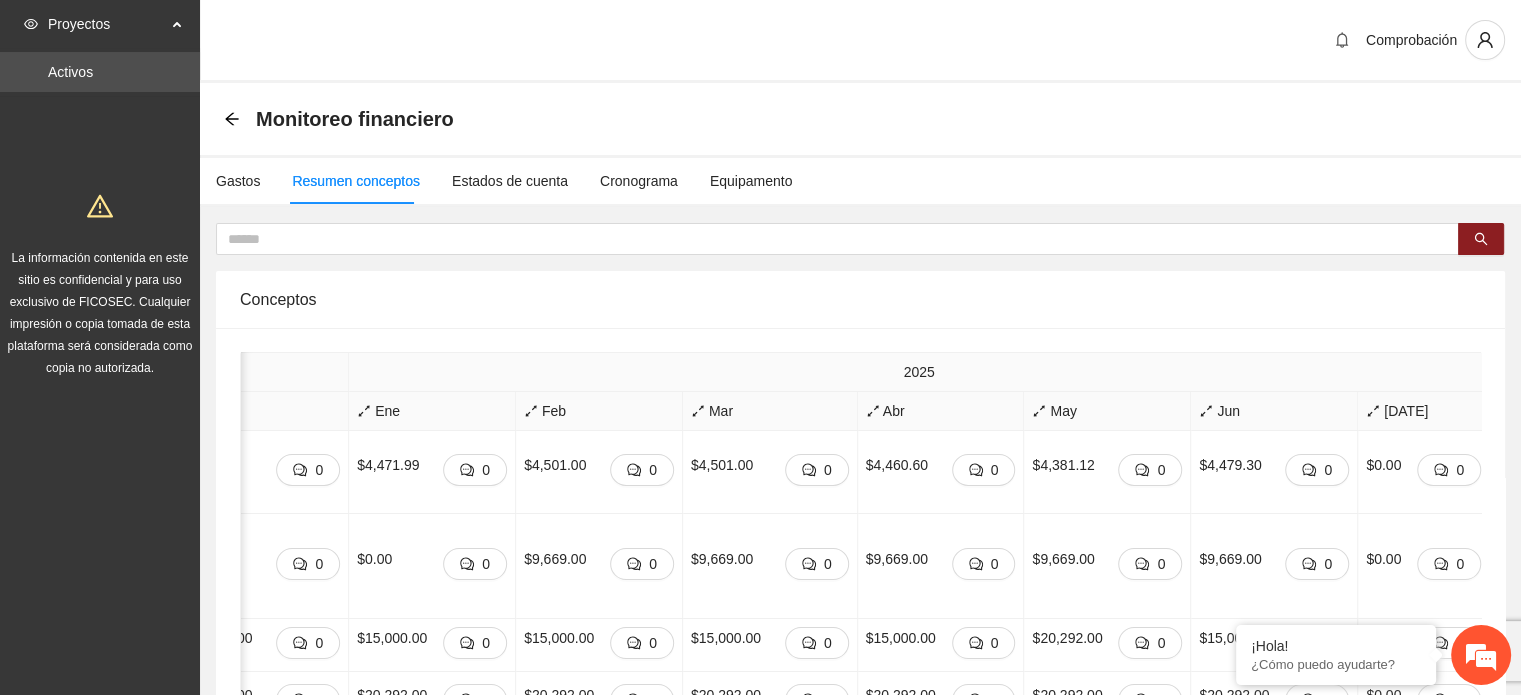 click on "Comprobación" at bounding box center [860, 41] 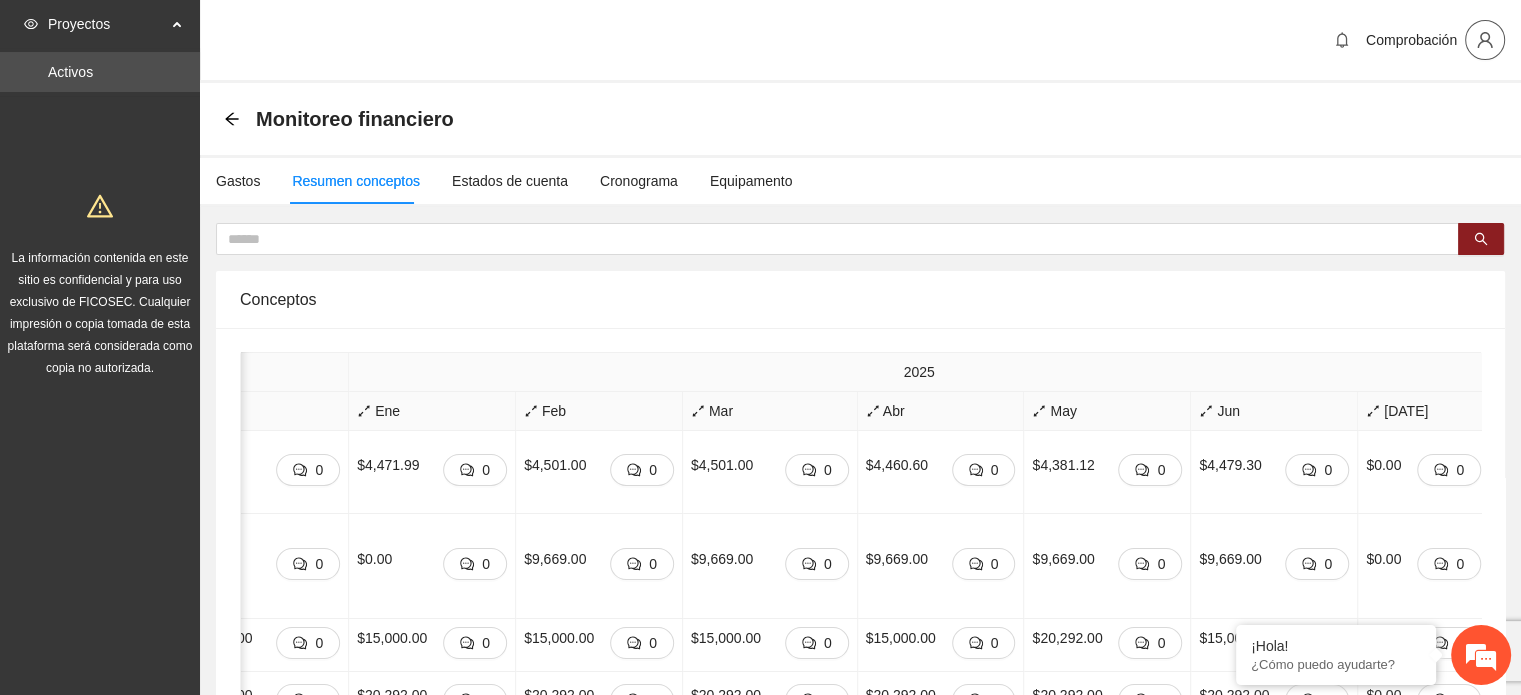 click 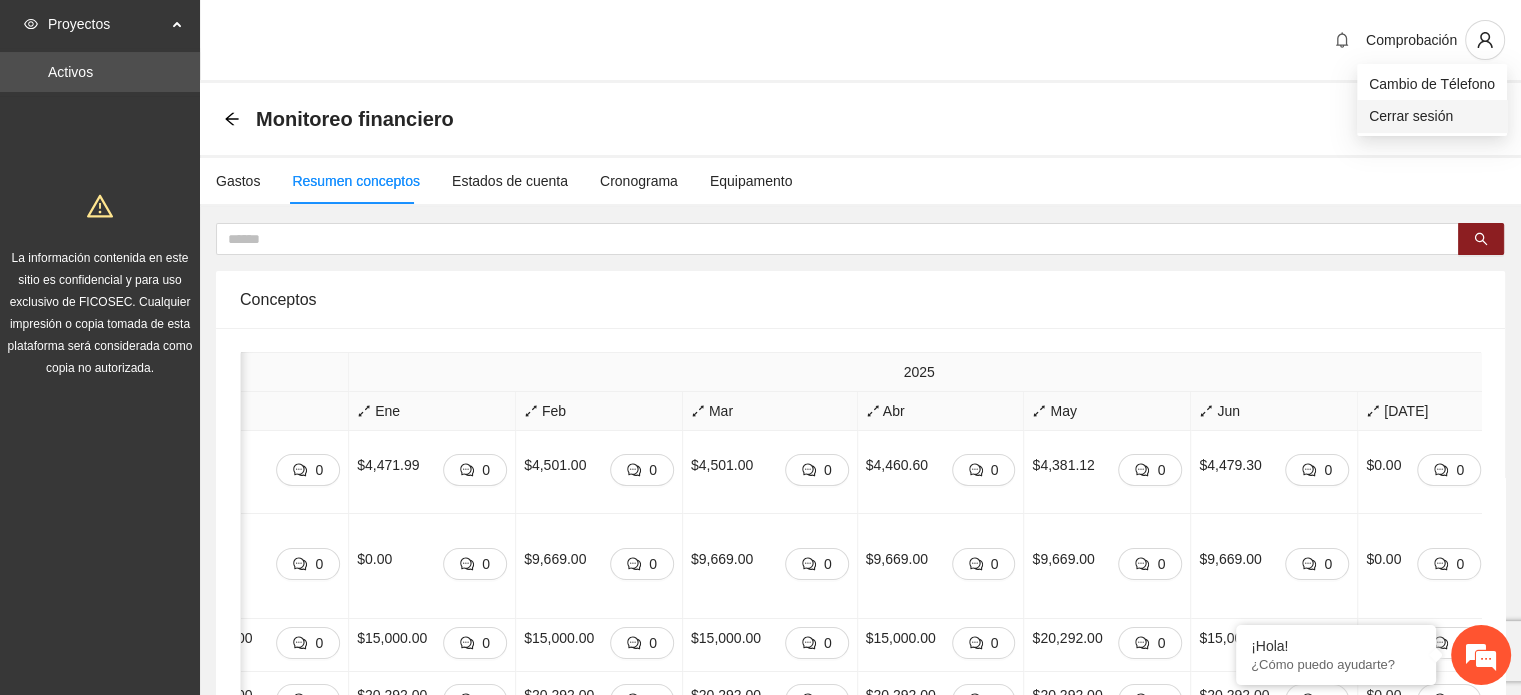 click on "Cerrar sesión" at bounding box center (1432, 116) 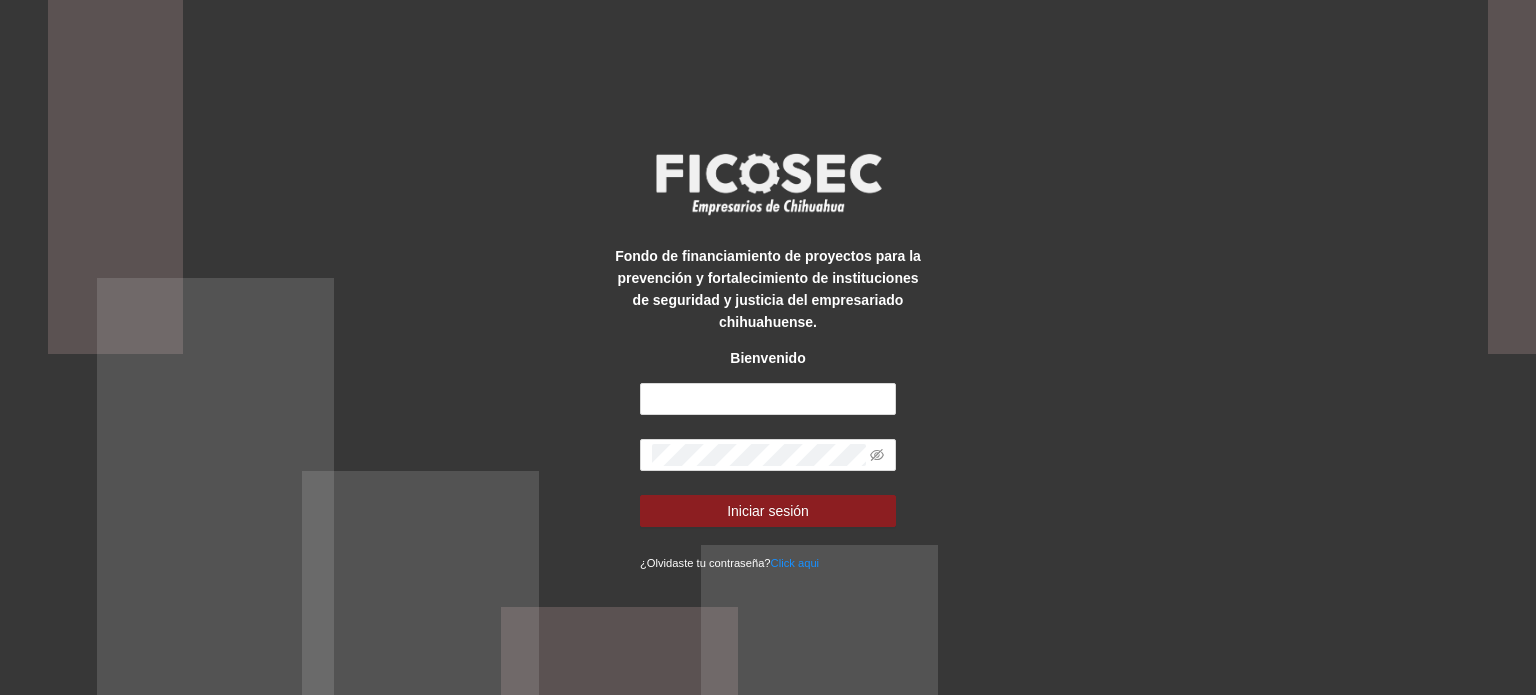 scroll, scrollTop: 0, scrollLeft: 0, axis: both 